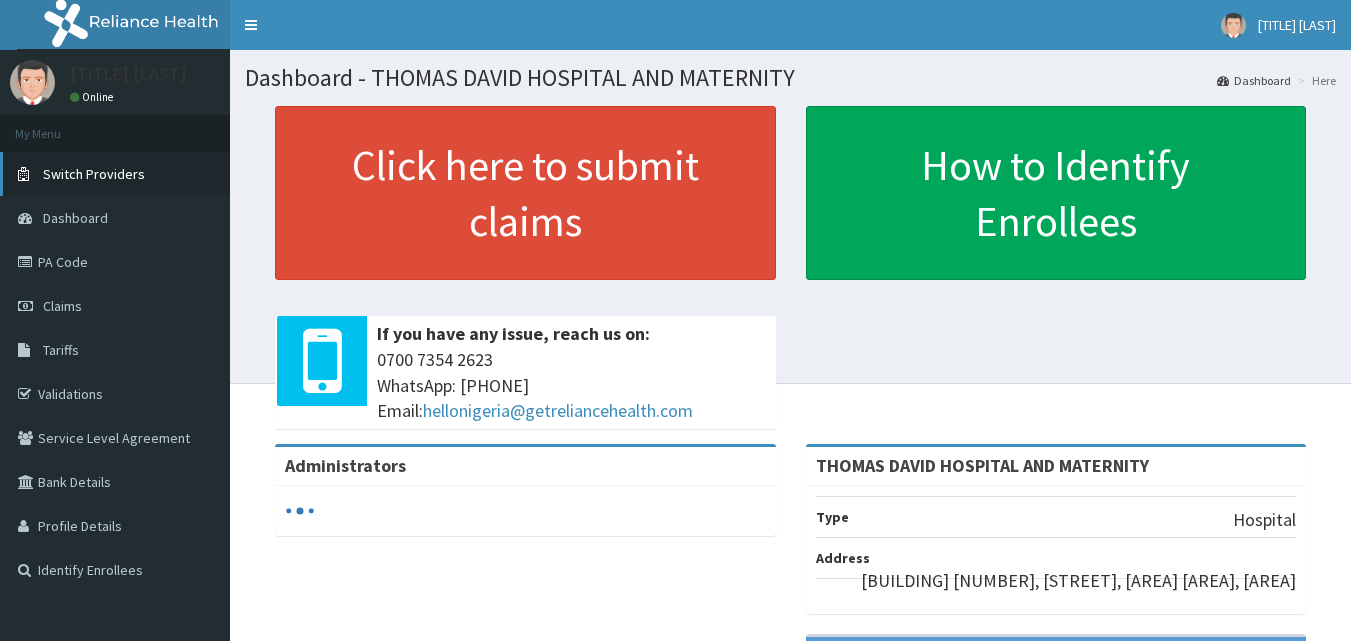 scroll, scrollTop: 0, scrollLeft: 0, axis: both 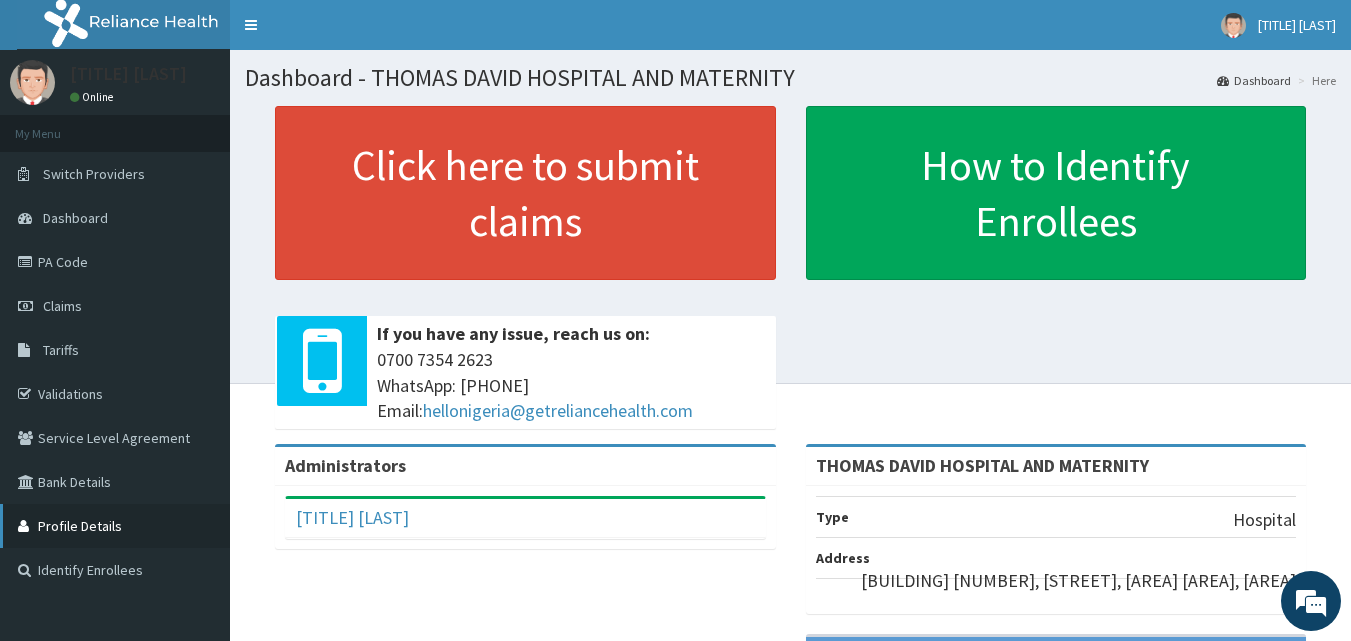 click on "Profile Details" at bounding box center (115, 526) 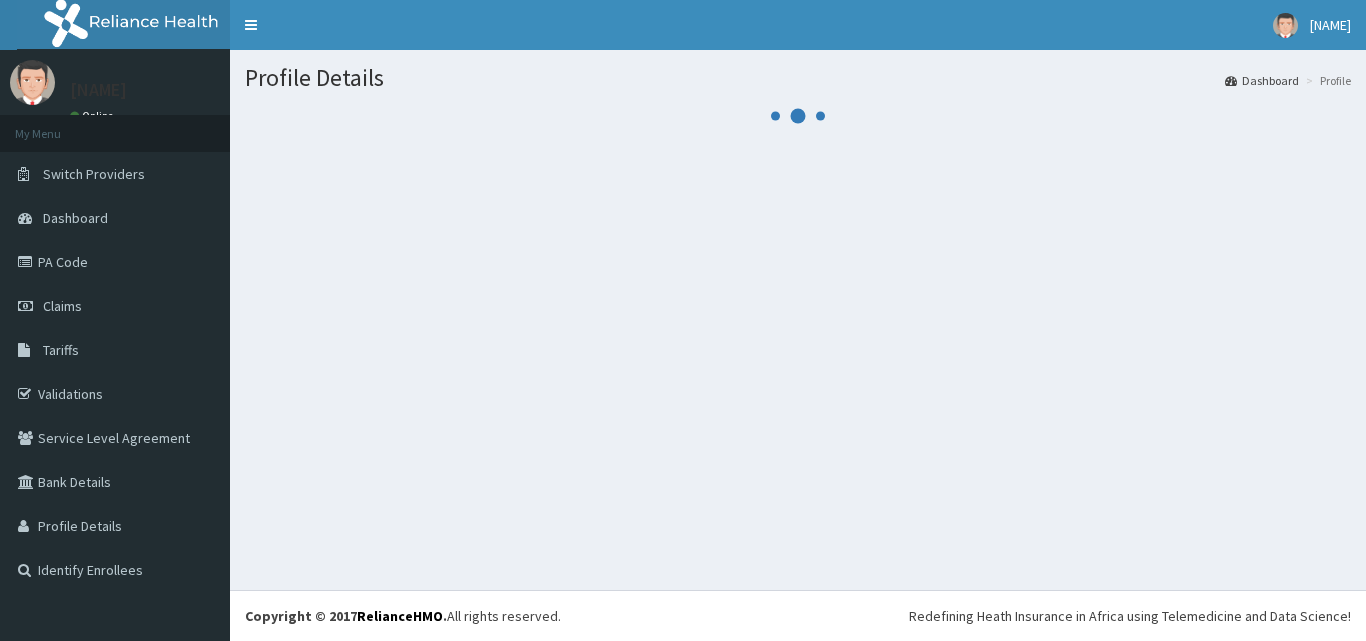 scroll, scrollTop: 0, scrollLeft: 0, axis: both 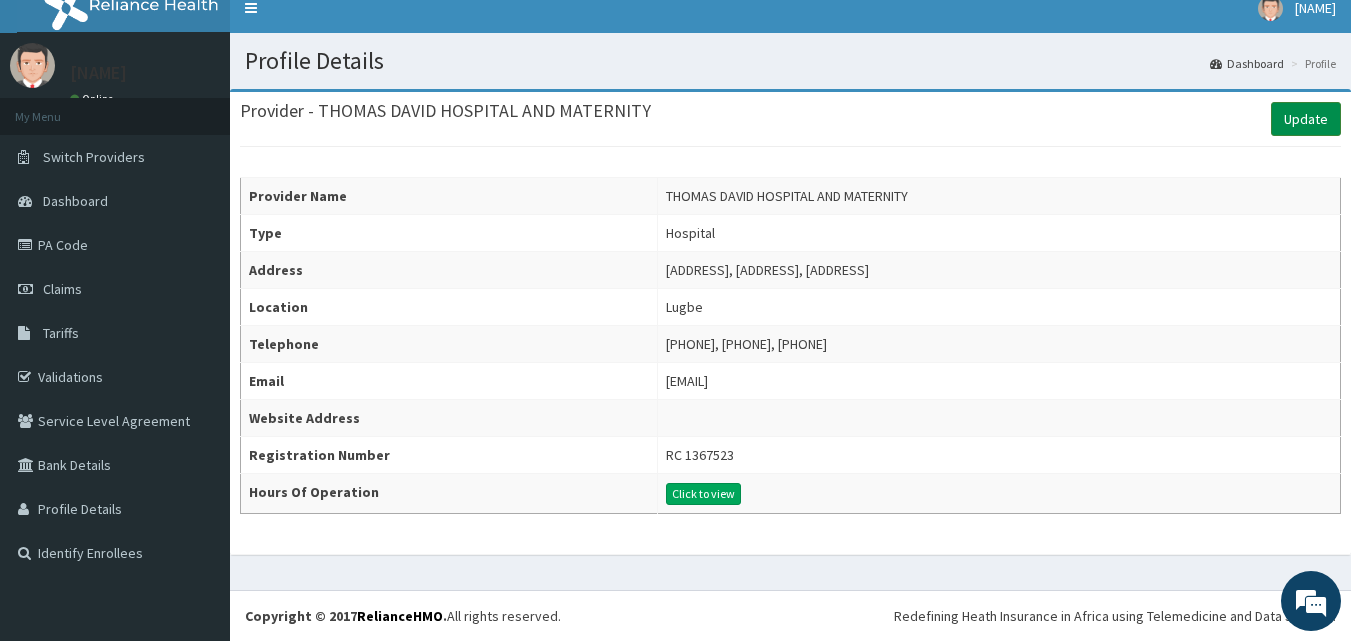 click on "Update" at bounding box center (1306, 119) 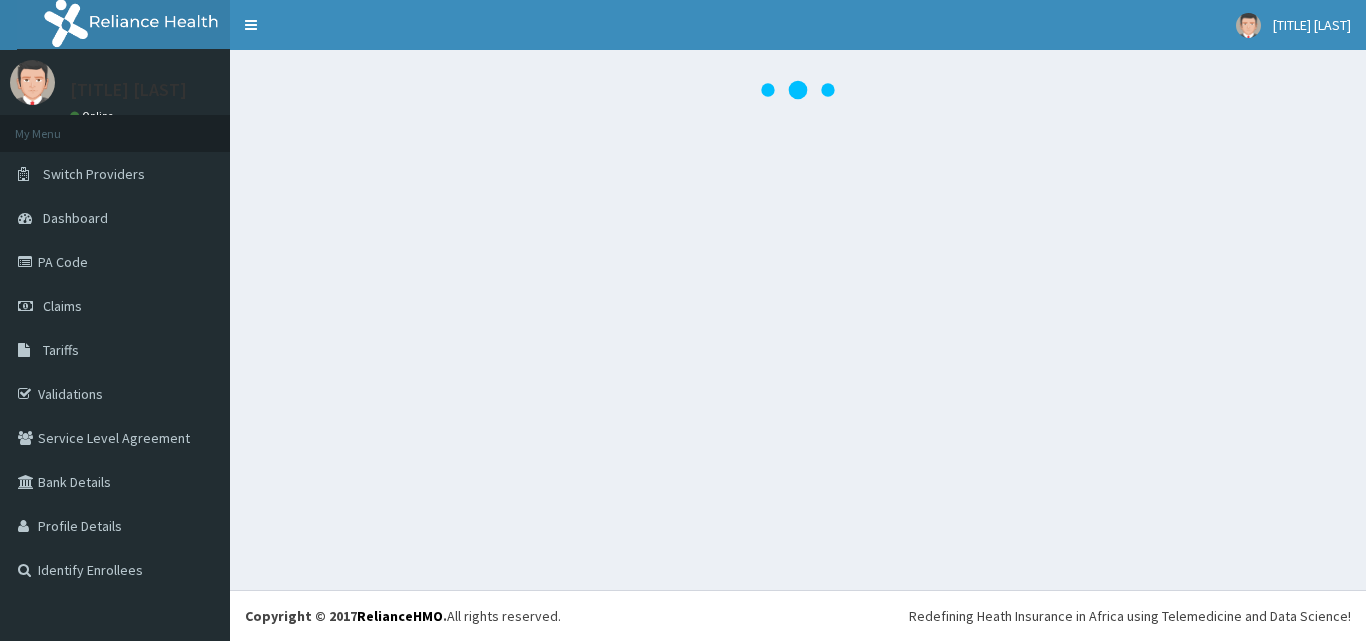 scroll, scrollTop: 0, scrollLeft: 0, axis: both 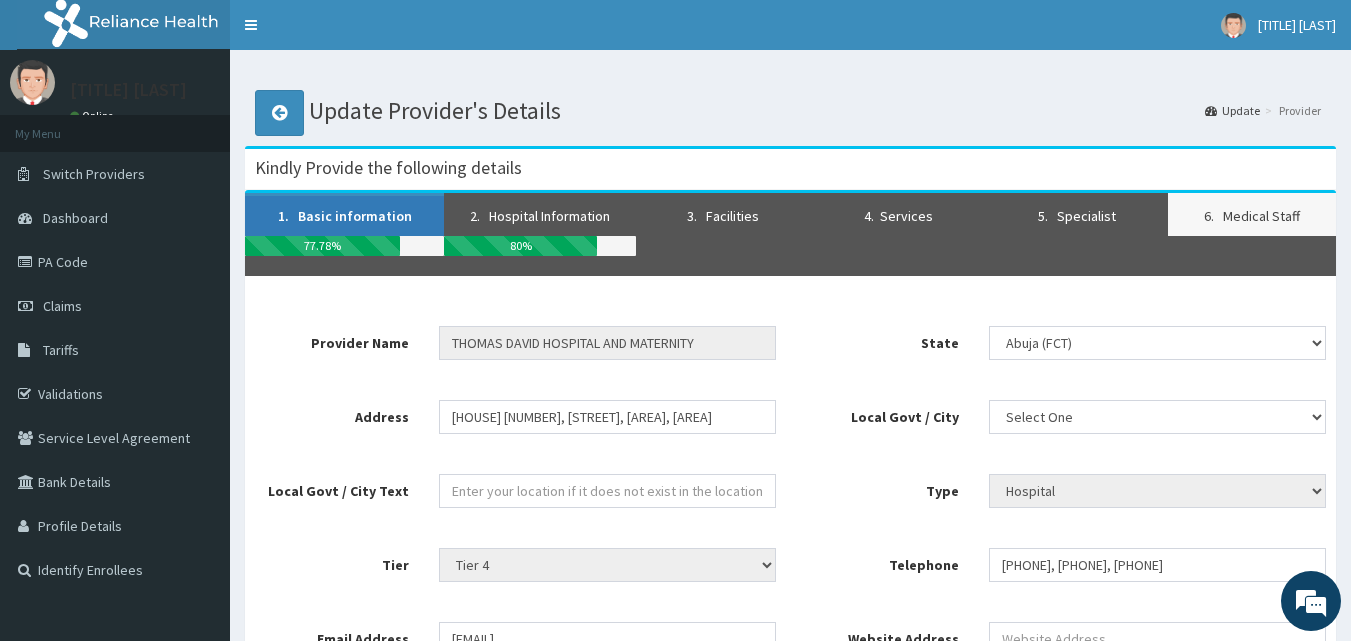 click on "6.   Medical Staff" at bounding box center [1252, 214] 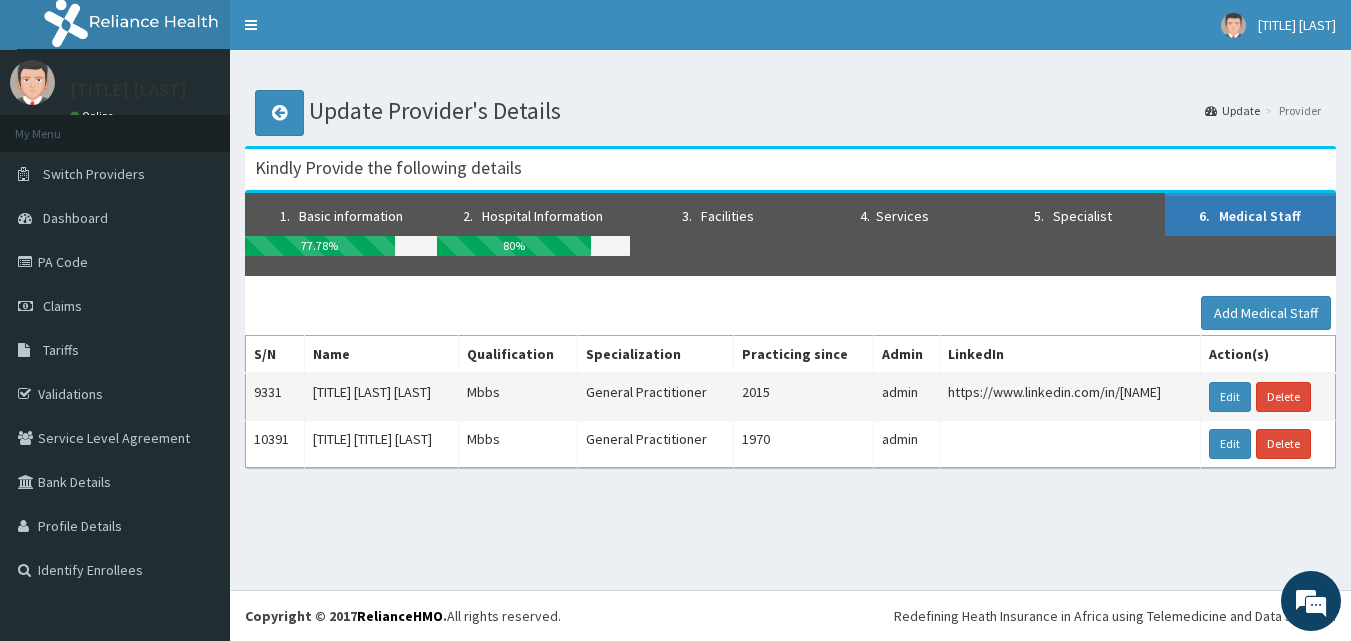scroll, scrollTop: 3, scrollLeft: 0, axis: vertical 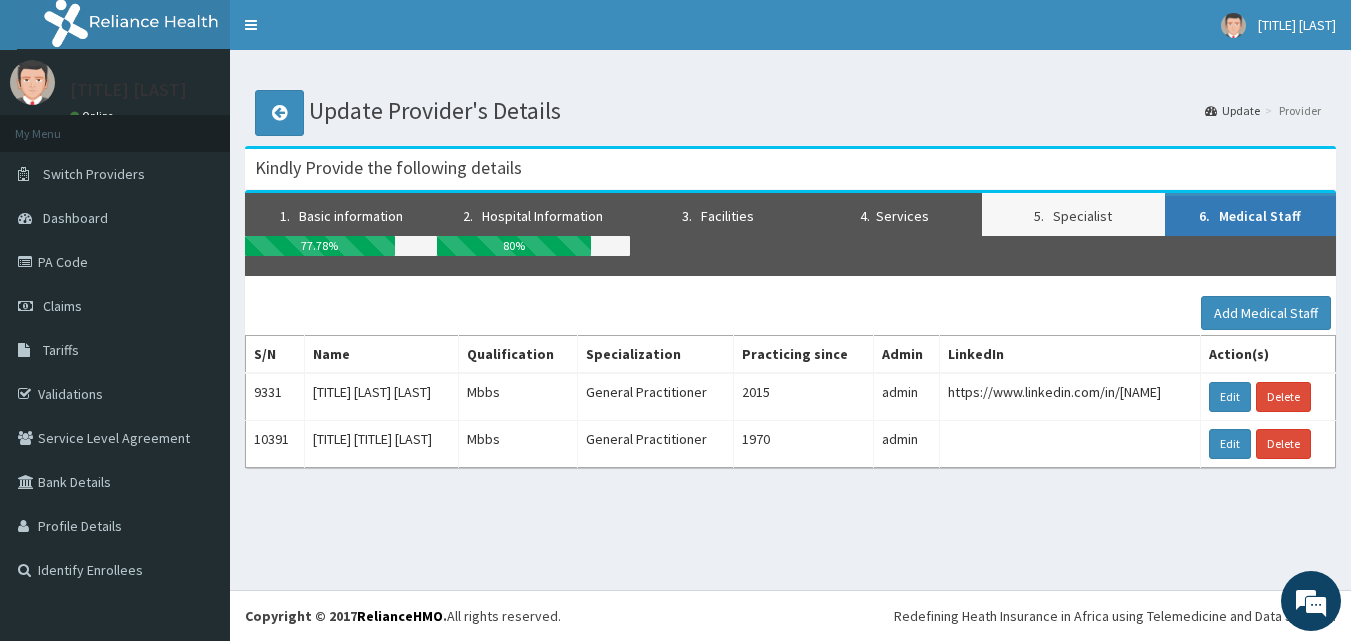 click on "5.   Specialist" at bounding box center (1073, 214) 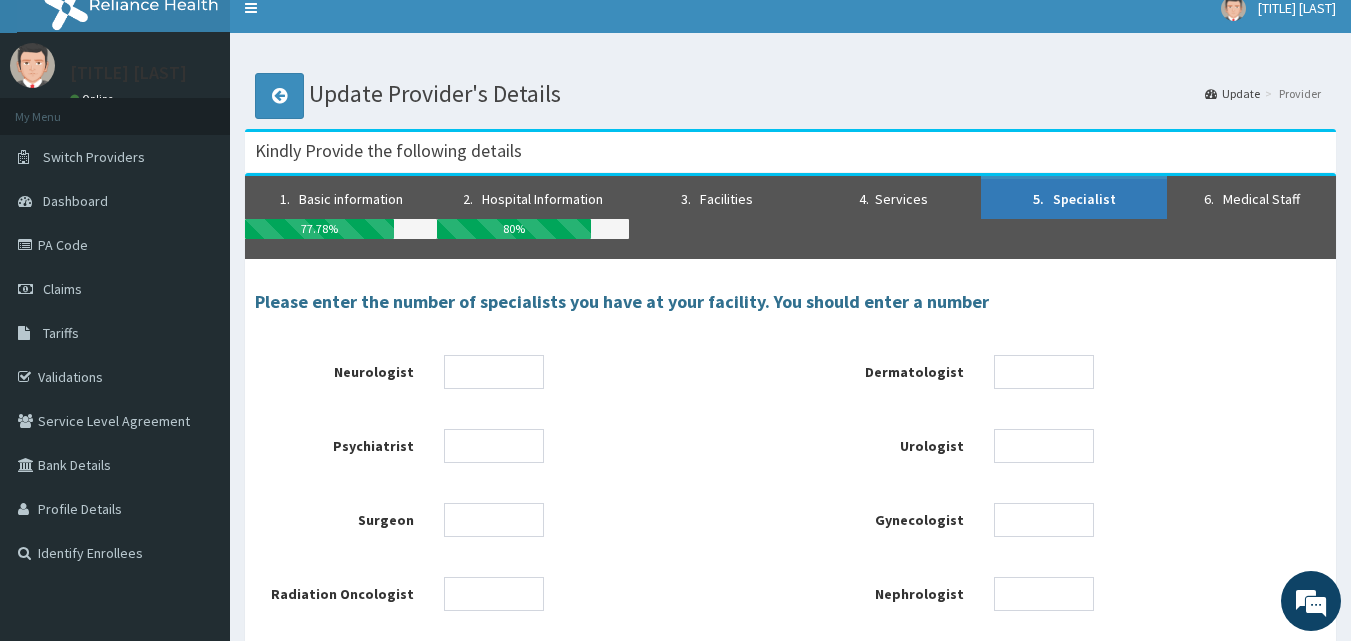 scroll, scrollTop: 0, scrollLeft: 0, axis: both 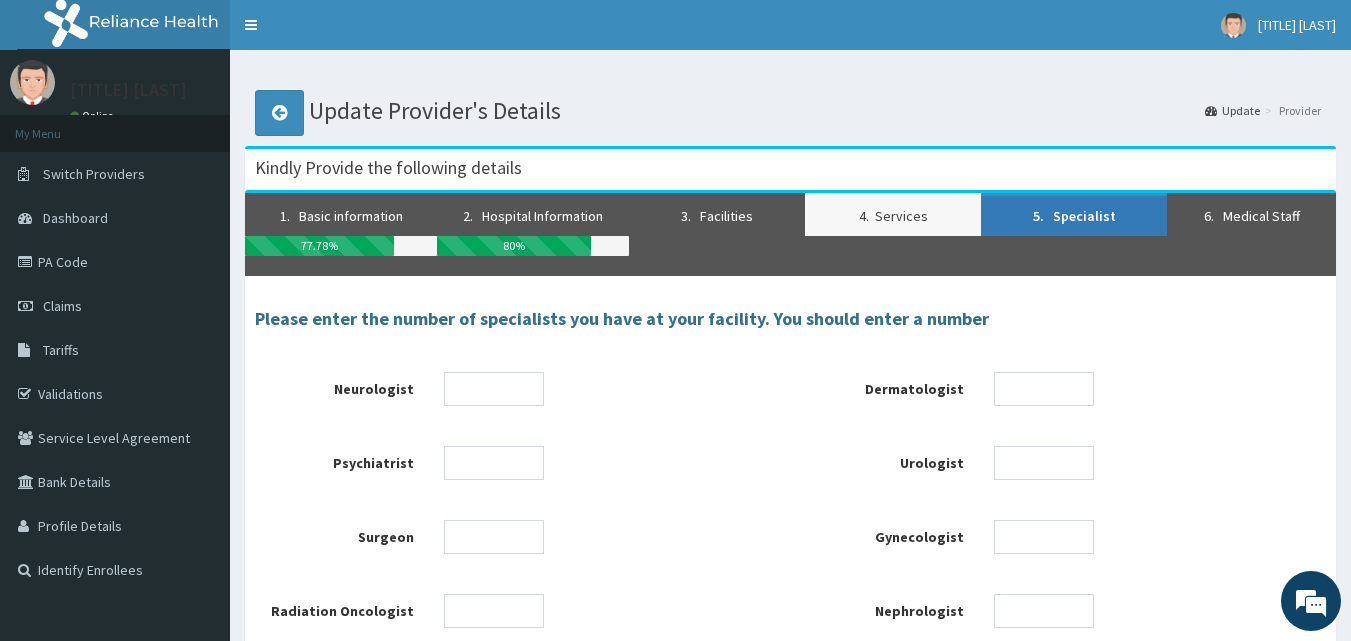 click on "4.  Services" at bounding box center (893, 214) 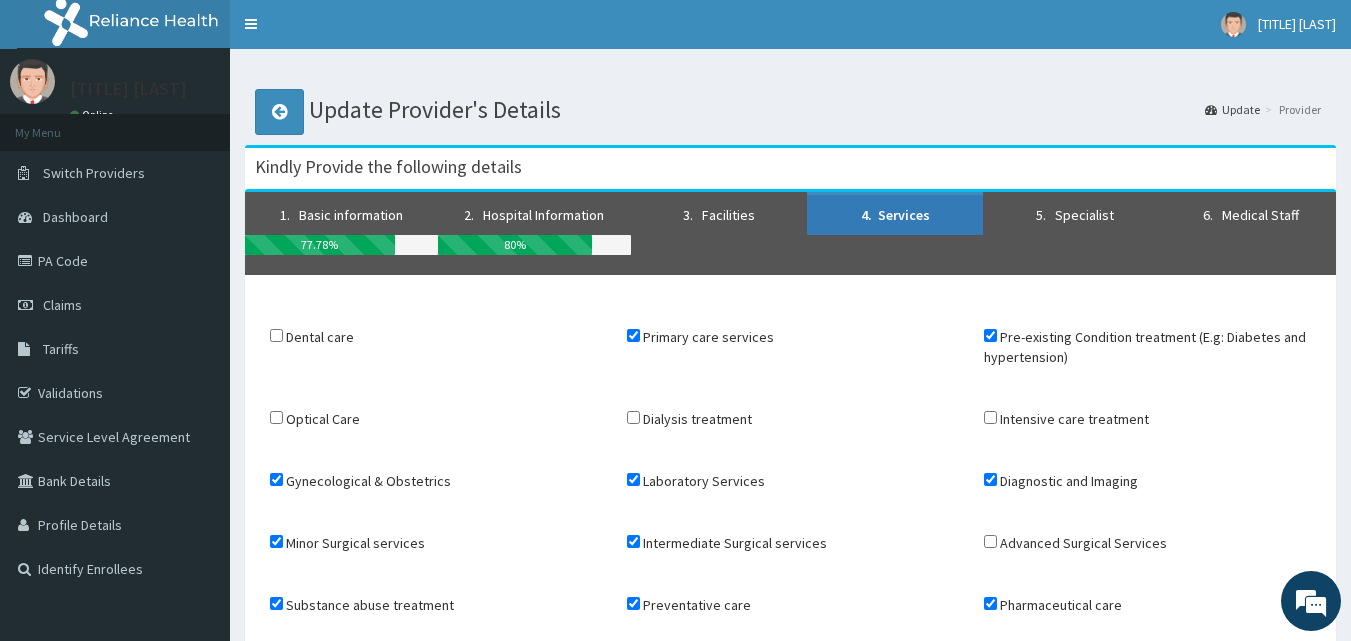 scroll, scrollTop: 0, scrollLeft: 0, axis: both 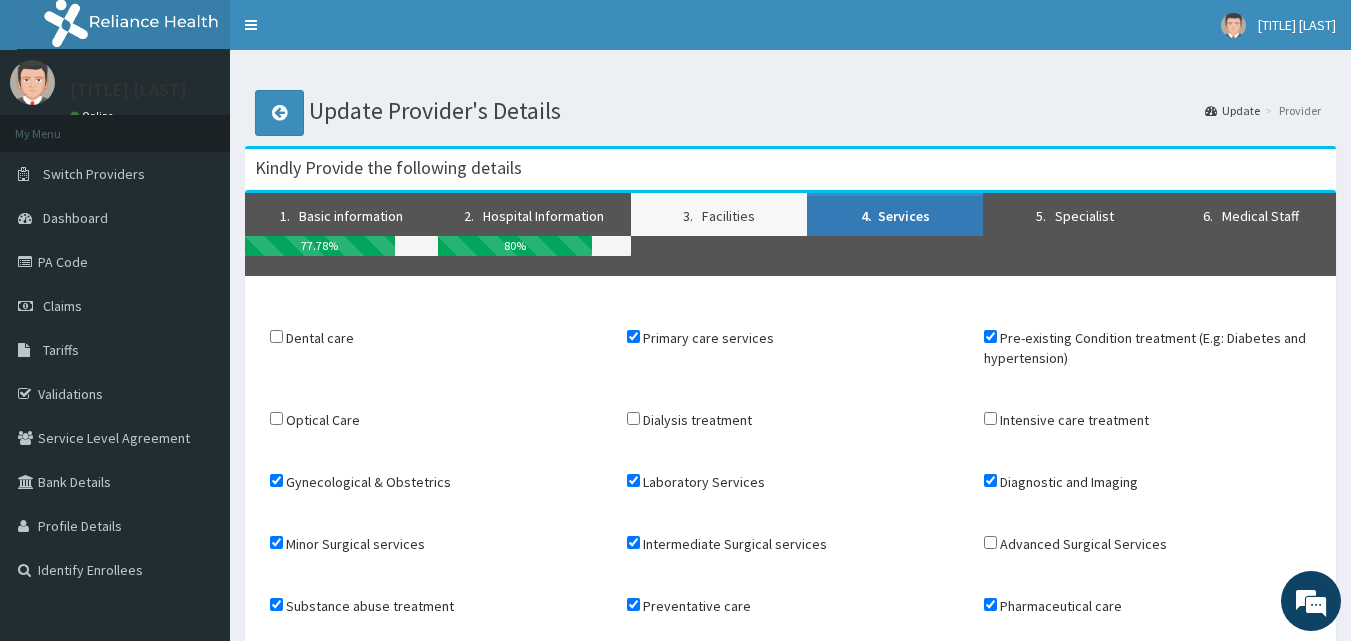 click on "3.   Facilities" at bounding box center (719, 214) 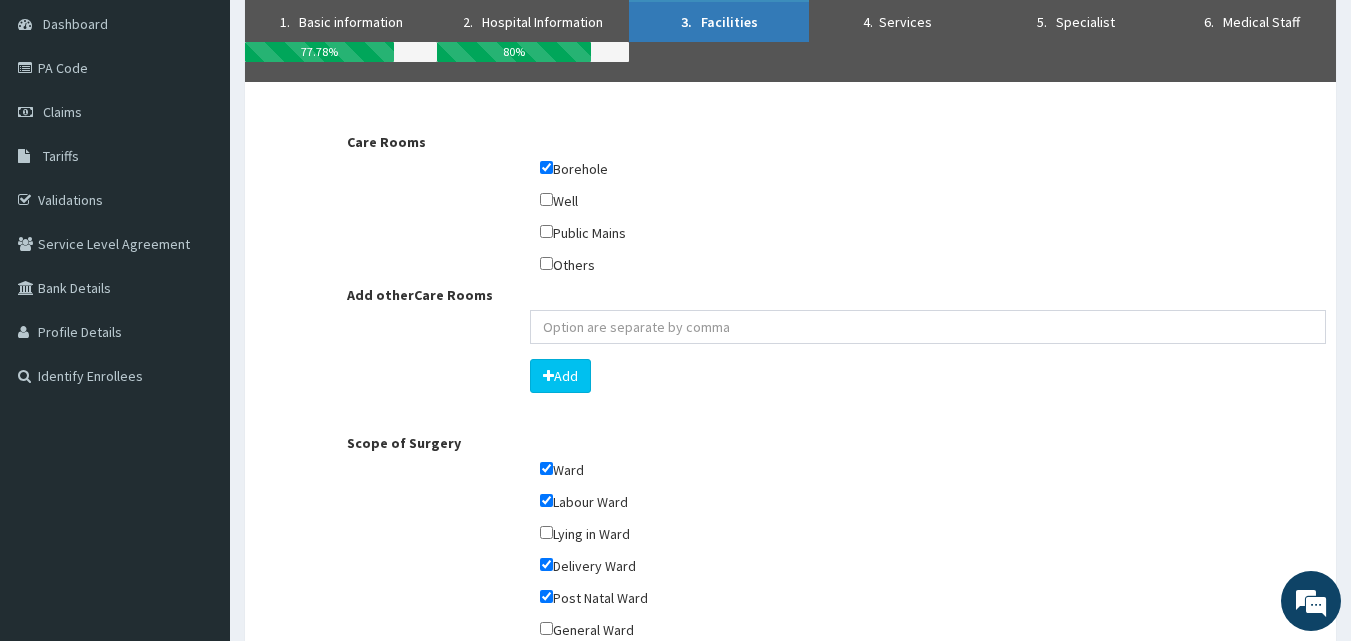 scroll, scrollTop: 0, scrollLeft: 0, axis: both 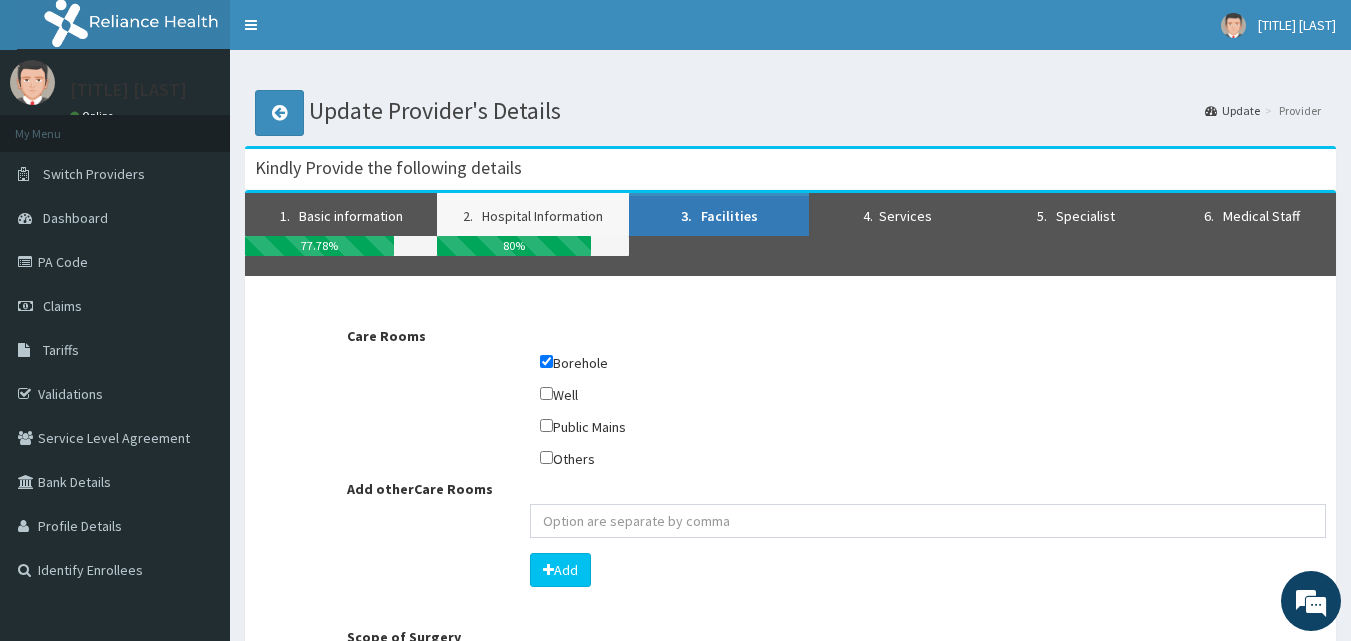 click on "2.   Hospital Information" at bounding box center [533, 214] 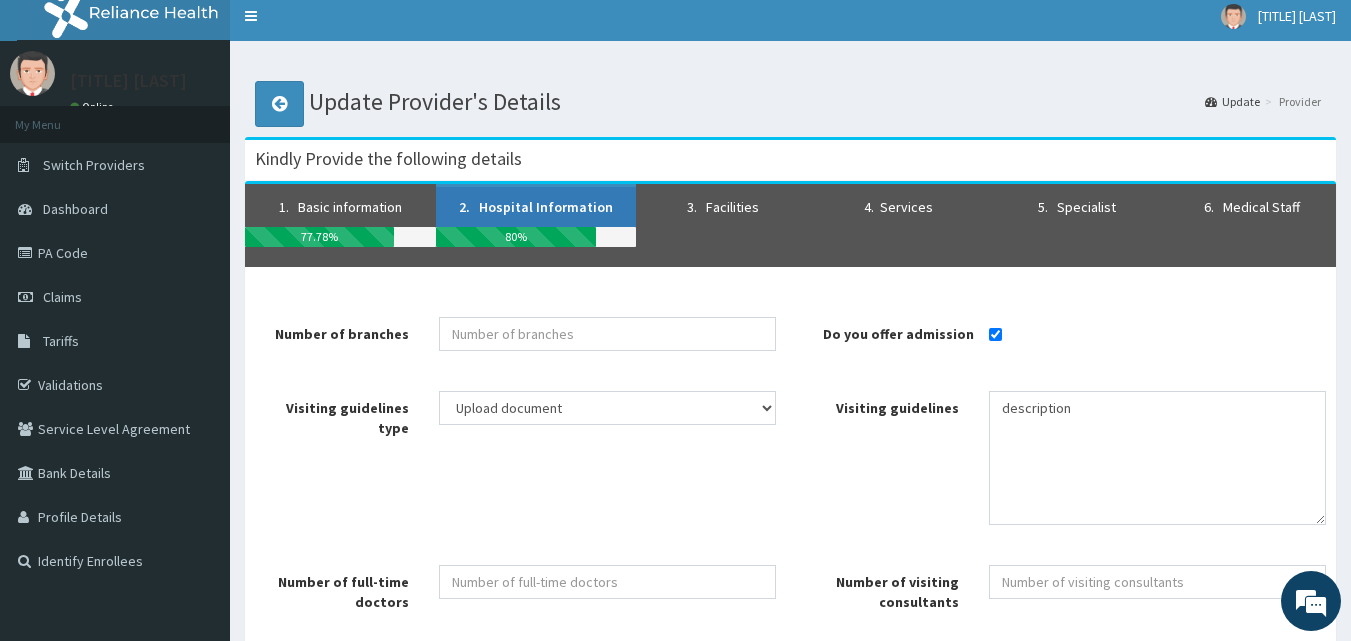 scroll, scrollTop: 0, scrollLeft: 0, axis: both 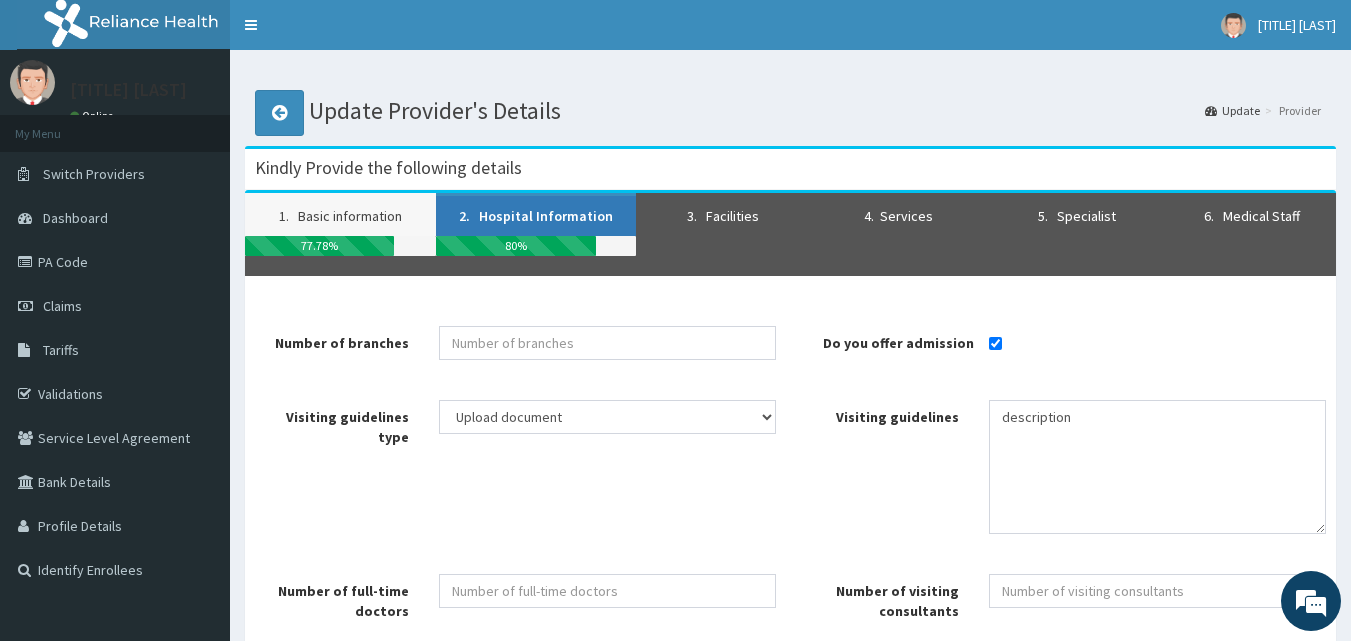 click on "1.   Basic information" at bounding box center (340, 214) 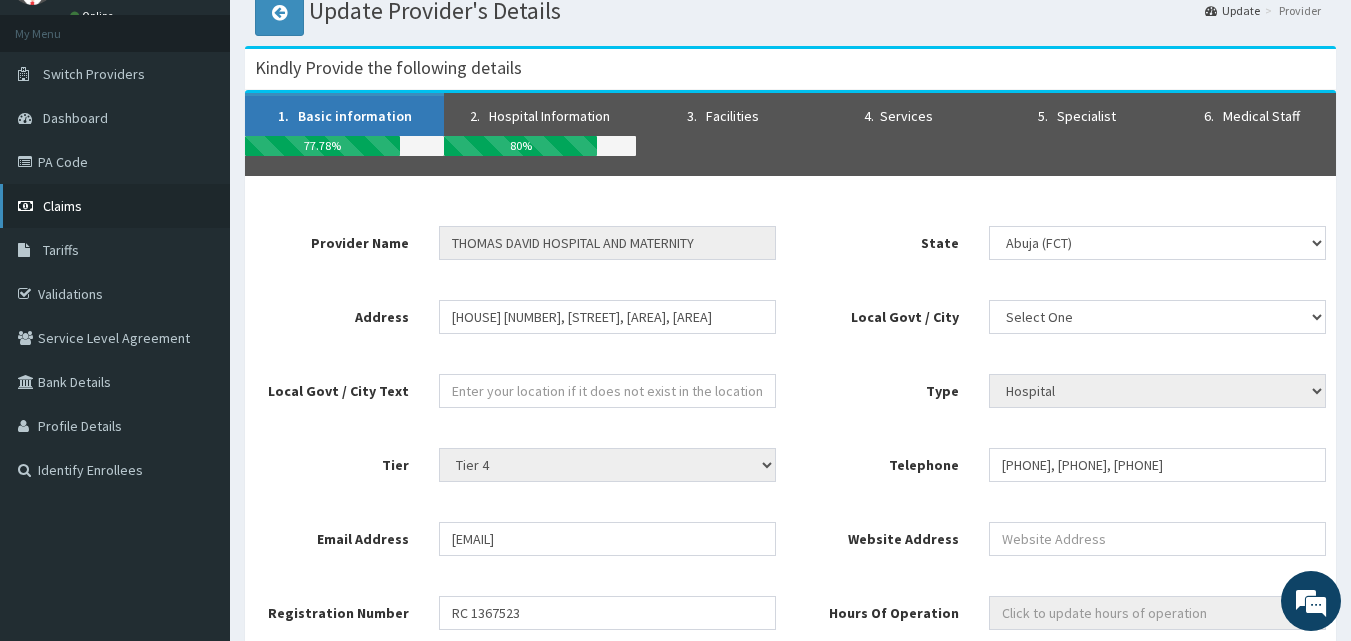 scroll, scrollTop: 0, scrollLeft: 0, axis: both 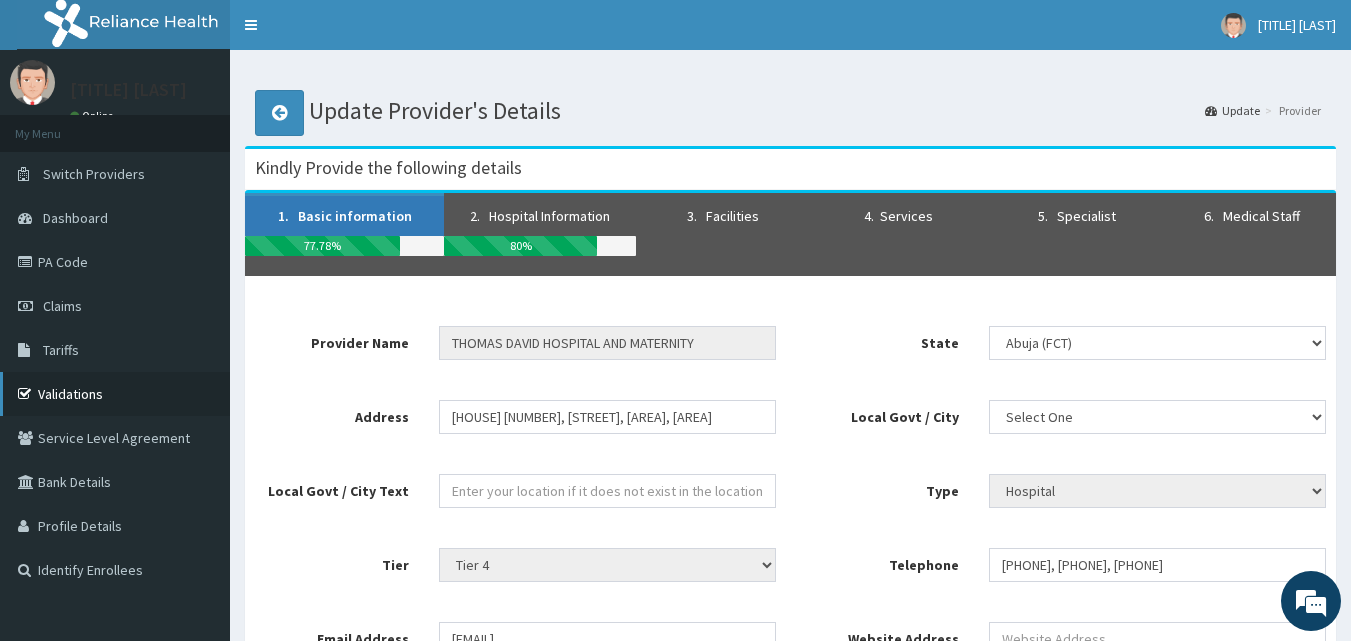 click on "Validations" at bounding box center [115, 394] 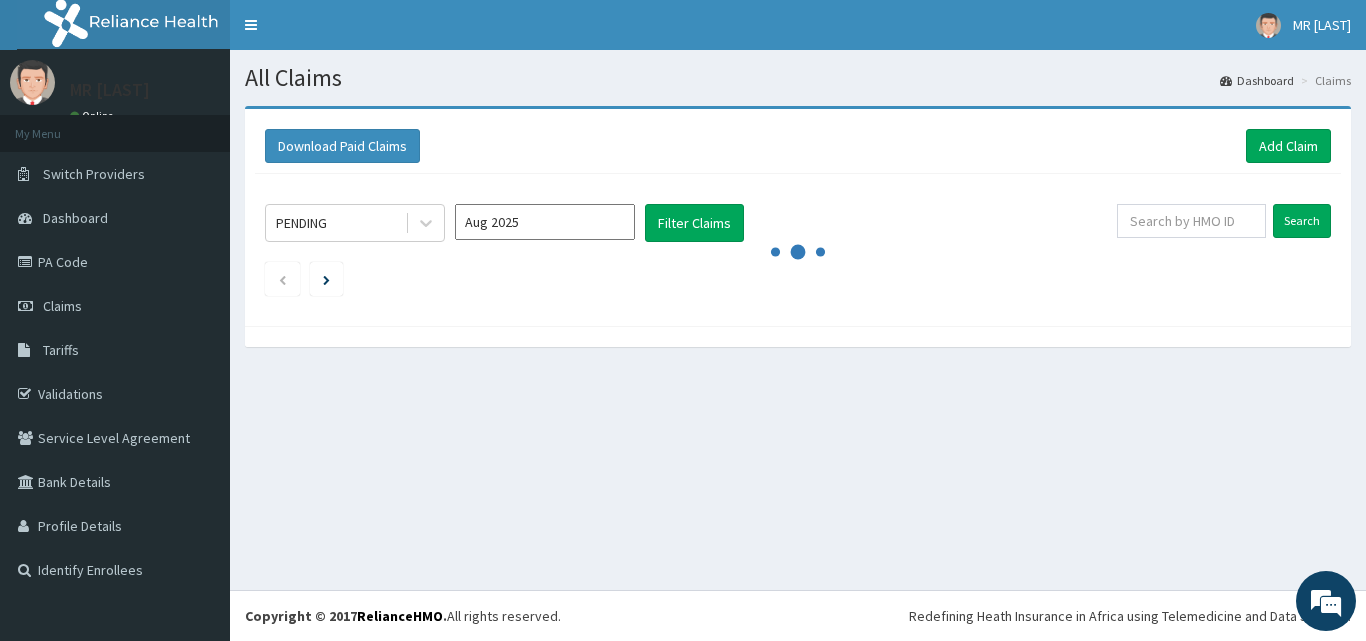 scroll, scrollTop: 0, scrollLeft: 0, axis: both 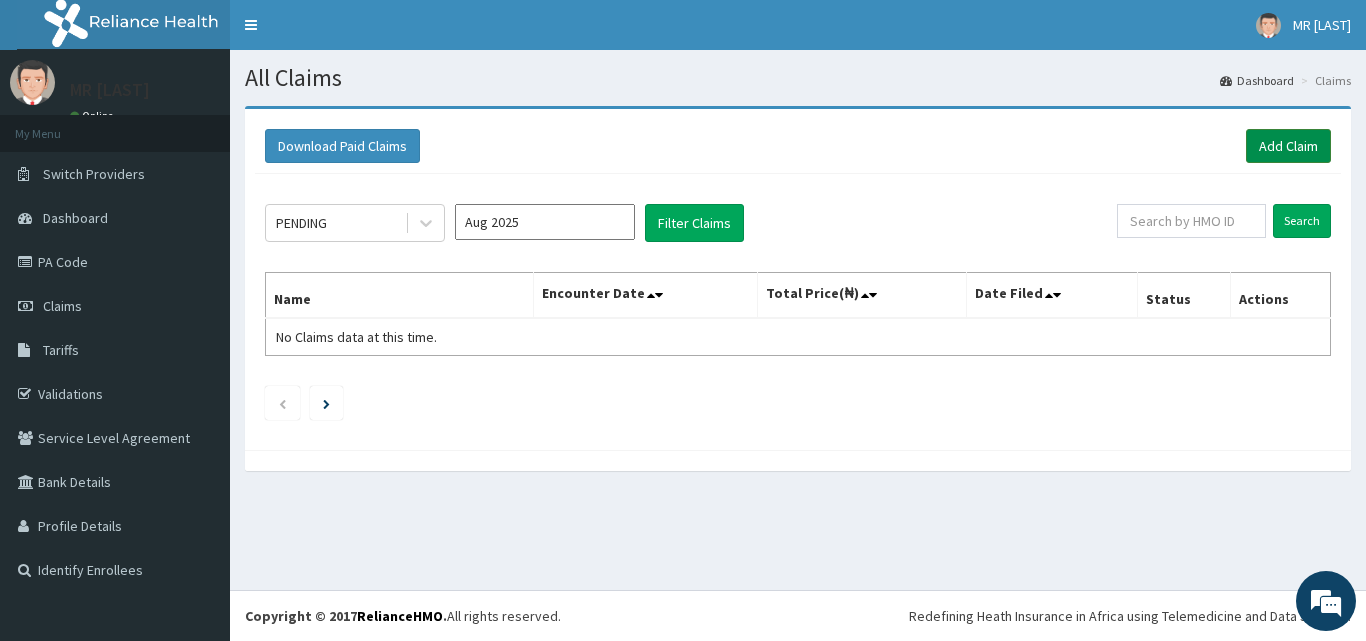 click on "Add Claim" at bounding box center (1288, 146) 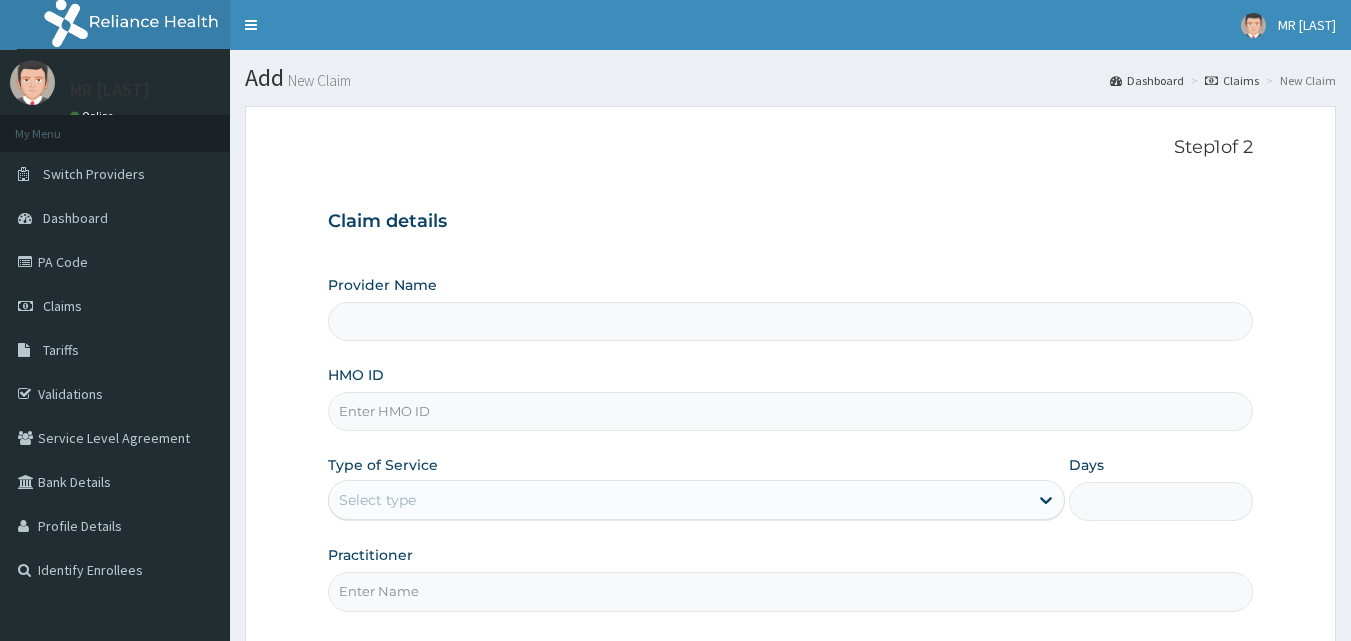 scroll, scrollTop: 0, scrollLeft: 0, axis: both 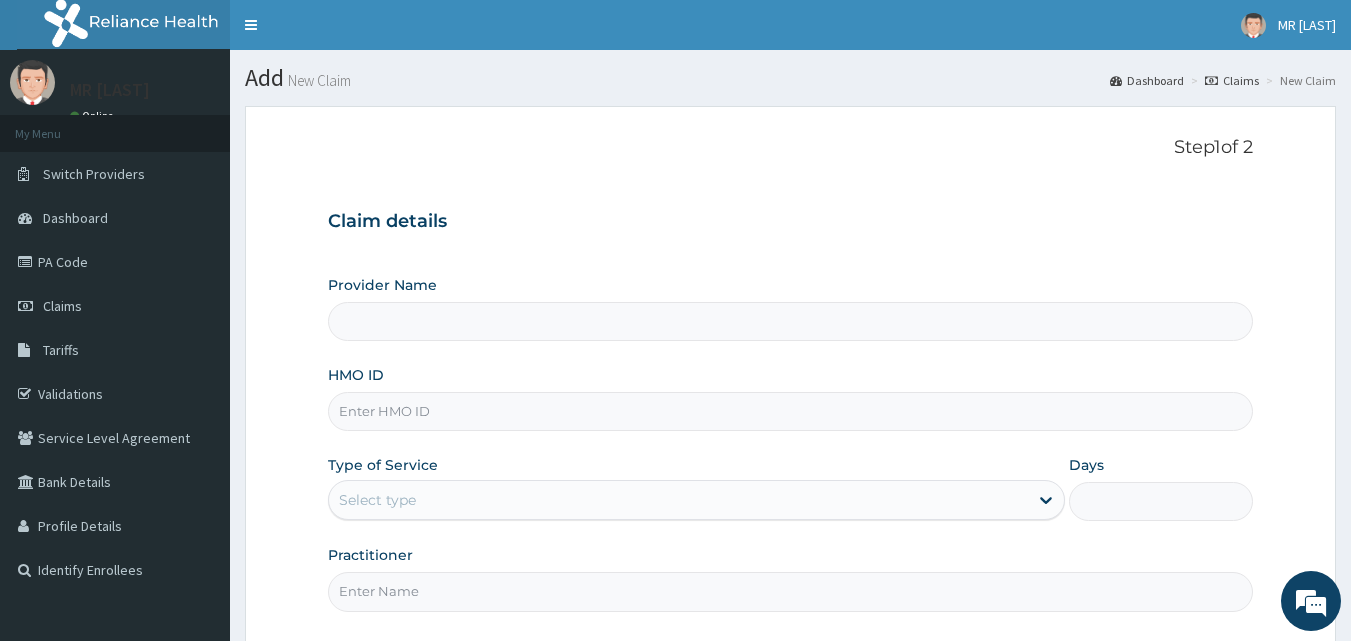 type on "THOMAS DAVID HOSPITAL AND MATERNITY" 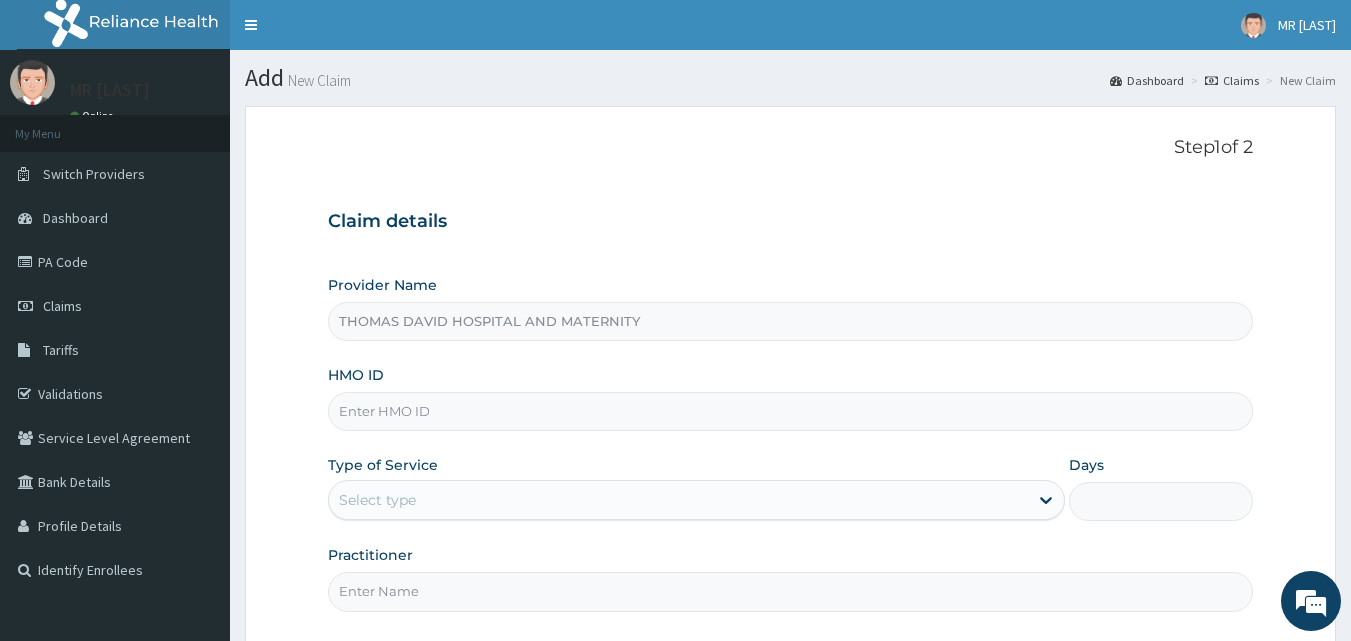 click on "HMO ID" at bounding box center [791, 411] 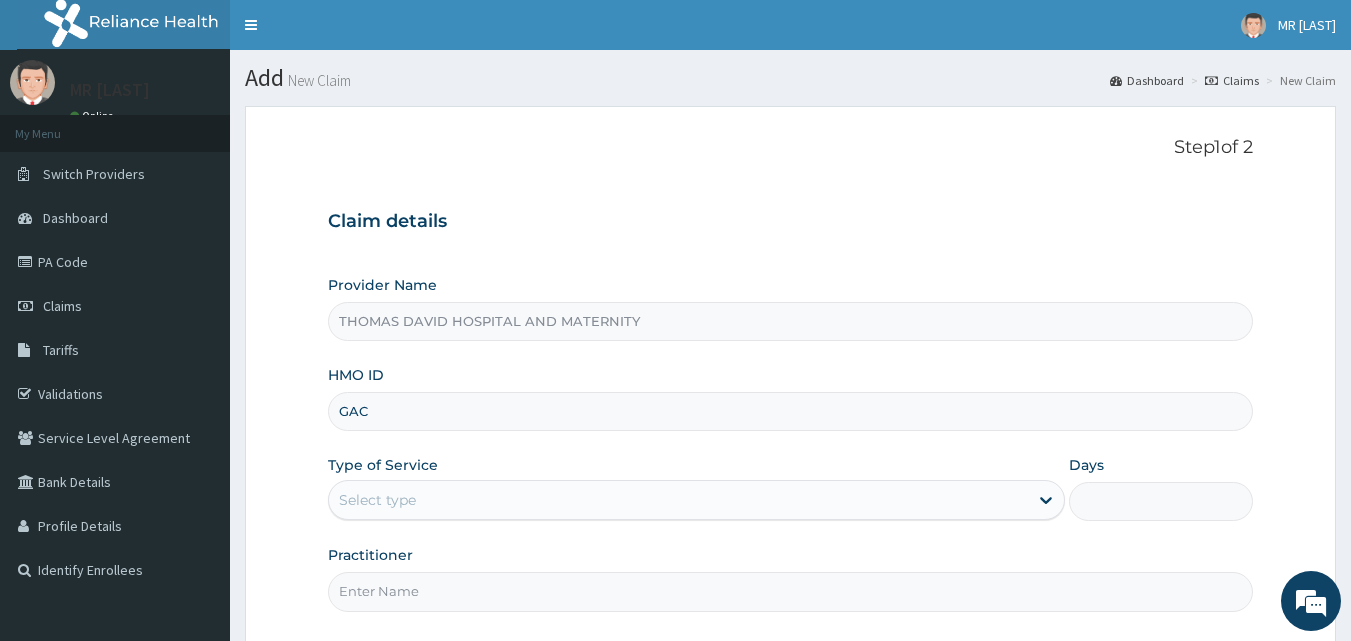 type on "GAC/10037/C" 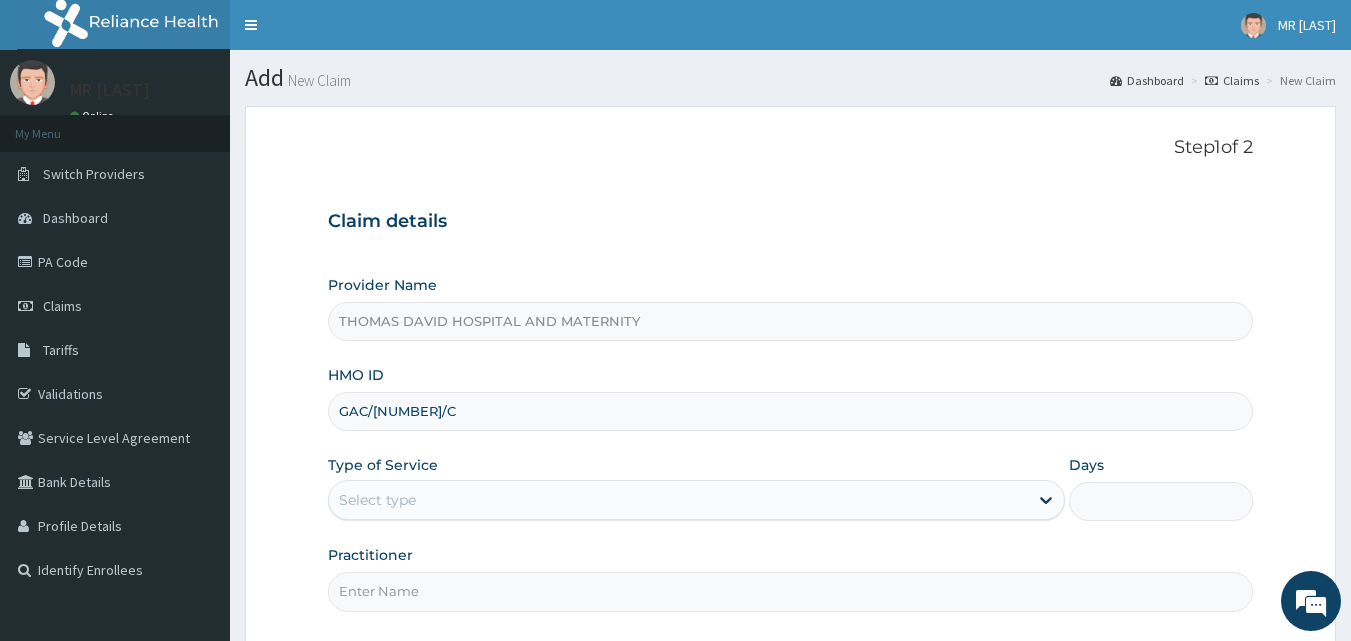 click on "Select type" at bounding box center (678, 500) 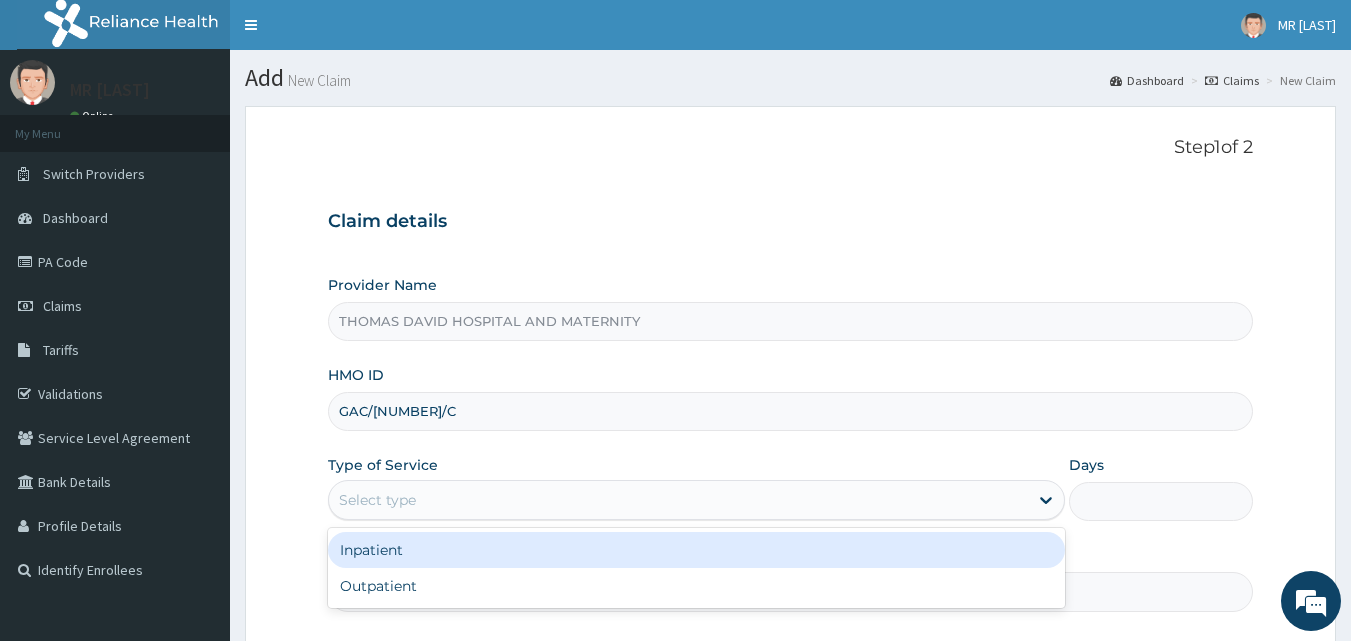 scroll, scrollTop: 0, scrollLeft: 0, axis: both 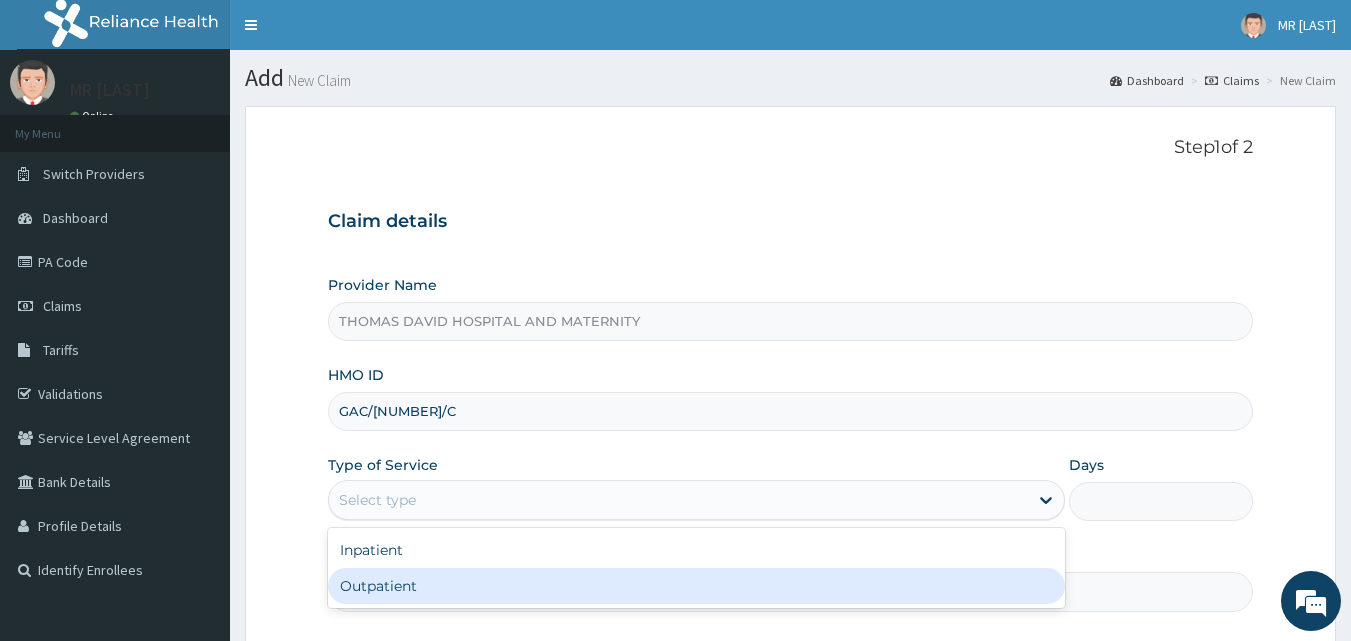 click on "Outpatient" at bounding box center [696, 586] 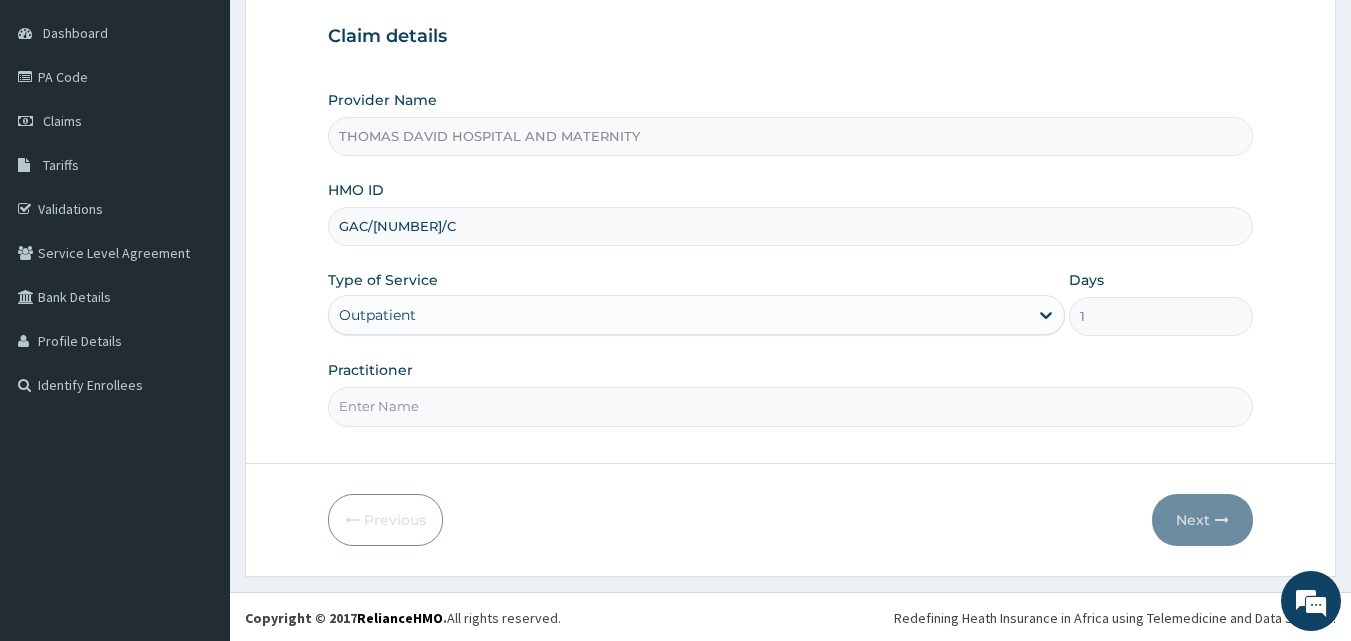 scroll, scrollTop: 187, scrollLeft: 0, axis: vertical 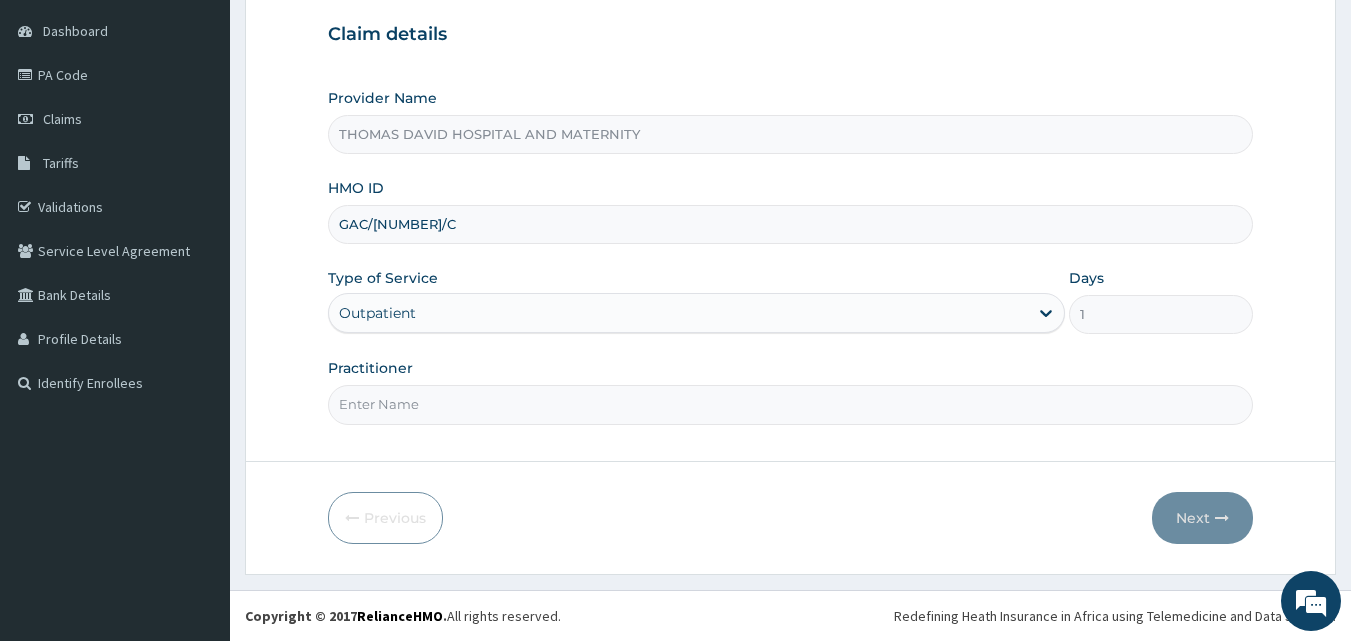 click on "Practitioner" at bounding box center (791, 404) 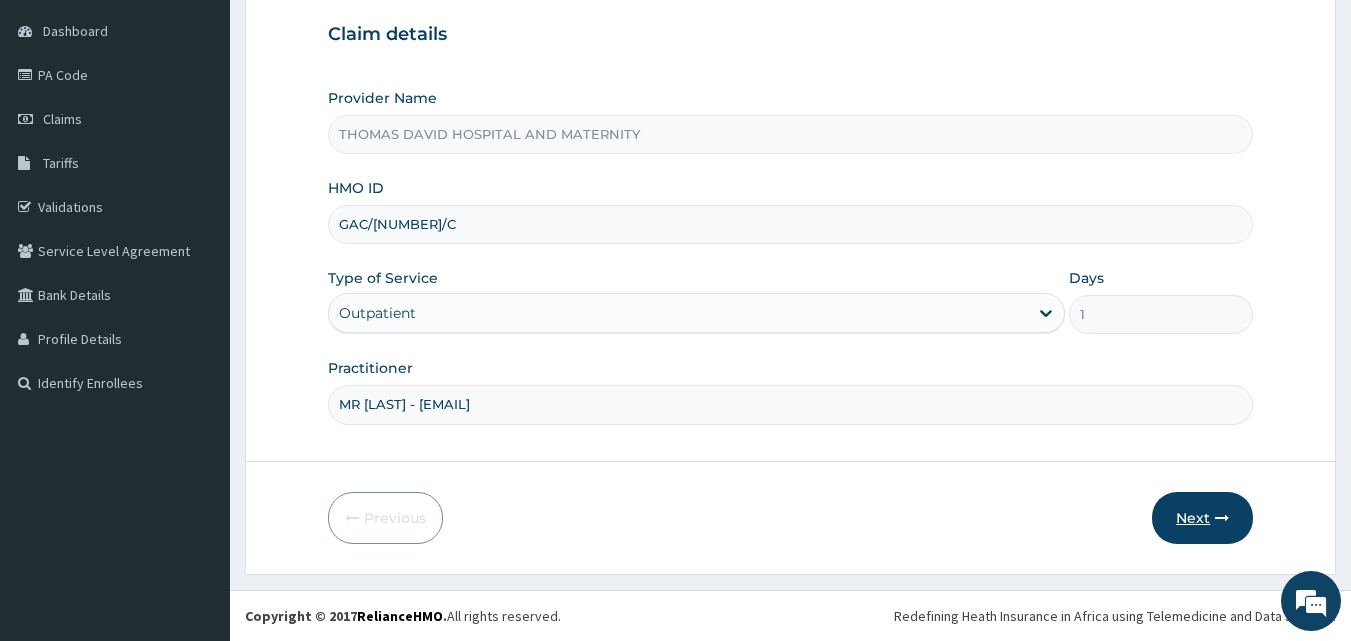 click on "Next" at bounding box center (1202, 518) 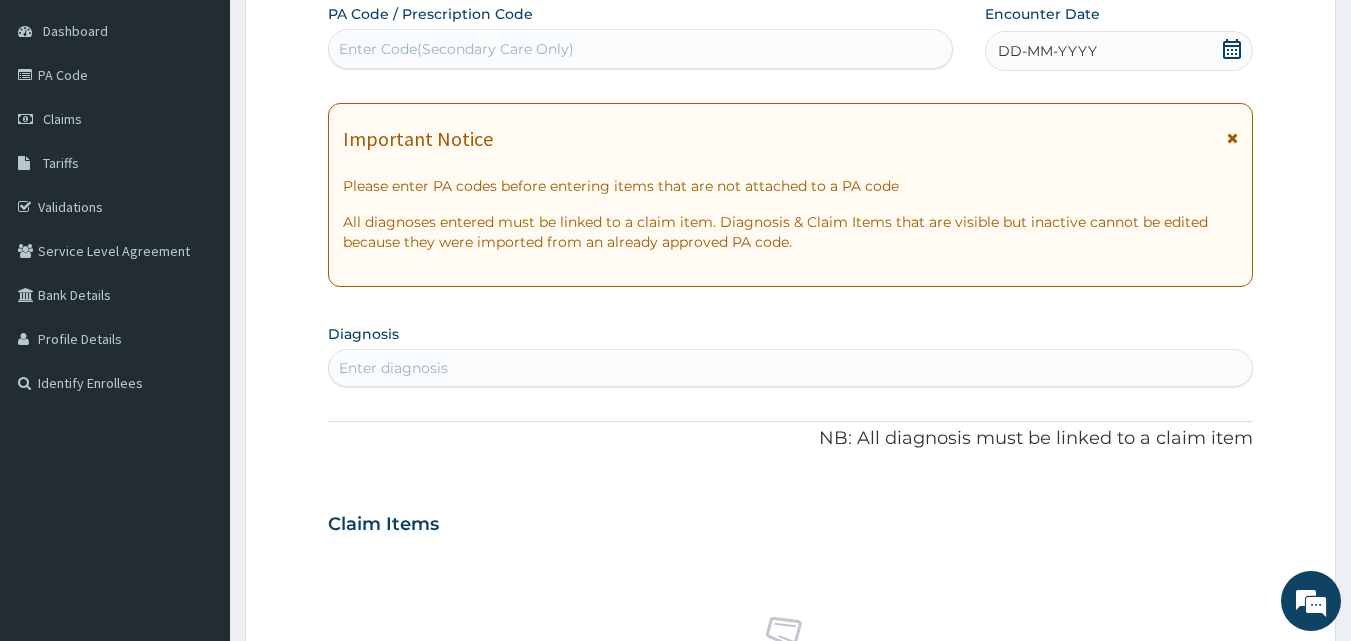 click 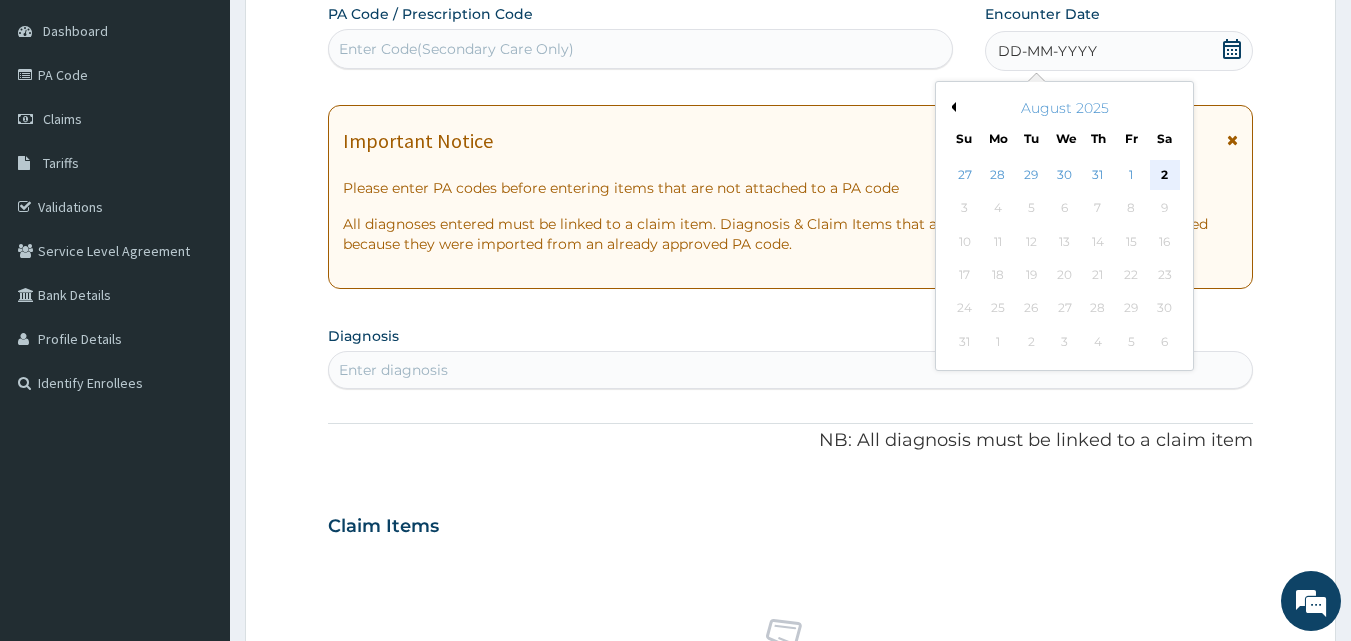 click on "2" at bounding box center (1165, 175) 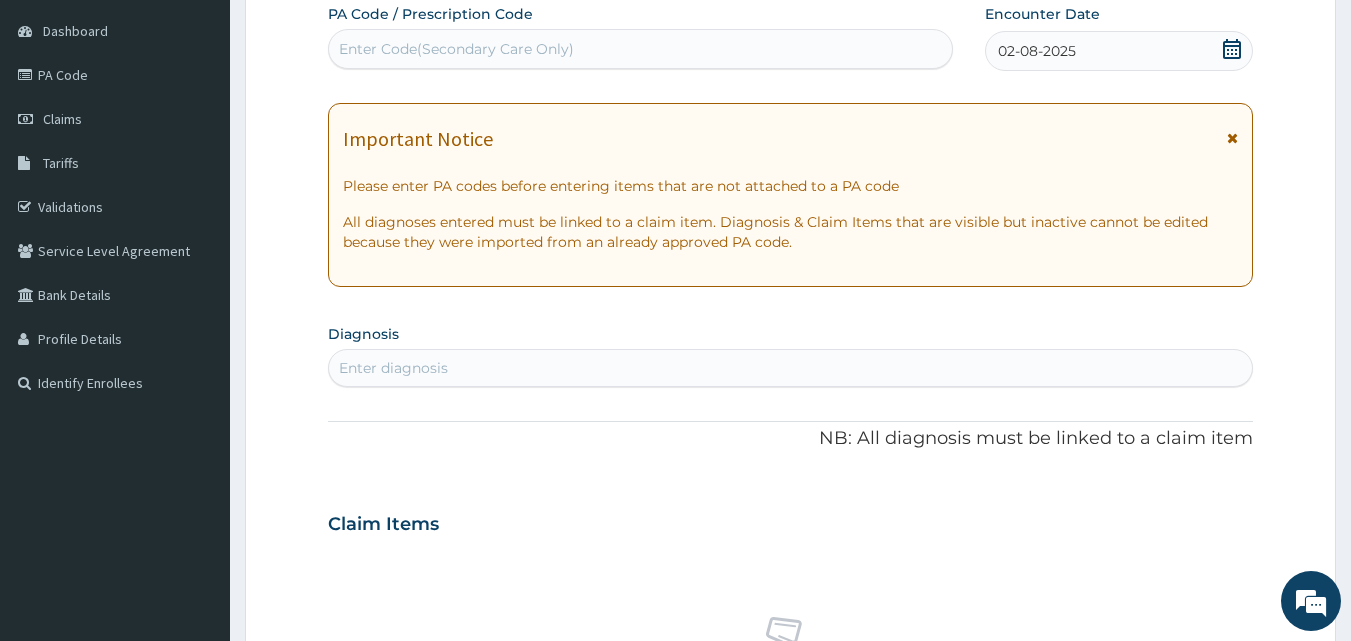 click on "Enter diagnosis" at bounding box center (393, 368) 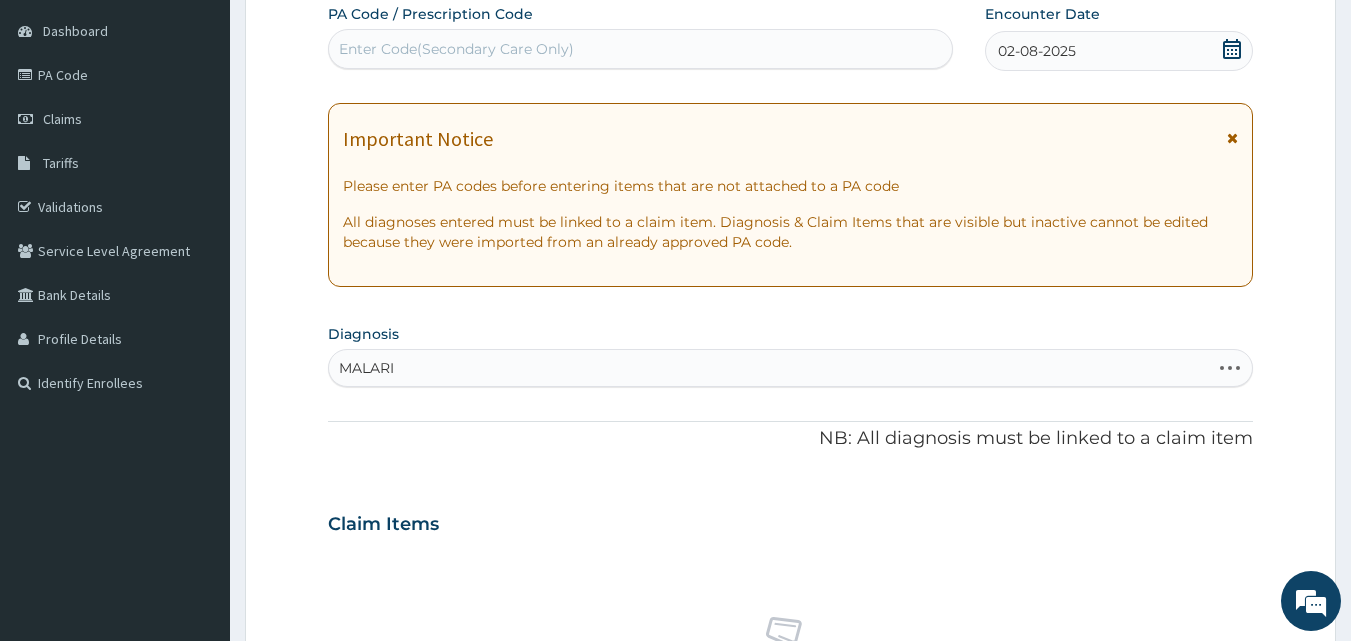 type on "MALARIA" 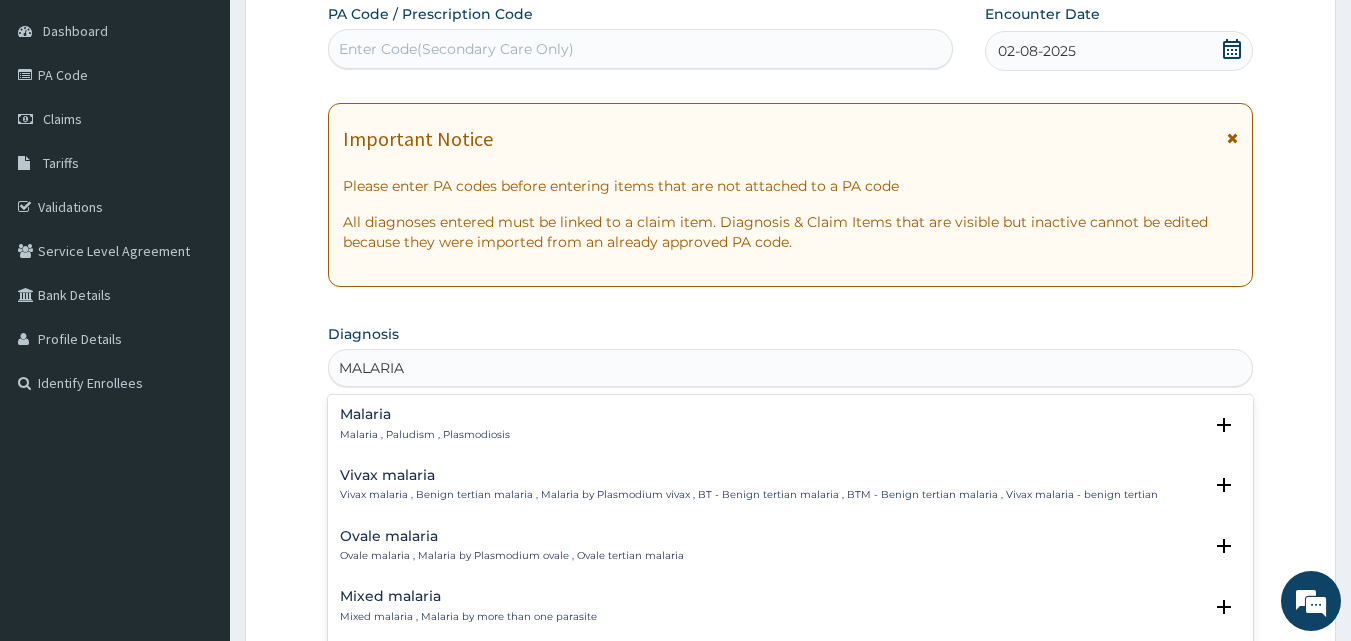 click on "Malaria , Paludism , Plasmodiosis" at bounding box center (425, 435) 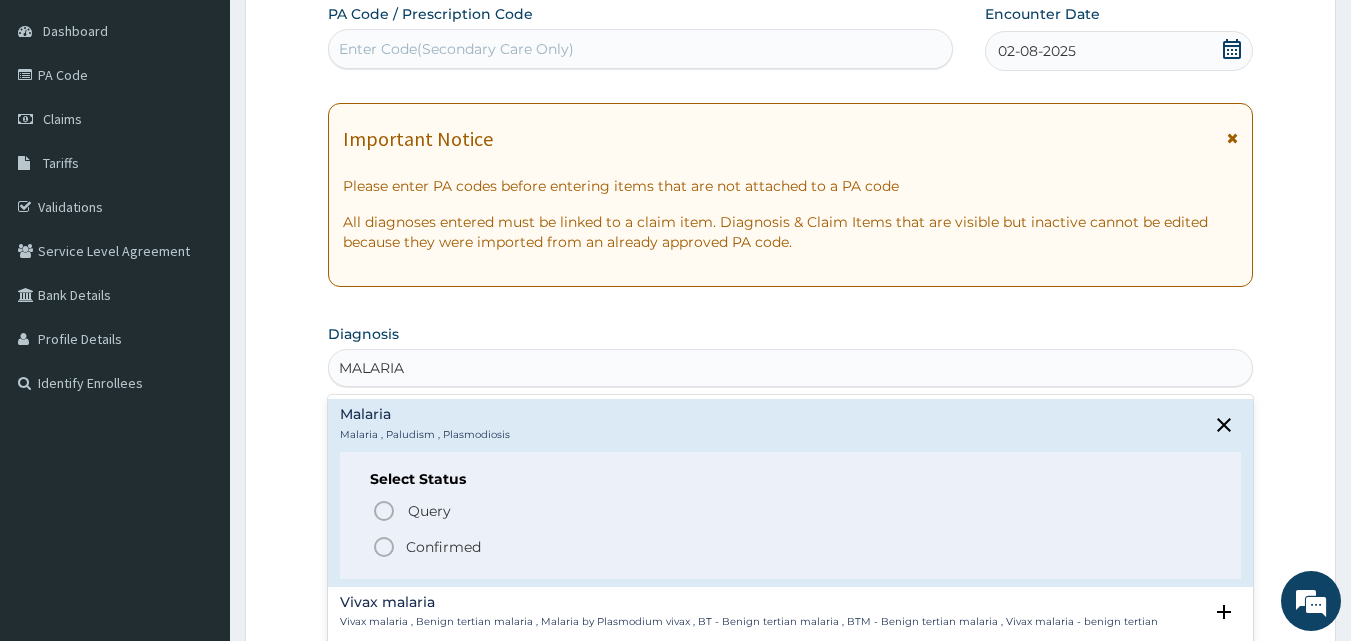 click 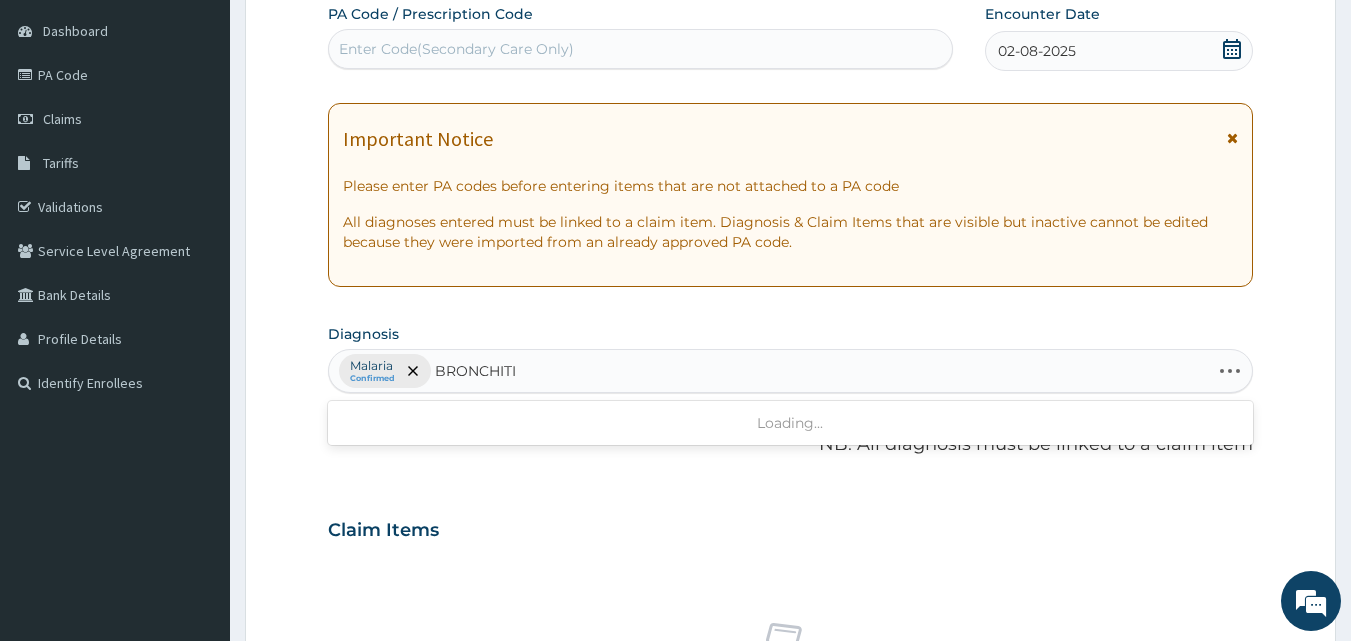 type on "BRONCHITIS" 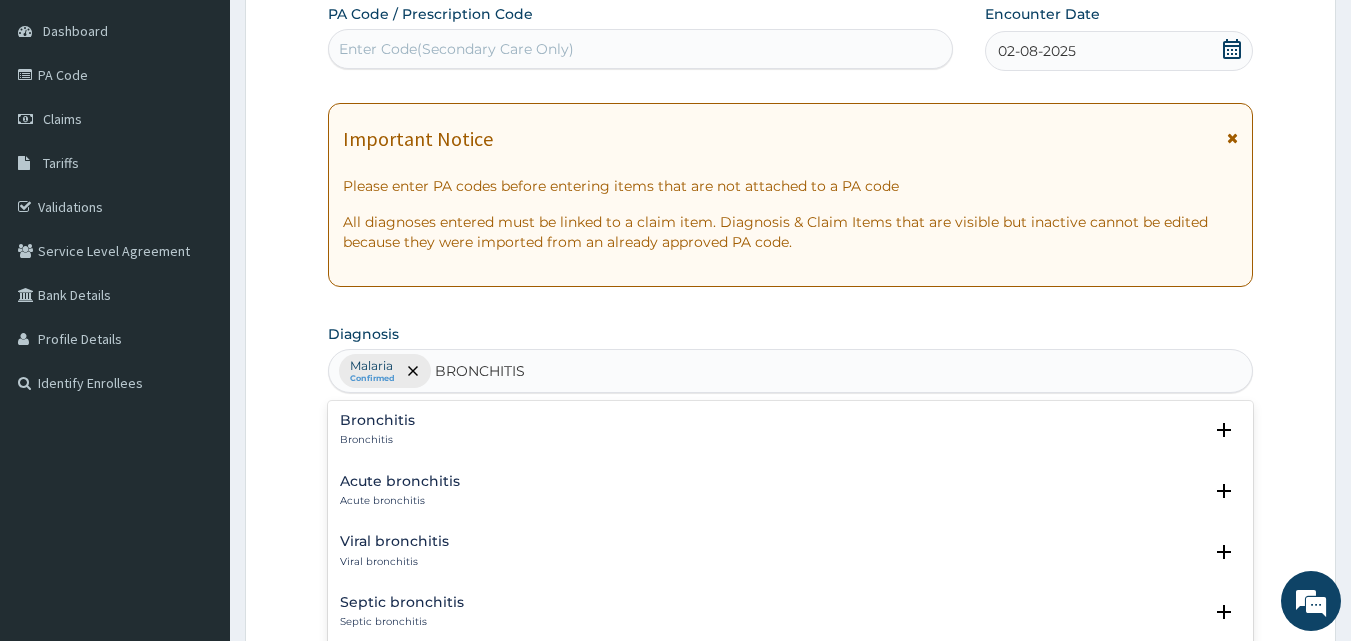 click on "Bronchitis Bronchitis" at bounding box center [377, 430] 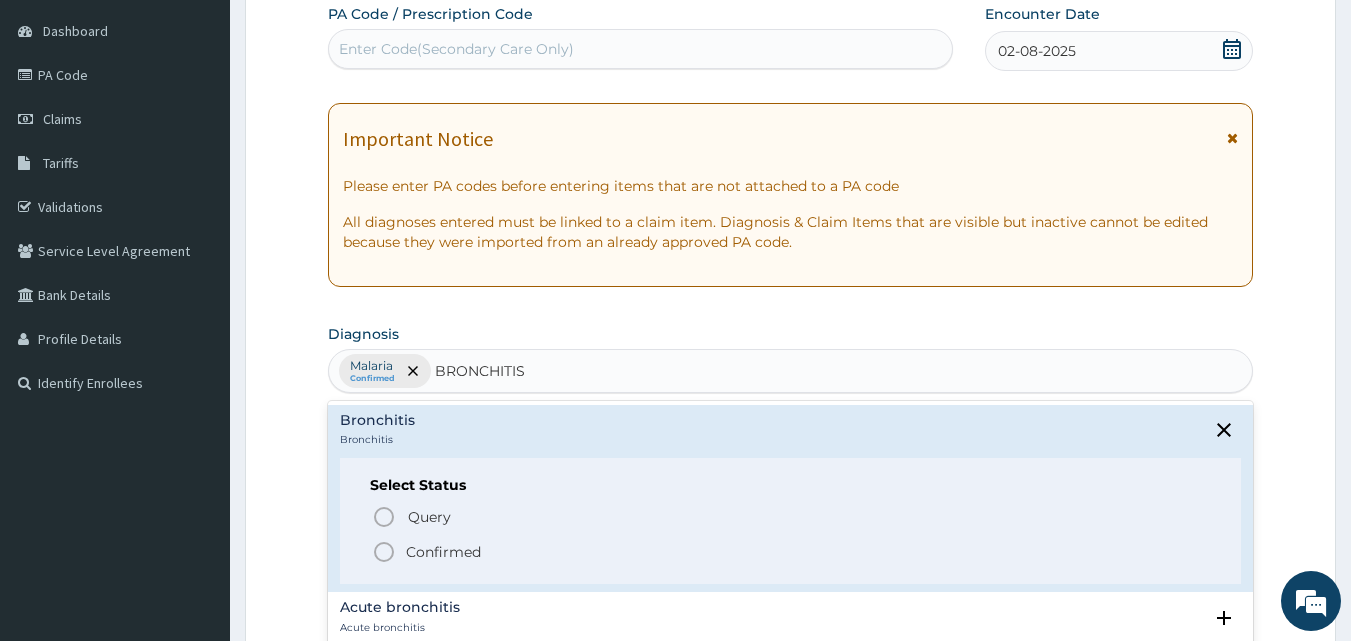 click 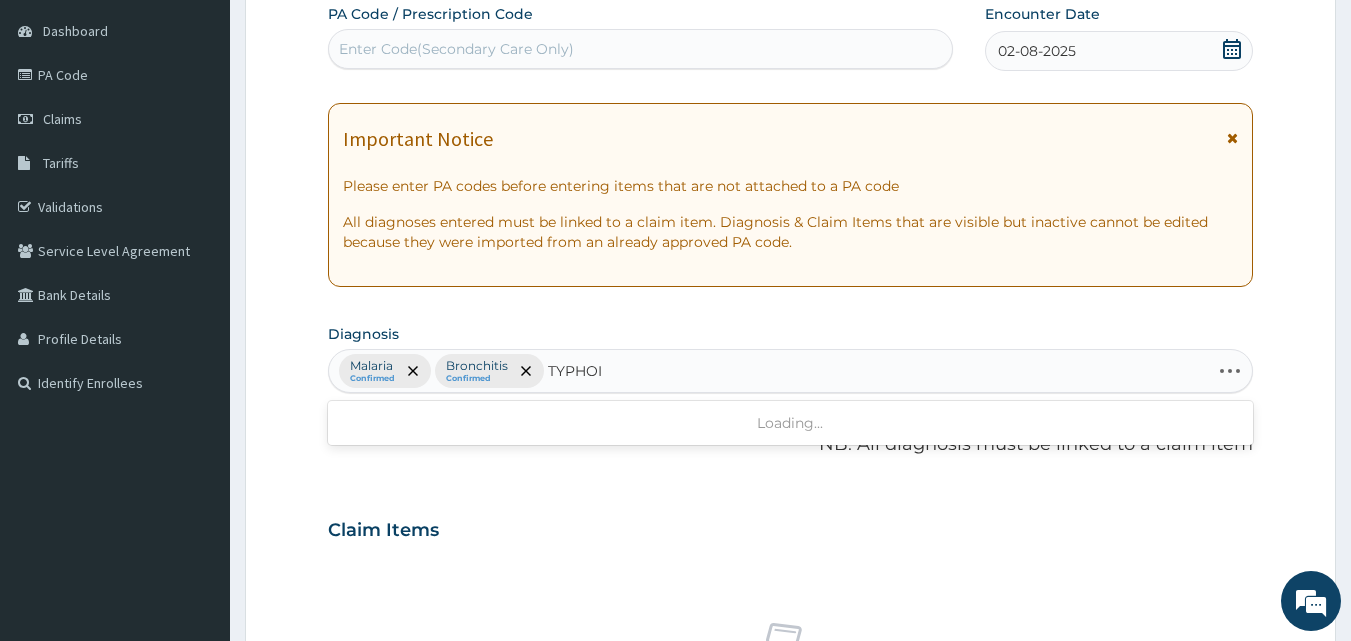 type on "TYPHOID" 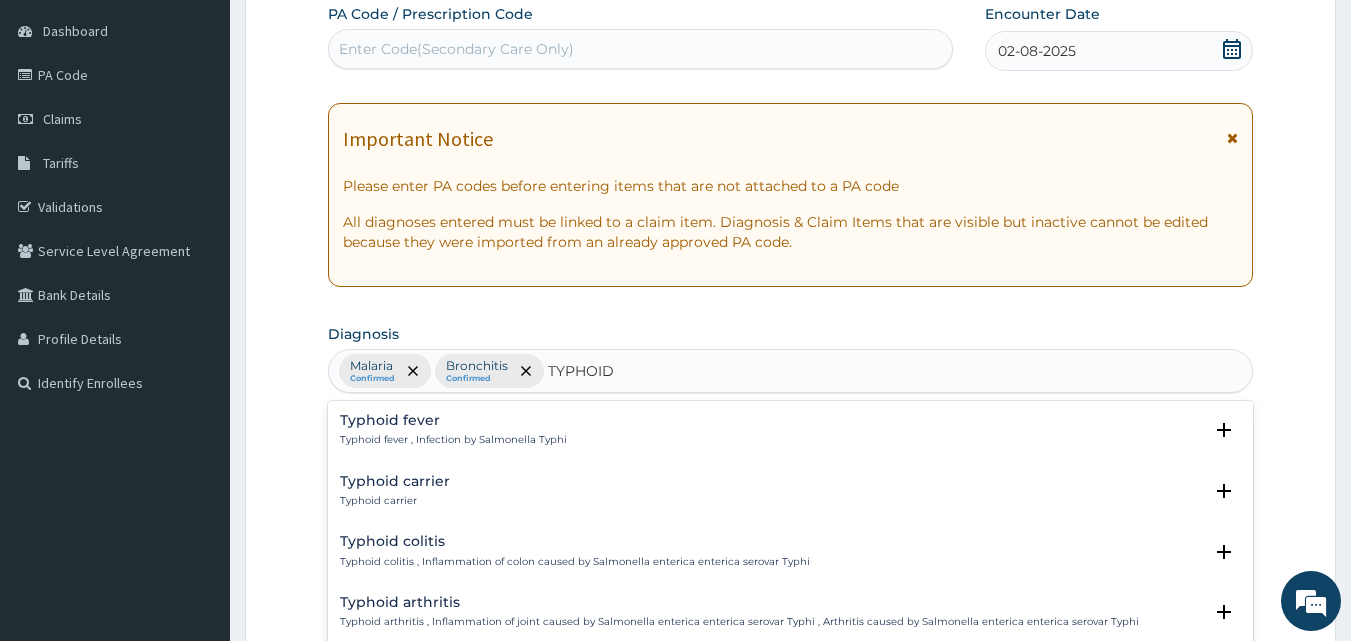 click on "Typhoid fever" at bounding box center (453, 420) 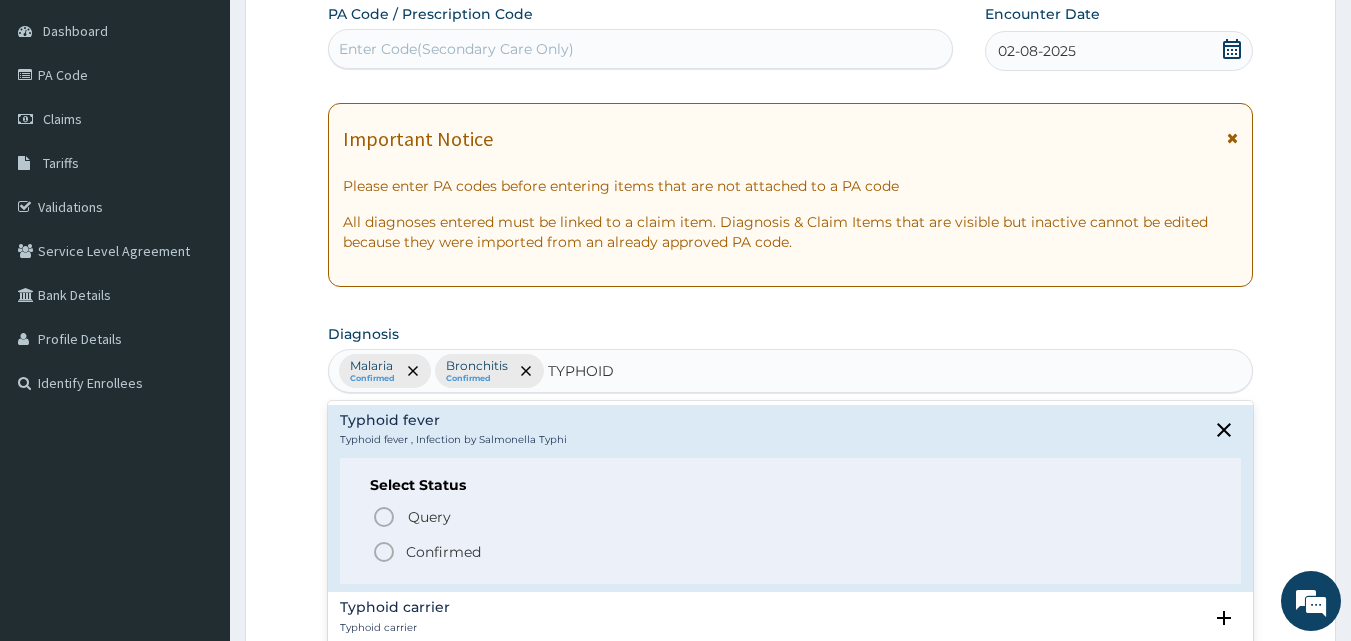 click 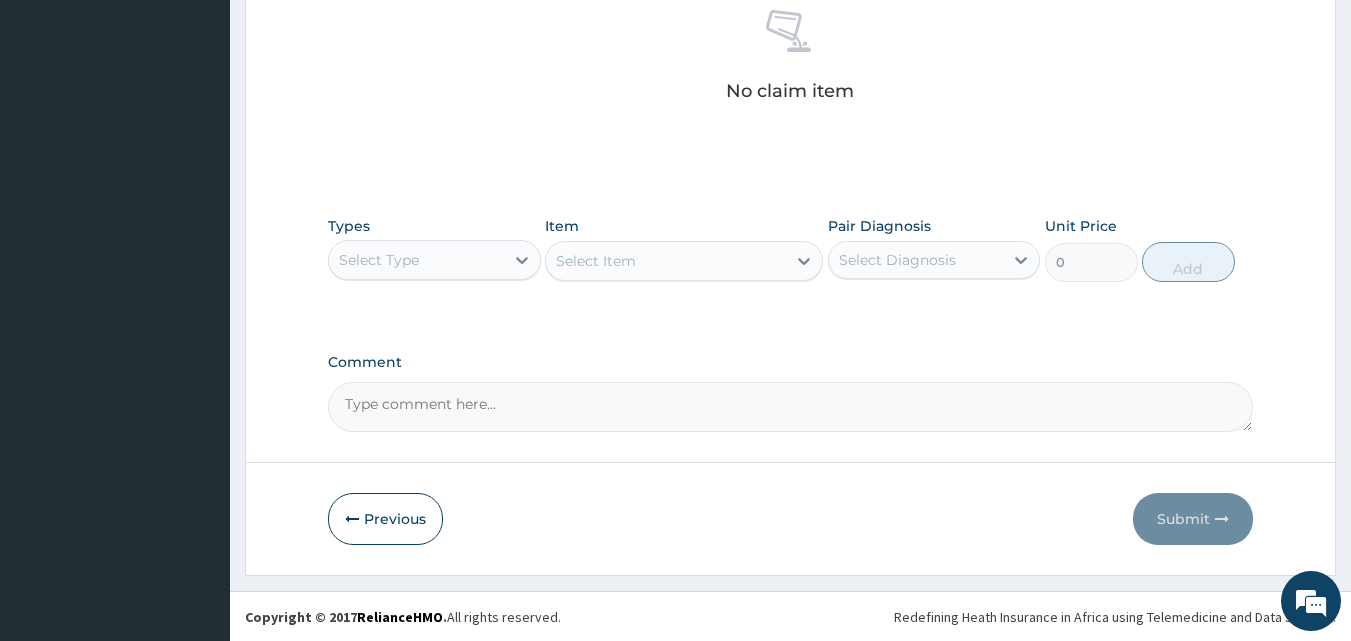 scroll, scrollTop: 801, scrollLeft: 0, axis: vertical 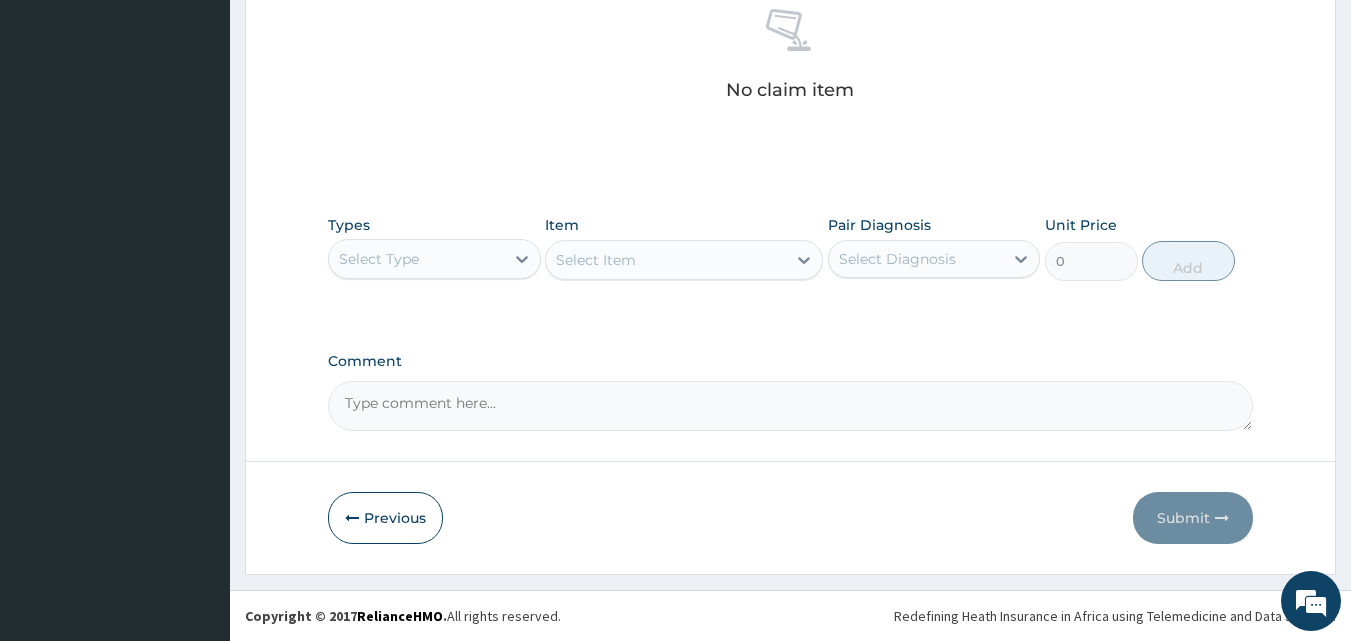 click on "Select Type" at bounding box center [416, 259] 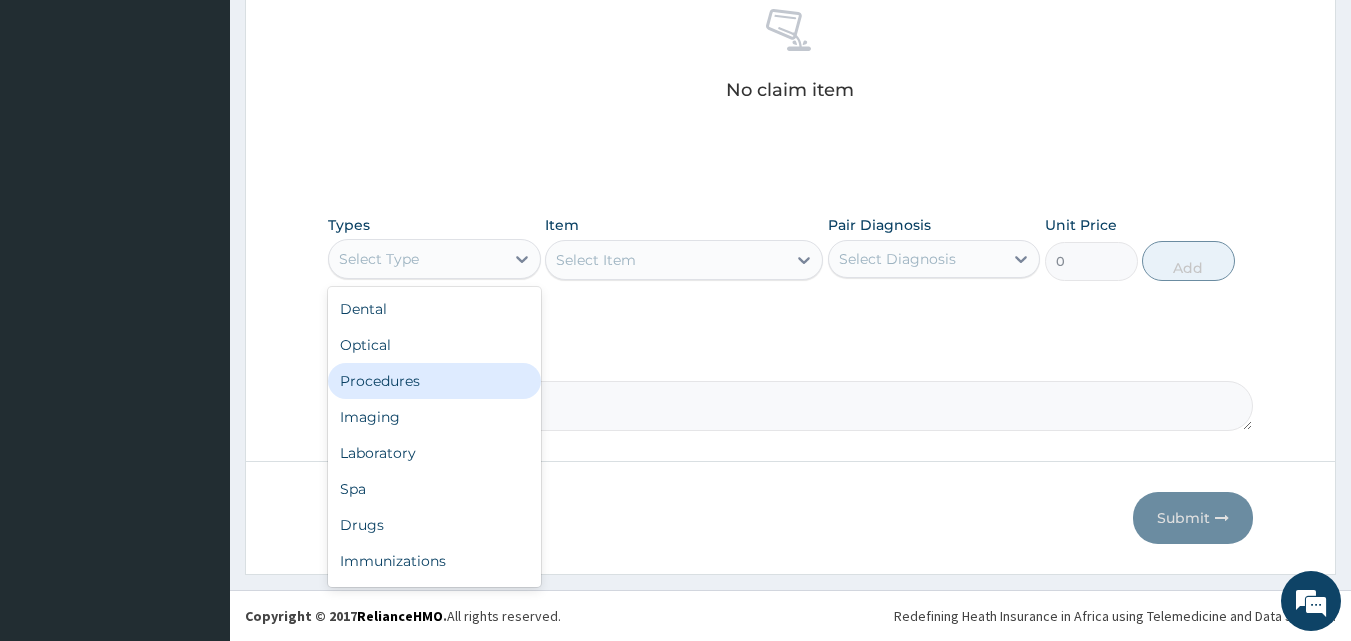 click on "Procedures" at bounding box center (434, 381) 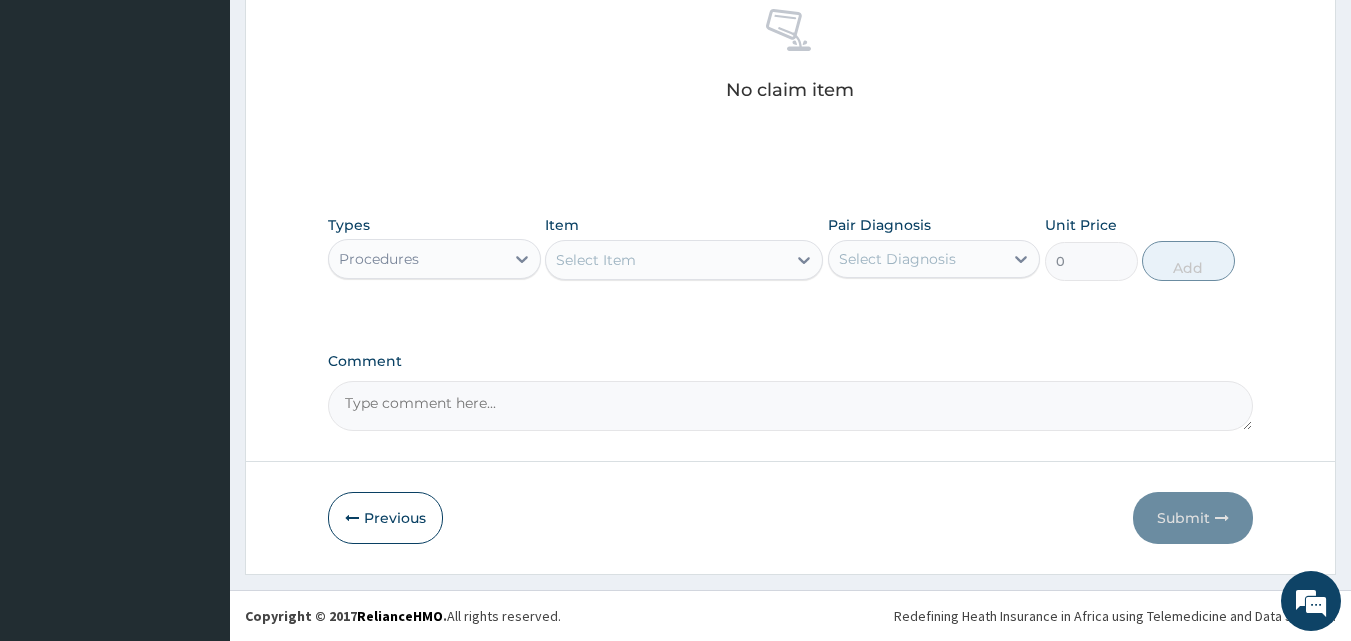 click on "Select Item" at bounding box center [666, 260] 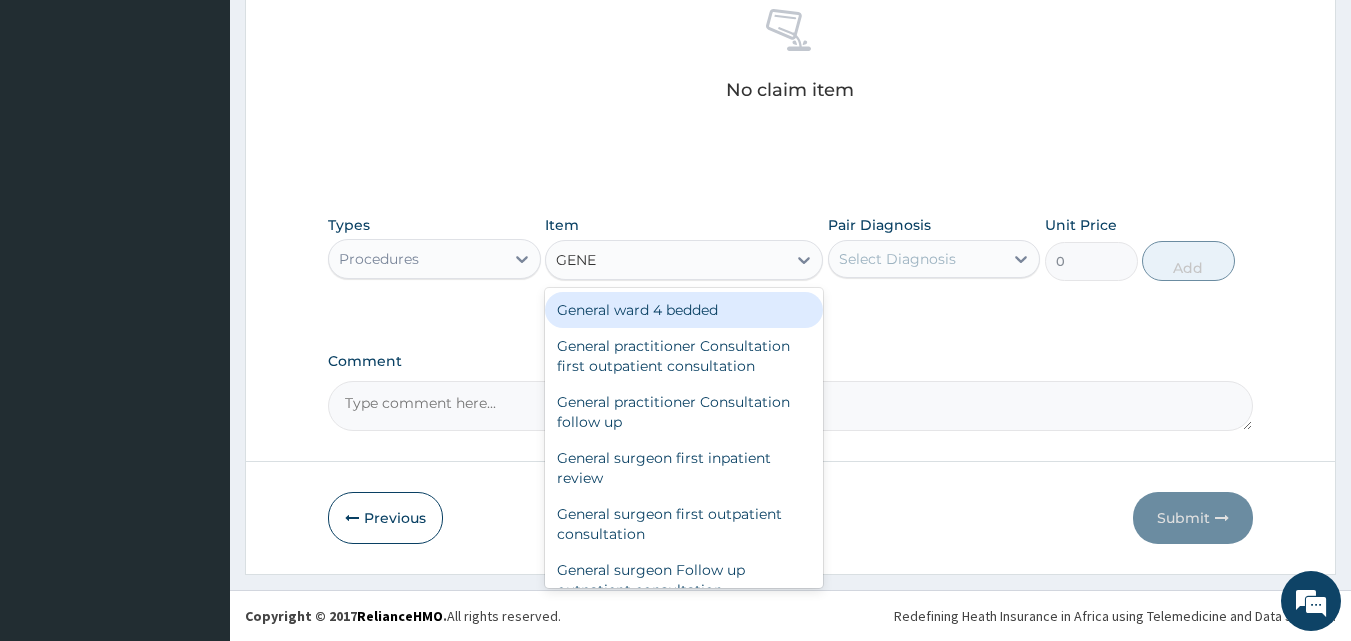 type on "GENER" 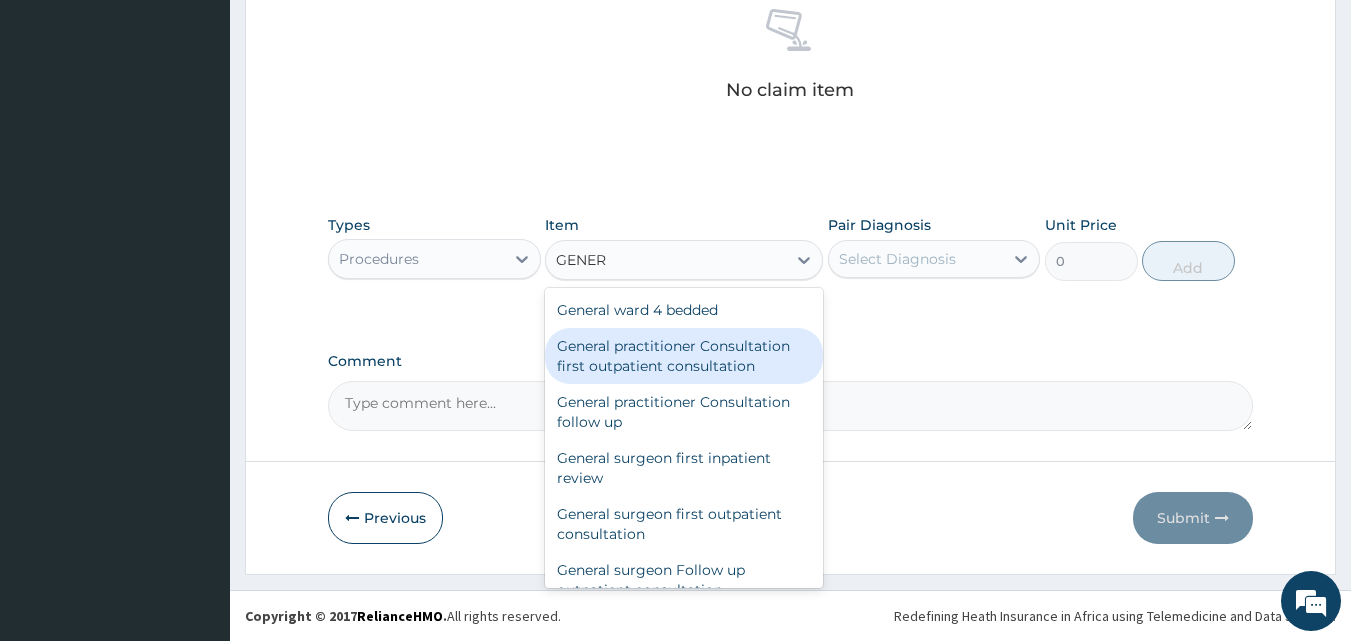 click on "General practitioner Consultation first outpatient consultation" at bounding box center [684, 356] 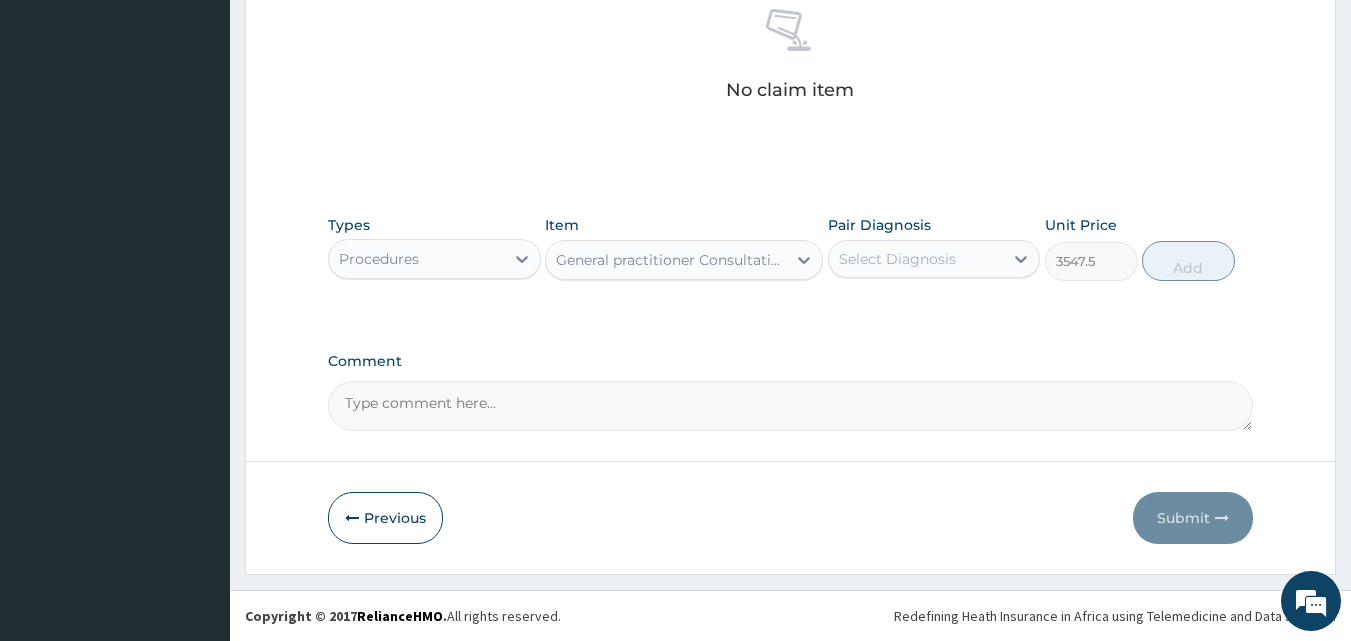 click on "Select Diagnosis" at bounding box center (897, 259) 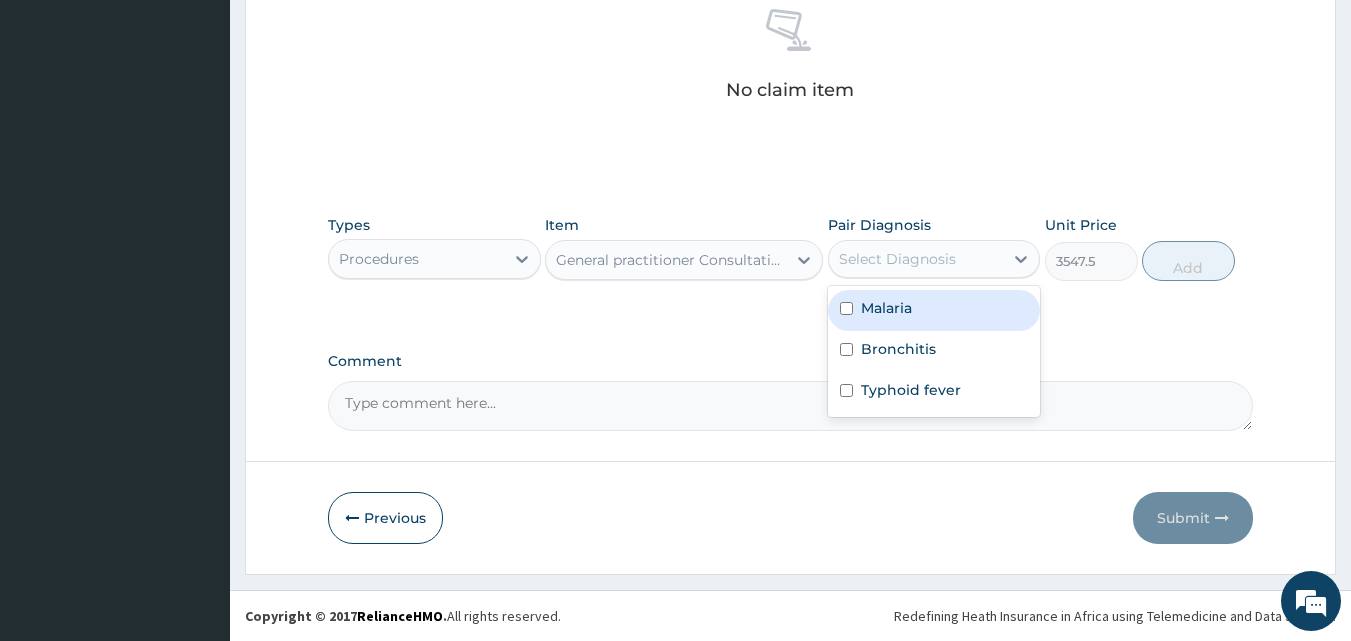 click on "Malaria" at bounding box center [934, 310] 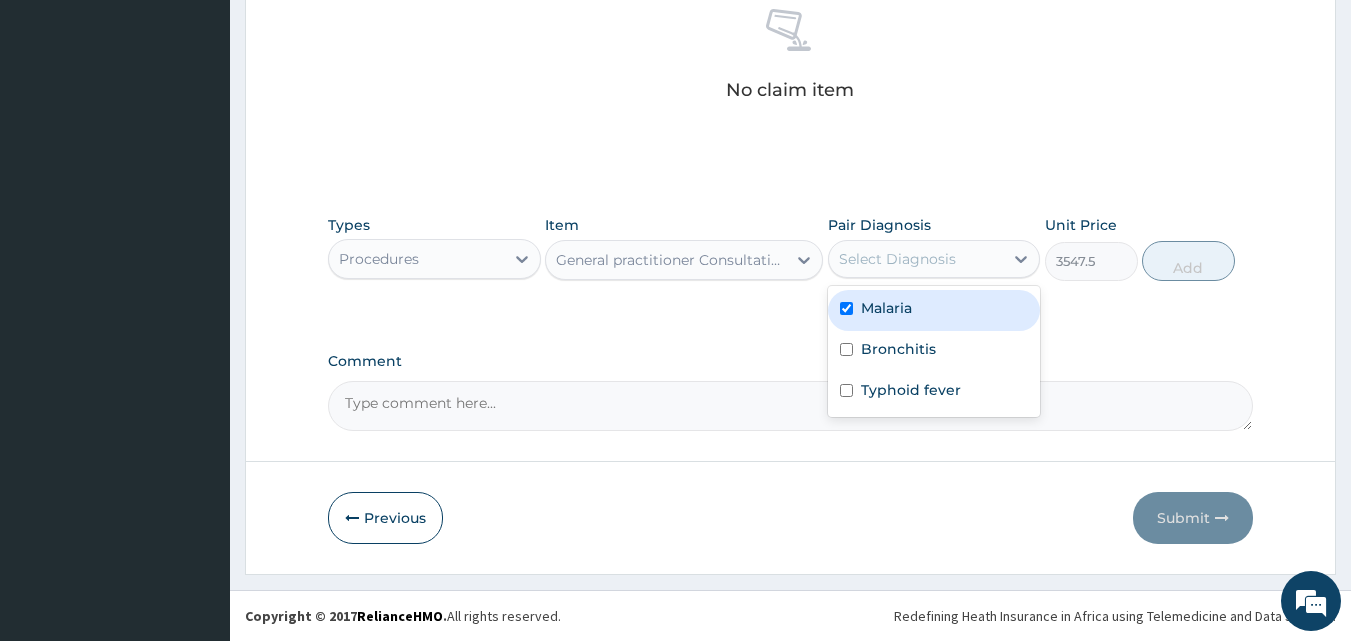 checkbox on "true" 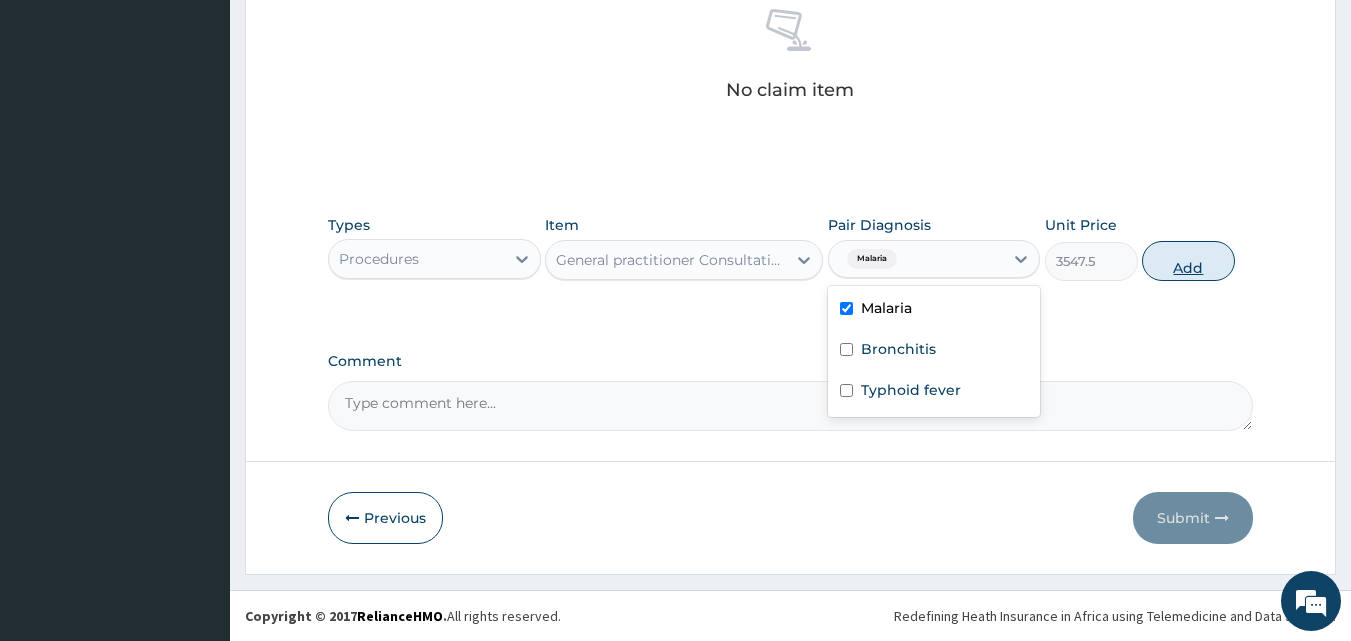 click on "Add" at bounding box center (1188, 261) 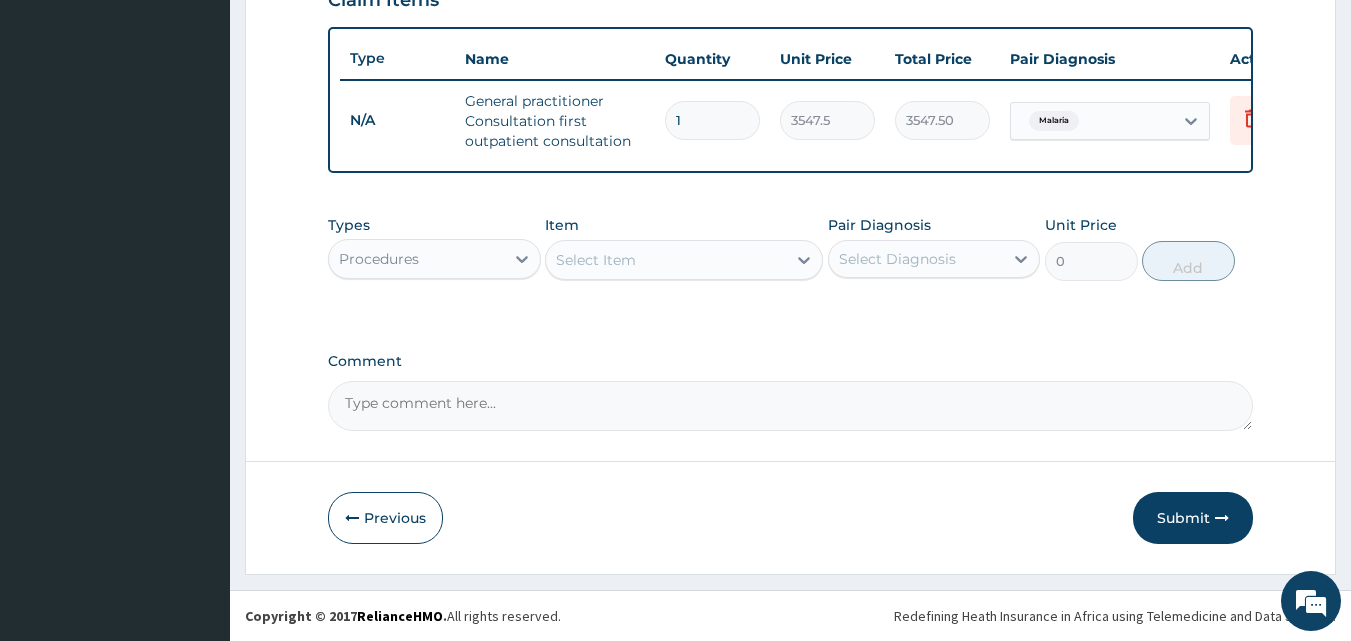 scroll, scrollTop: 732, scrollLeft: 0, axis: vertical 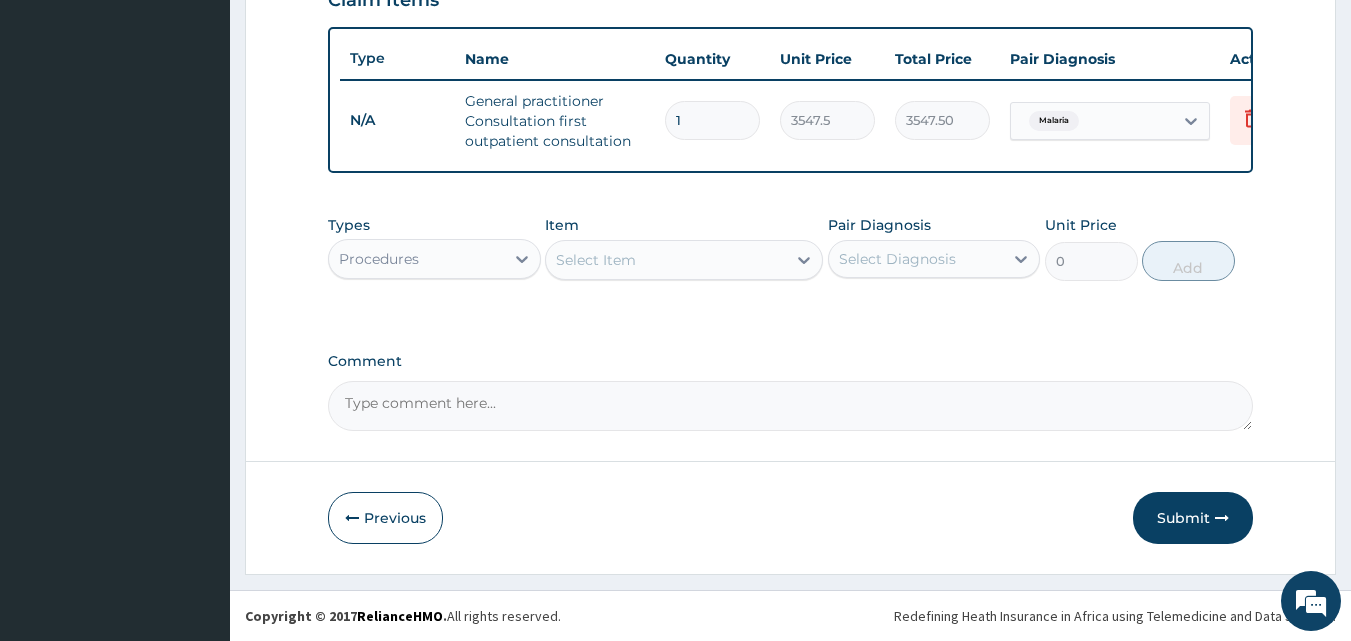 click on "Procedures" at bounding box center [416, 259] 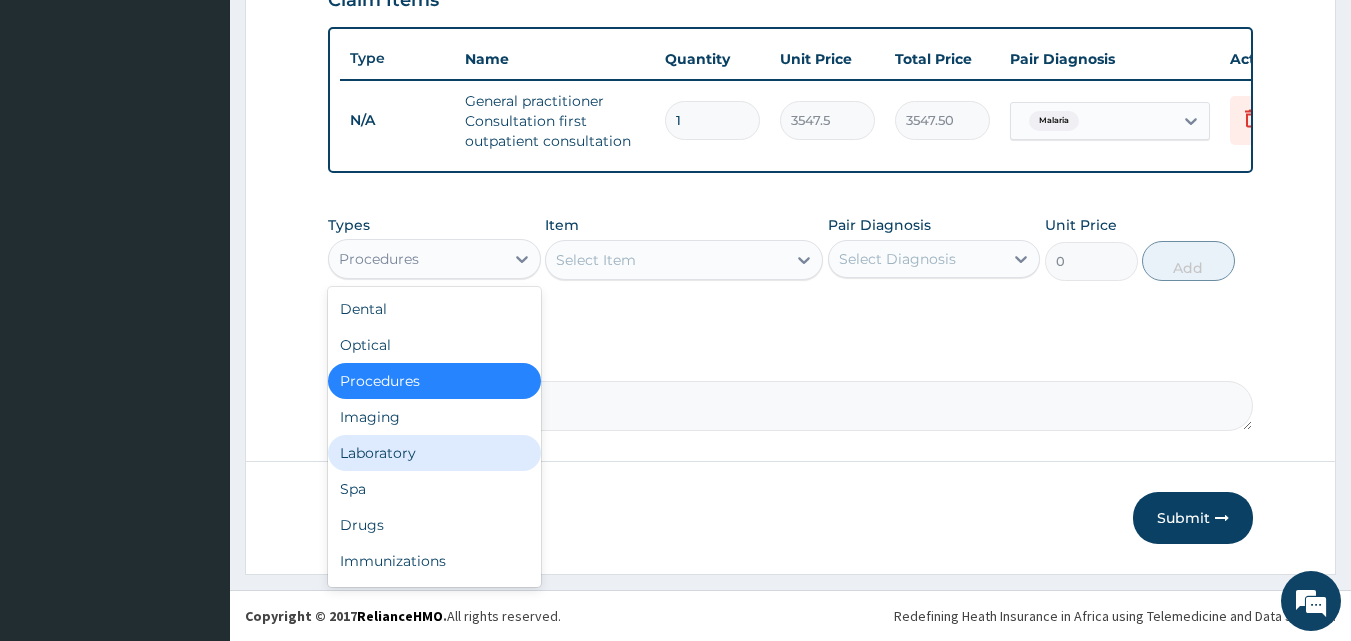 click on "Laboratory" at bounding box center [434, 453] 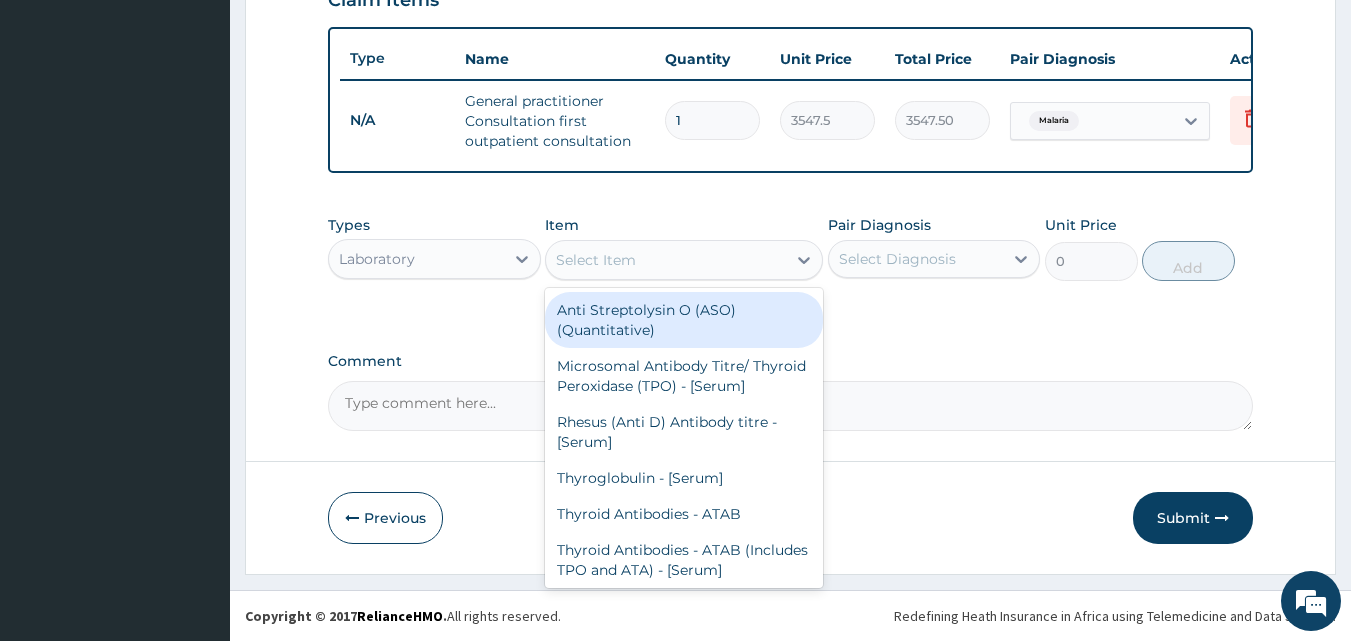 click on "Select Item" at bounding box center [666, 260] 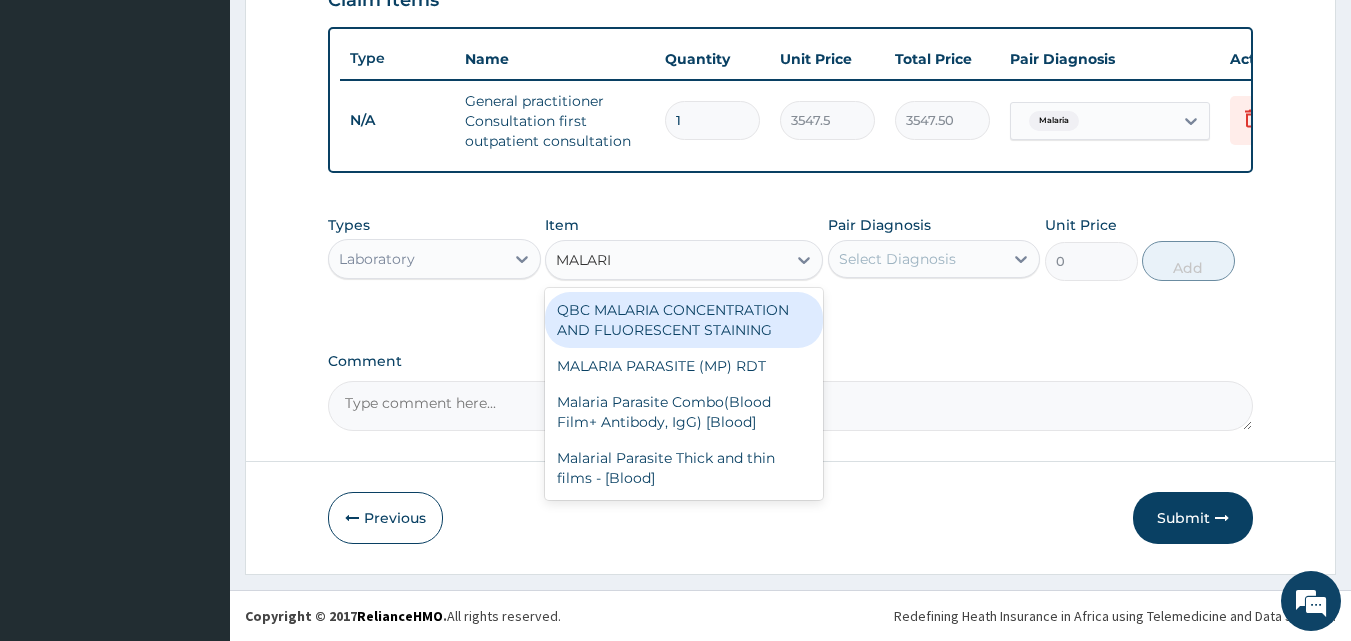 type on "MALARIA" 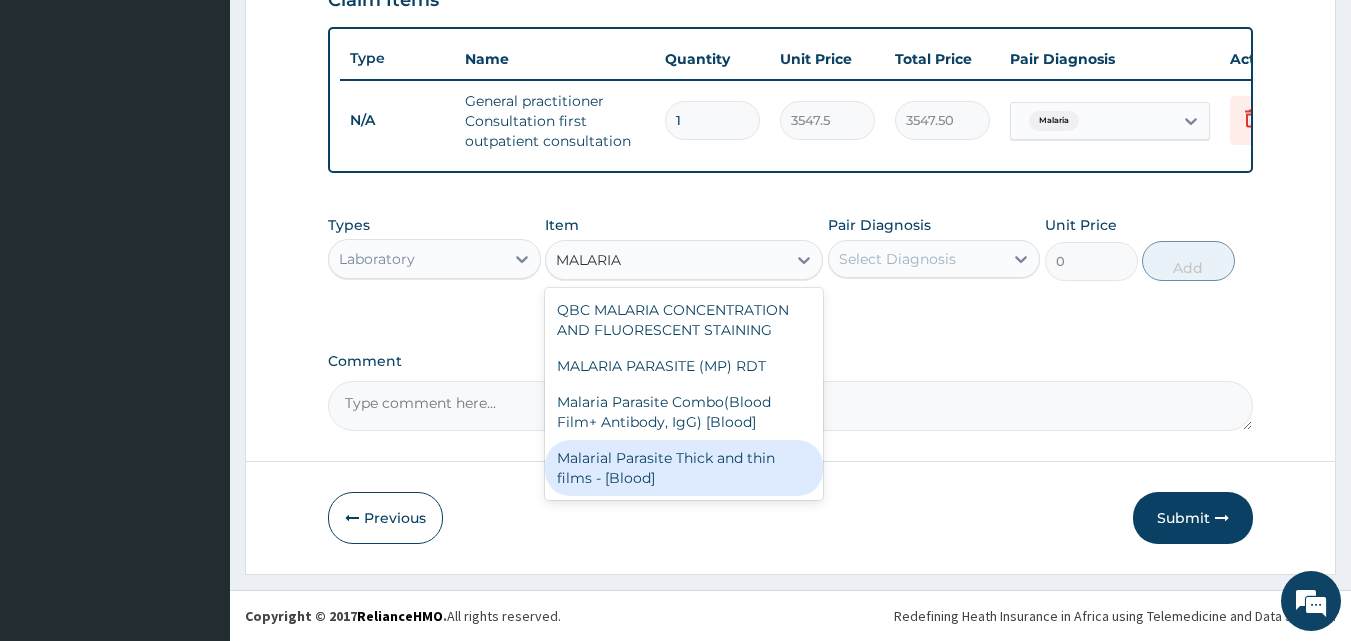 click on "Malarial Parasite Thick and thin films - [Blood]" at bounding box center [684, 468] 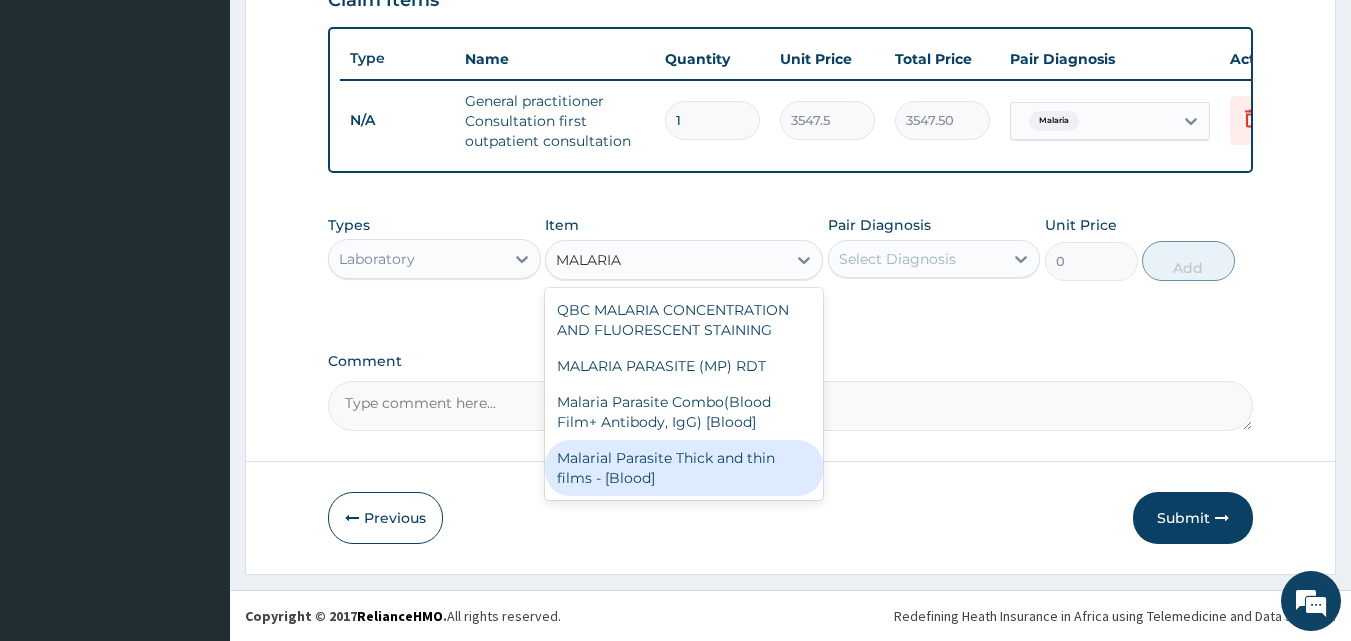 type 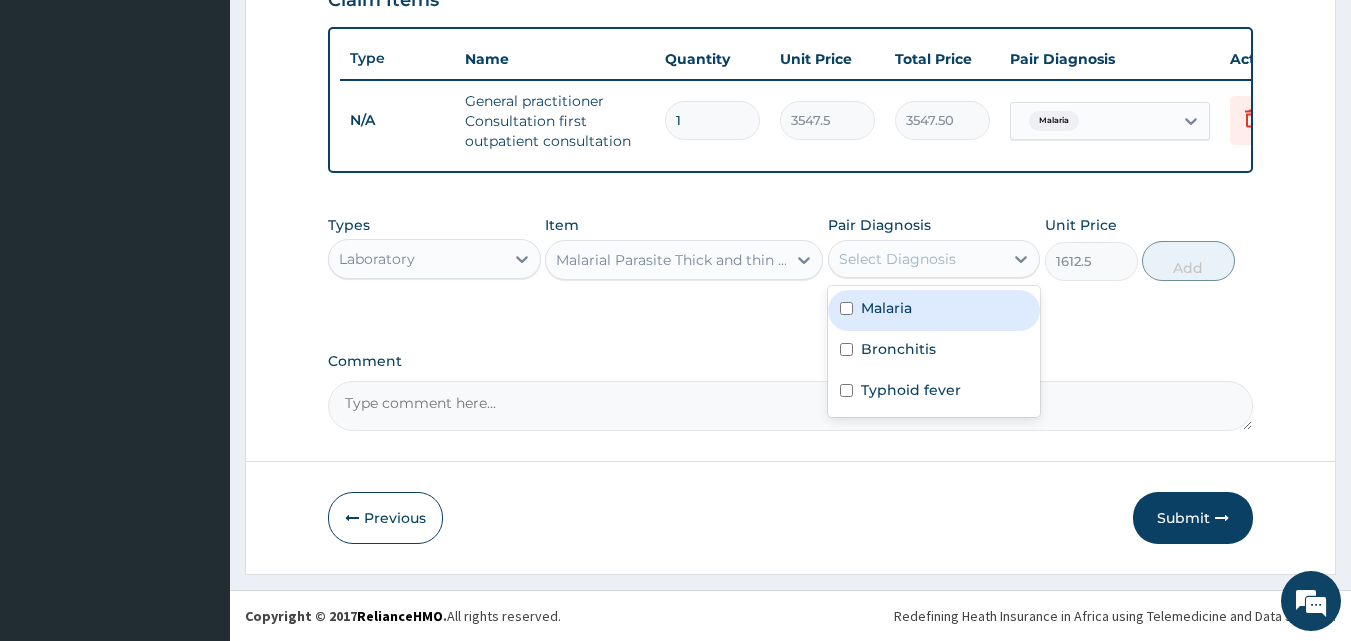 click on "Select Diagnosis" at bounding box center [897, 259] 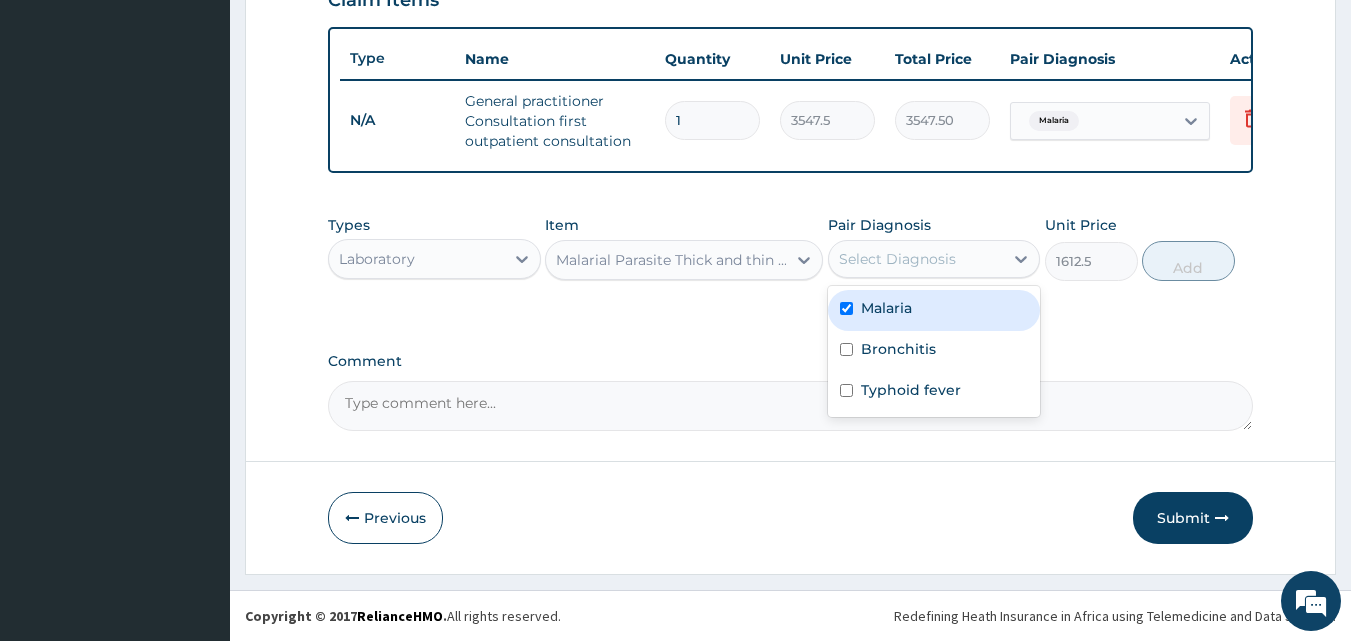 checkbox on "true" 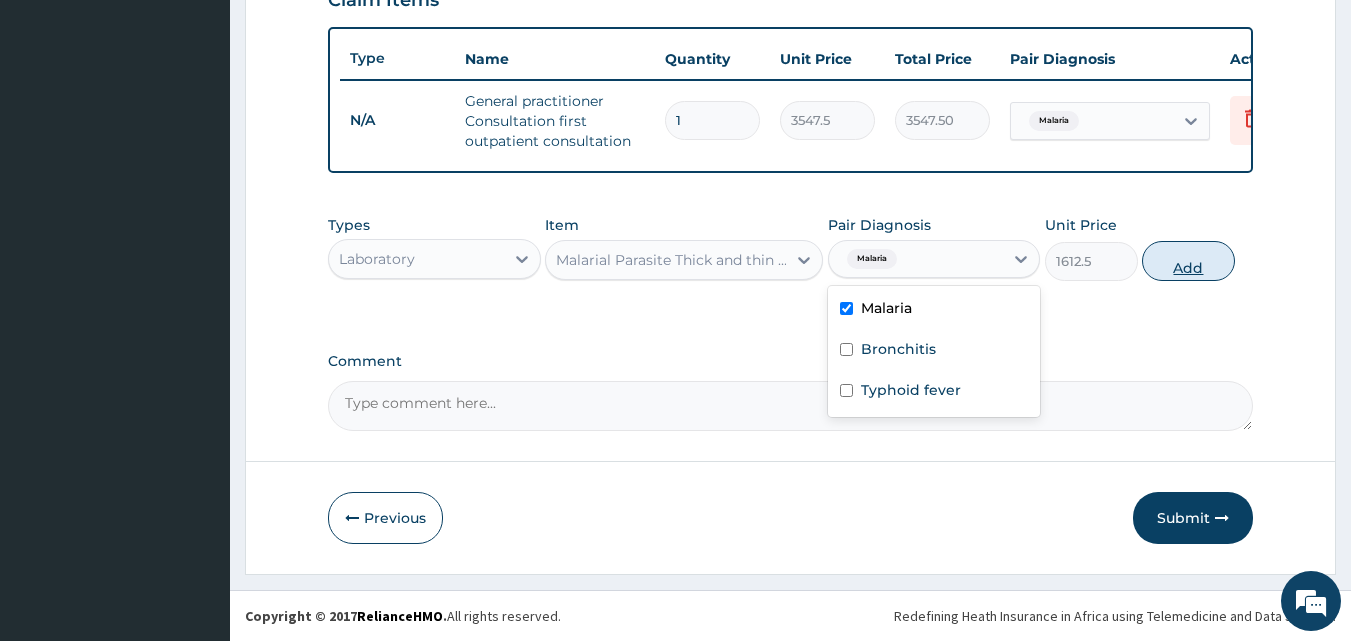 click on "Add" at bounding box center [1188, 261] 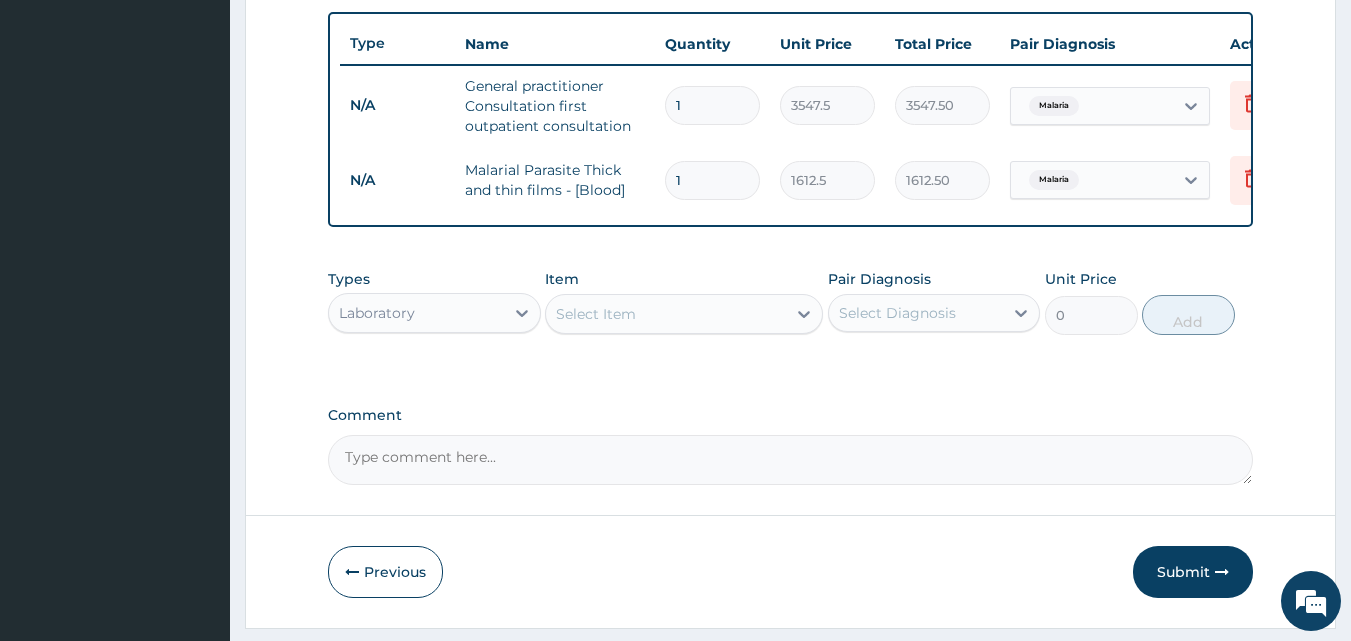 click on "Select Item" at bounding box center (666, 314) 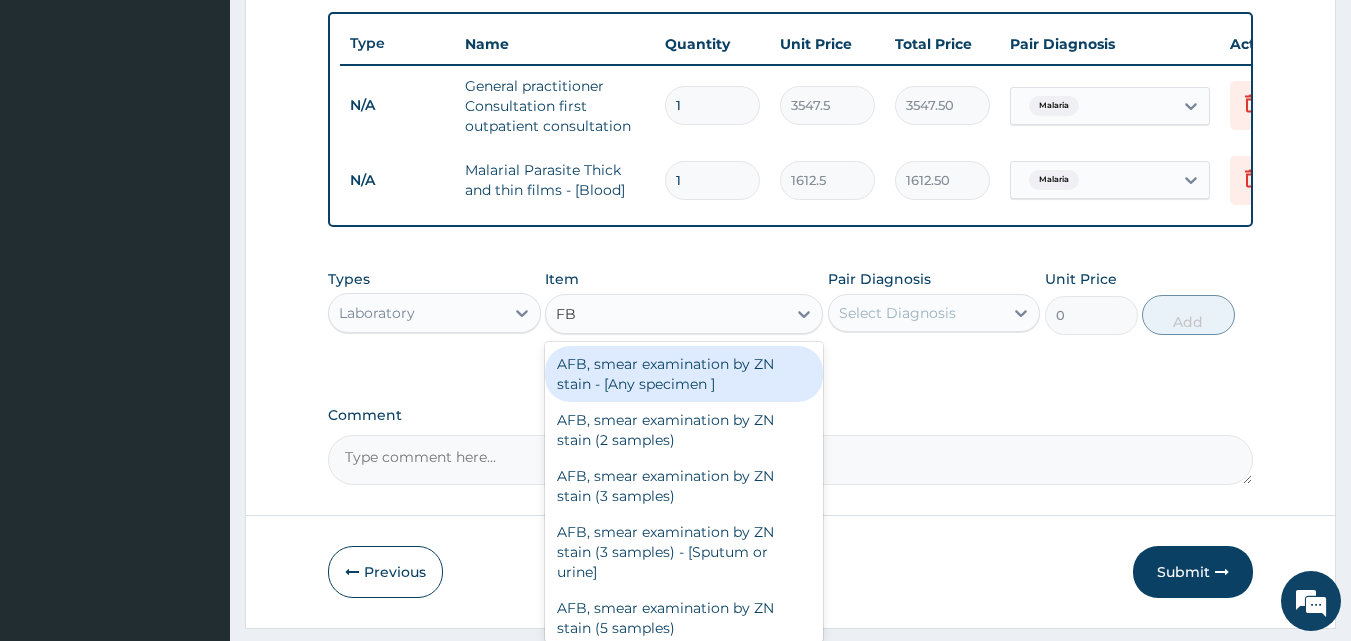 type on "FBC" 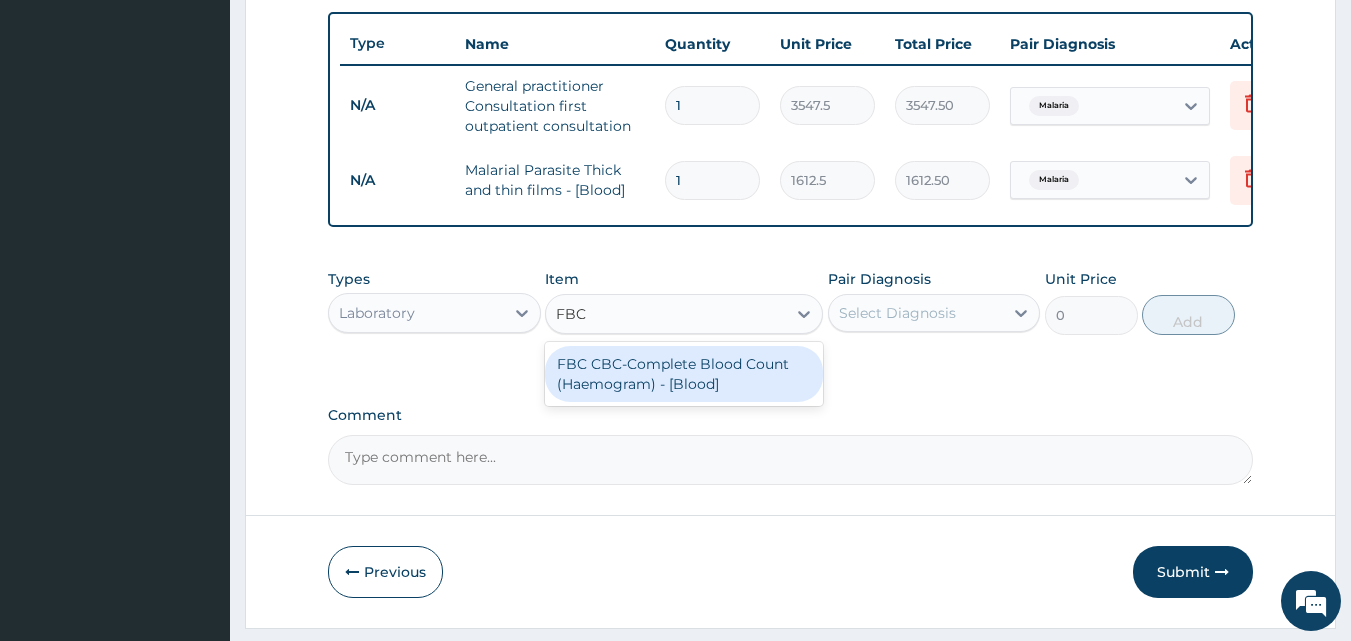 click on "FBC CBC-Complete Blood Count (Haemogram) - [Blood]" at bounding box center (684, 374) 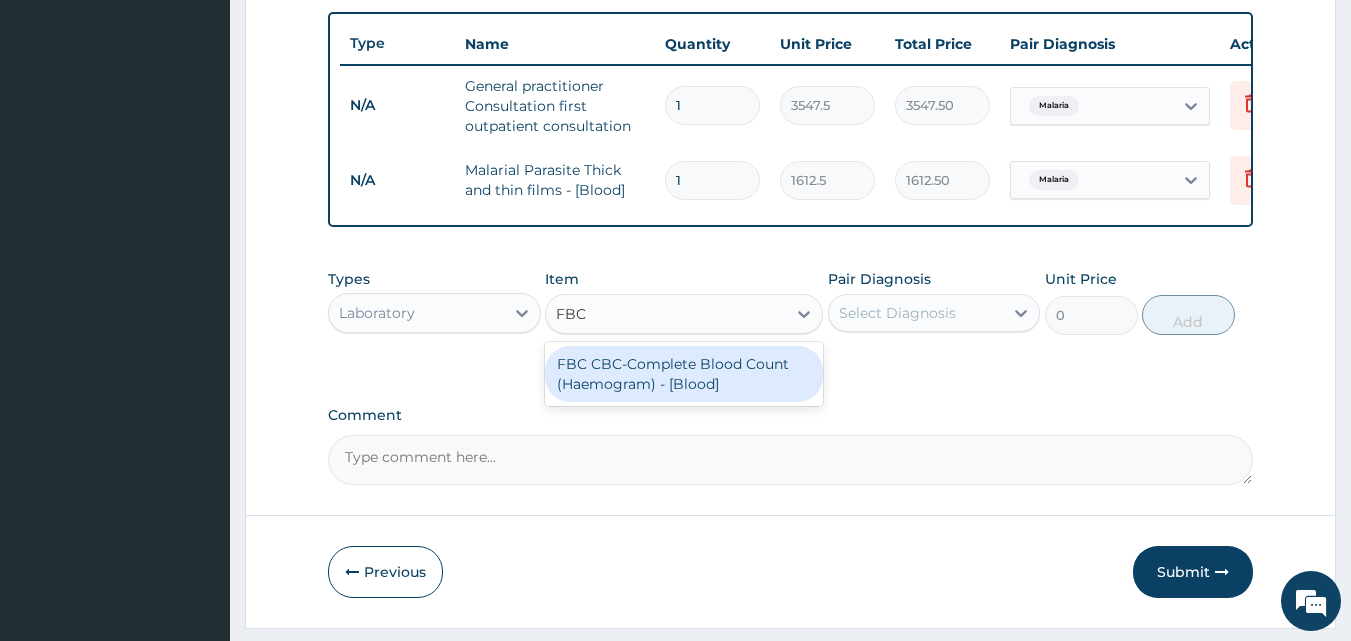 type 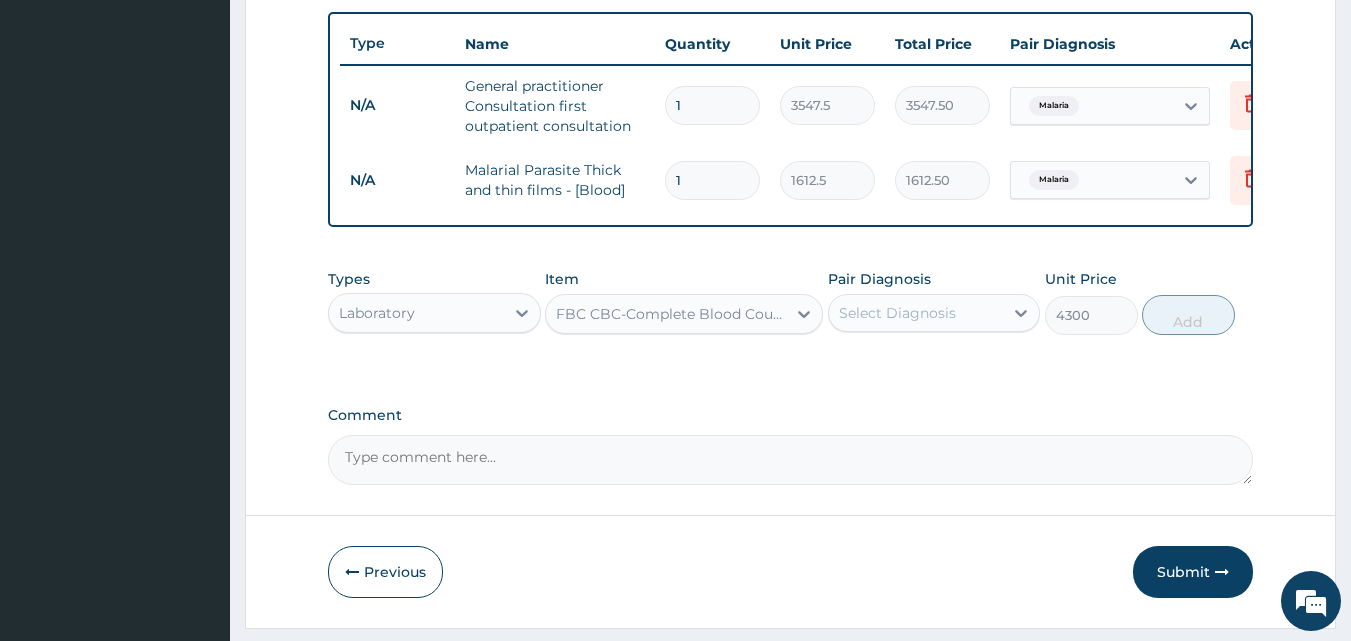 click on "Select Diagnosis" at bounding box center (897, 313) 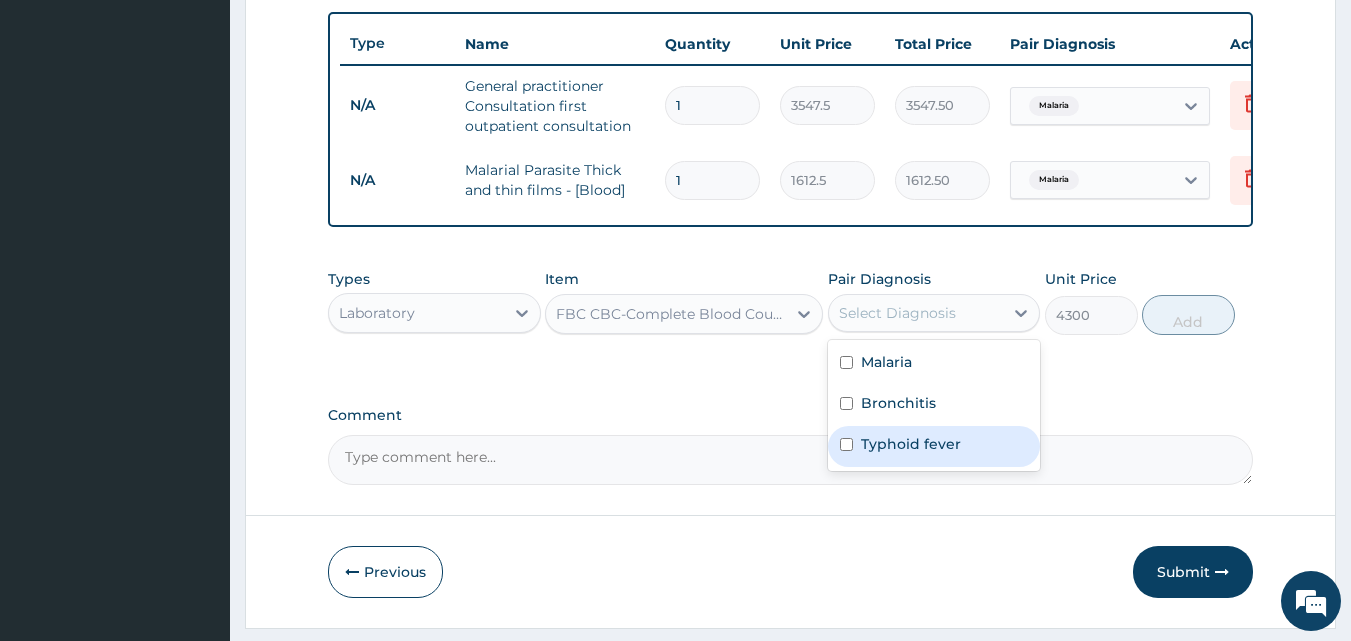 click on "Typhoid fever" at bounding box center (934, 446) 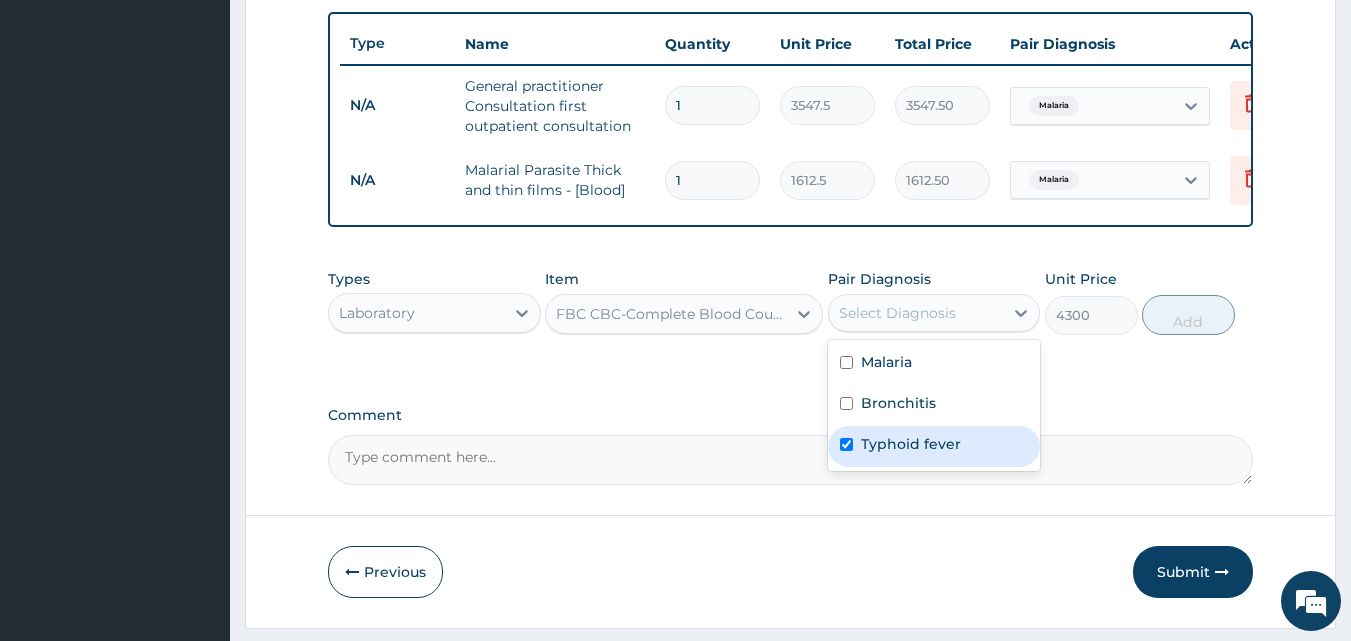 checkbox on "true" 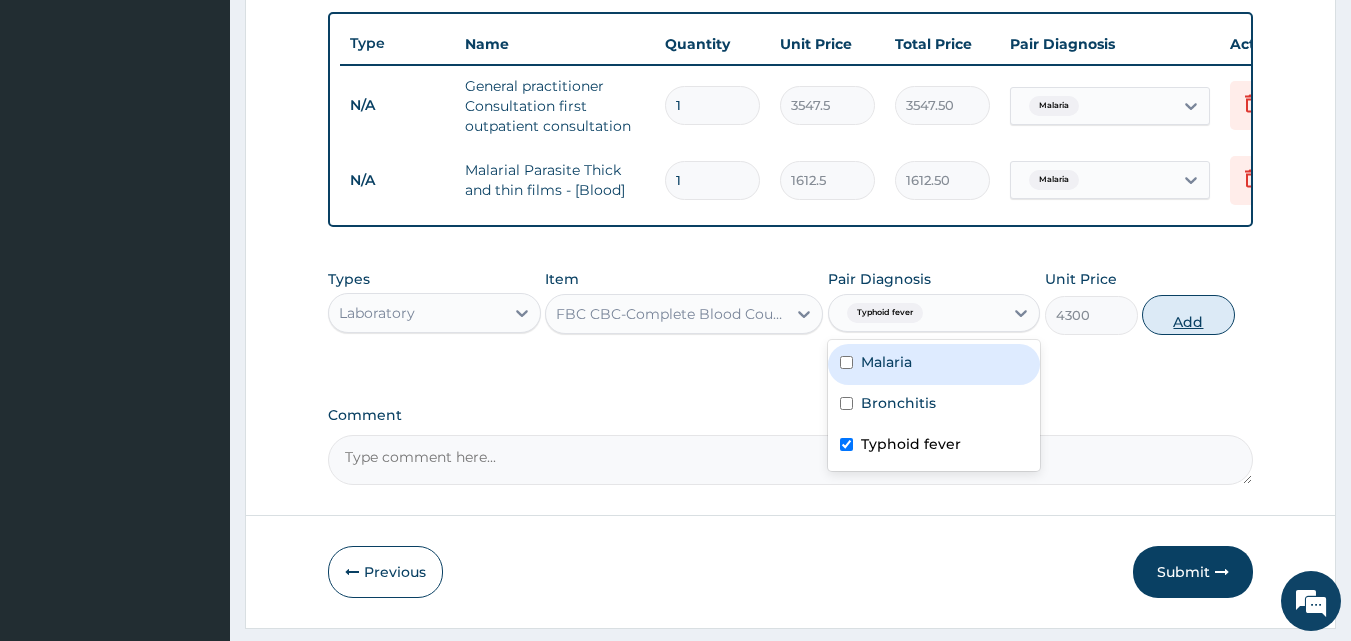 click on "Add" at bounding box center (1188, 315) 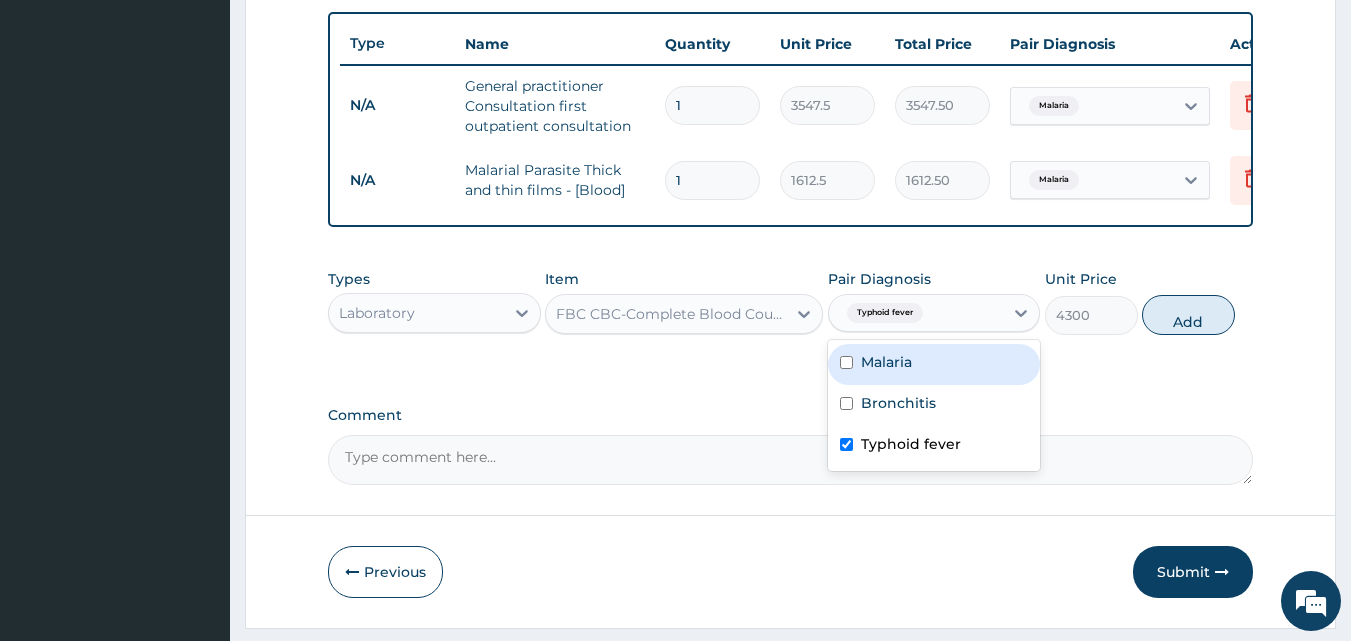 type on "0" 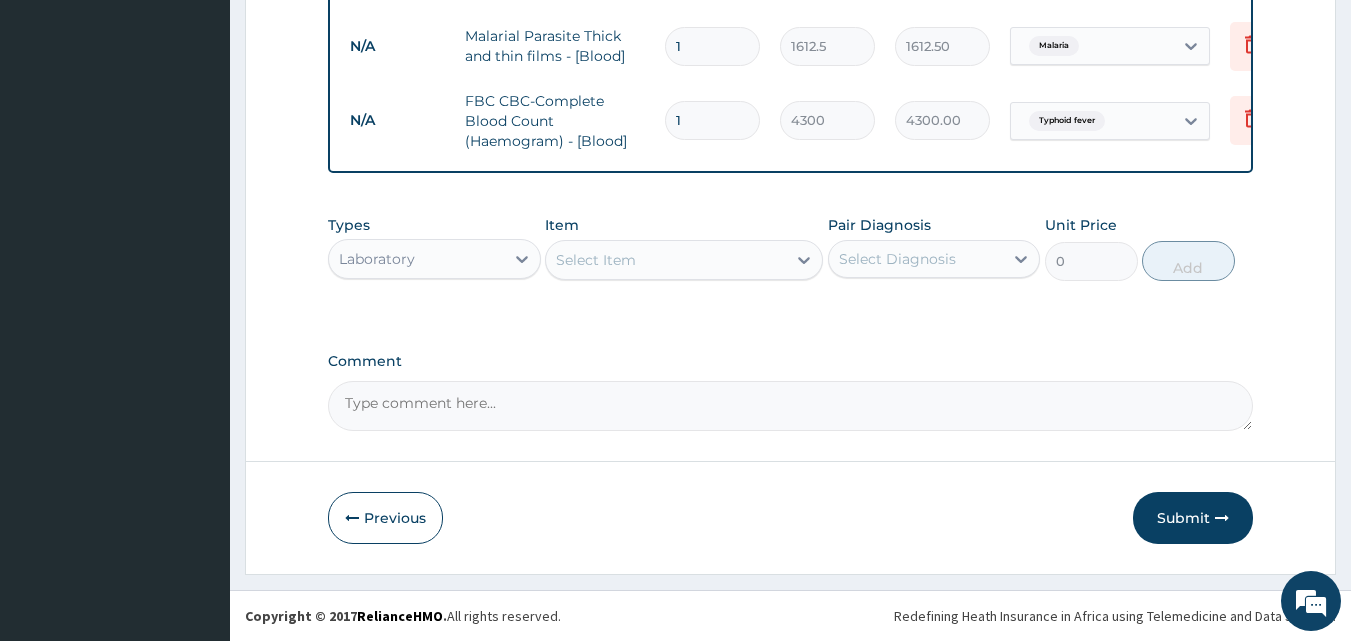 scroll, scrollTop: 881, scrollLeft: 0, axis: vertical 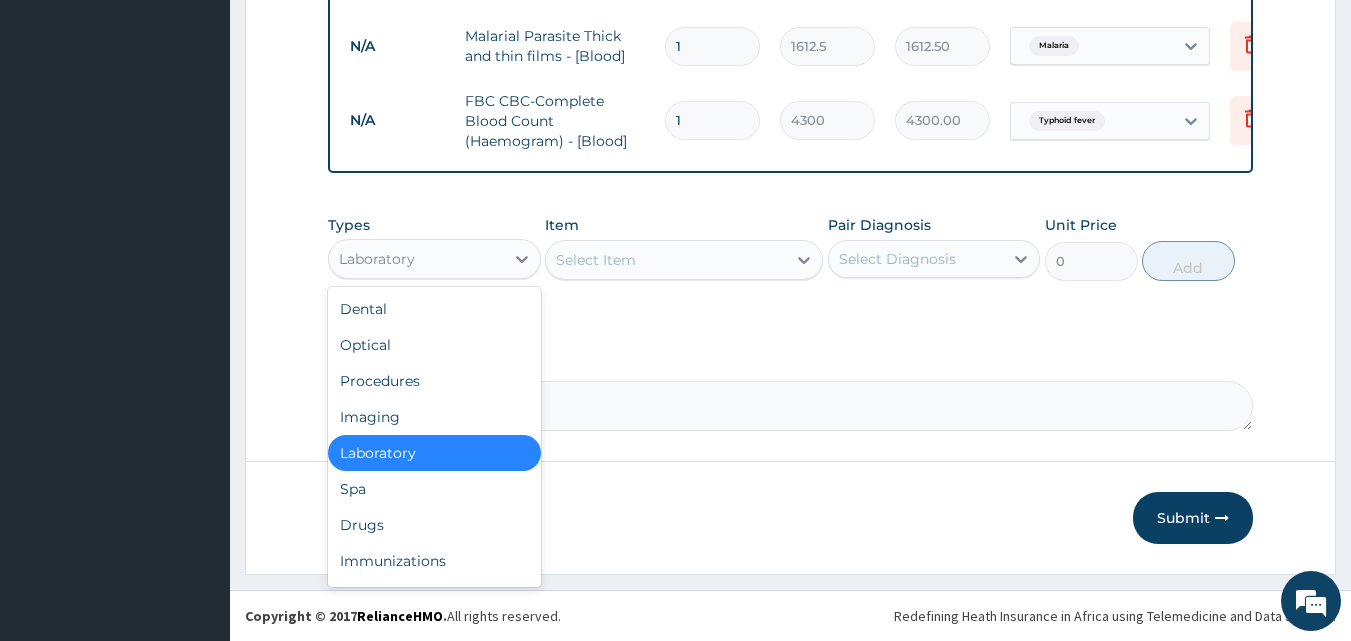 click on "Laboratory" at bounding box center (416, 259) 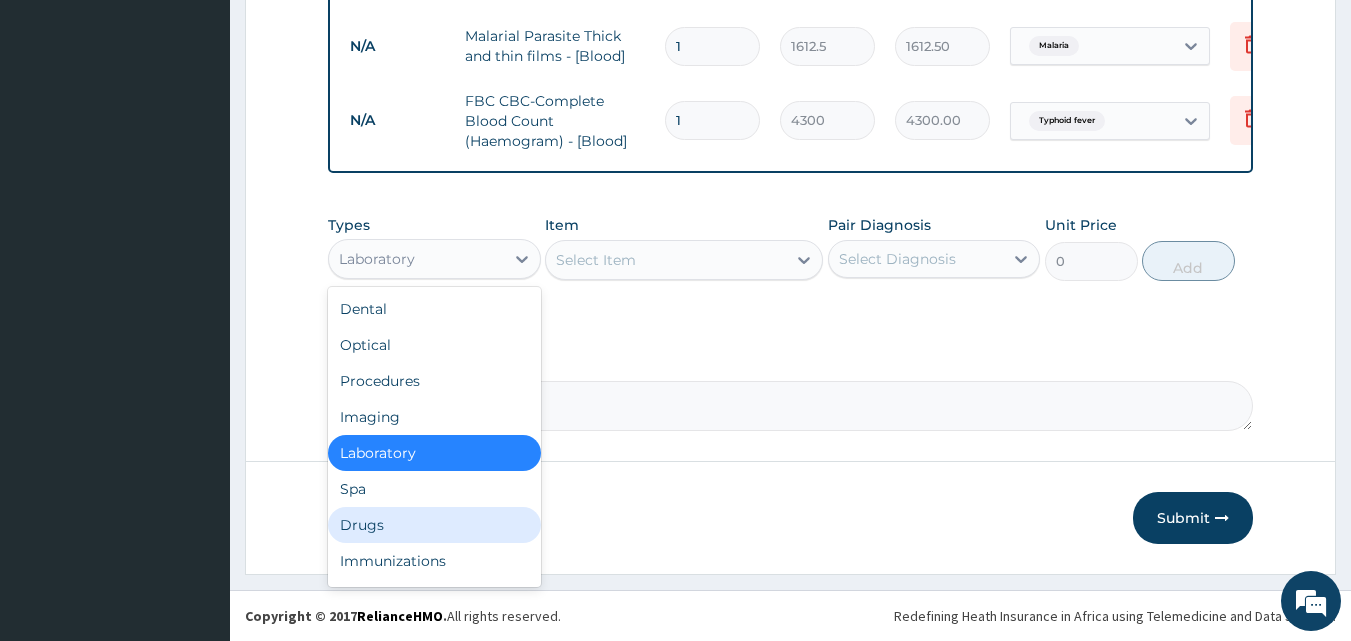 click on "Drugs" at bounding box center (434, 525) 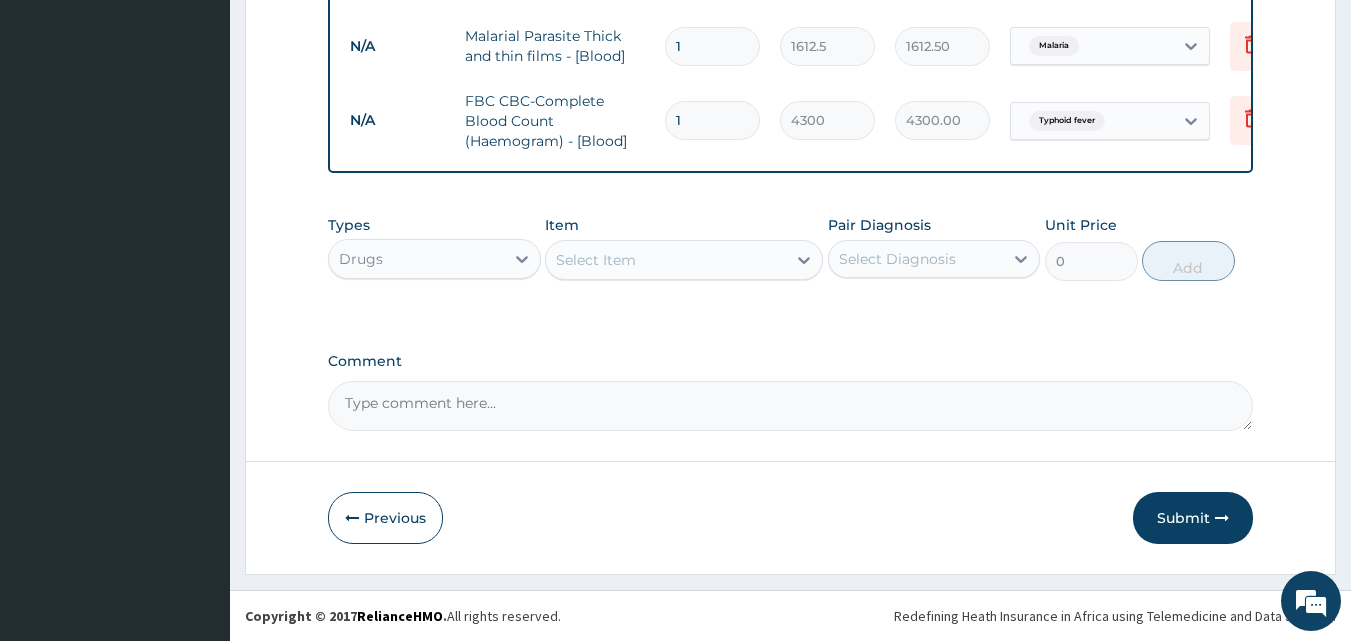 click on "Select Item" at bounding box center [666, 260] 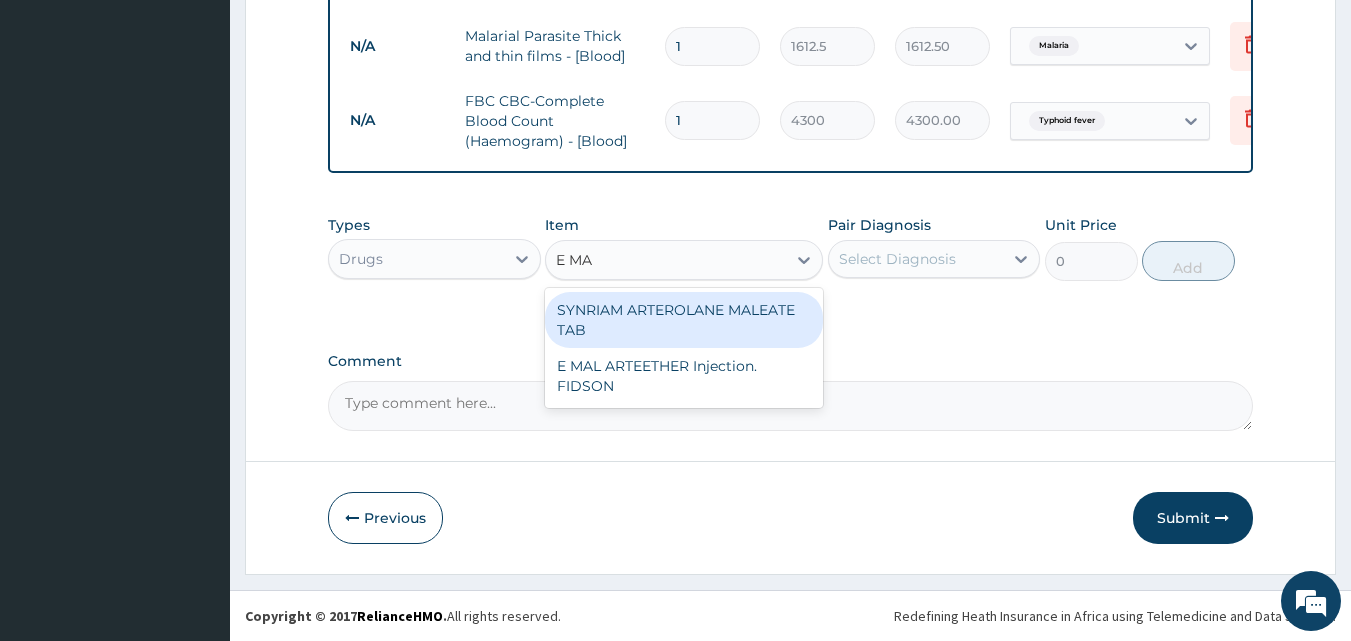 type on "E MAL" 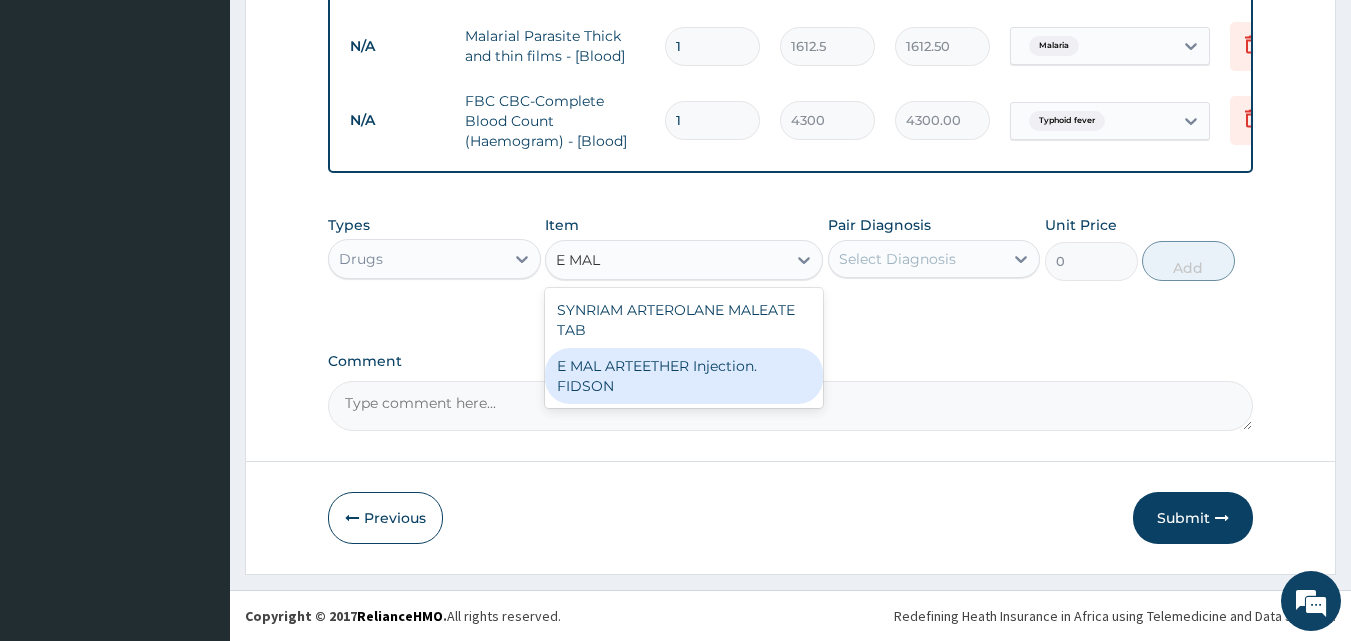 click on "E MAL ARTEETHER Injection. FIDSON" at bounding box center (684, 376) 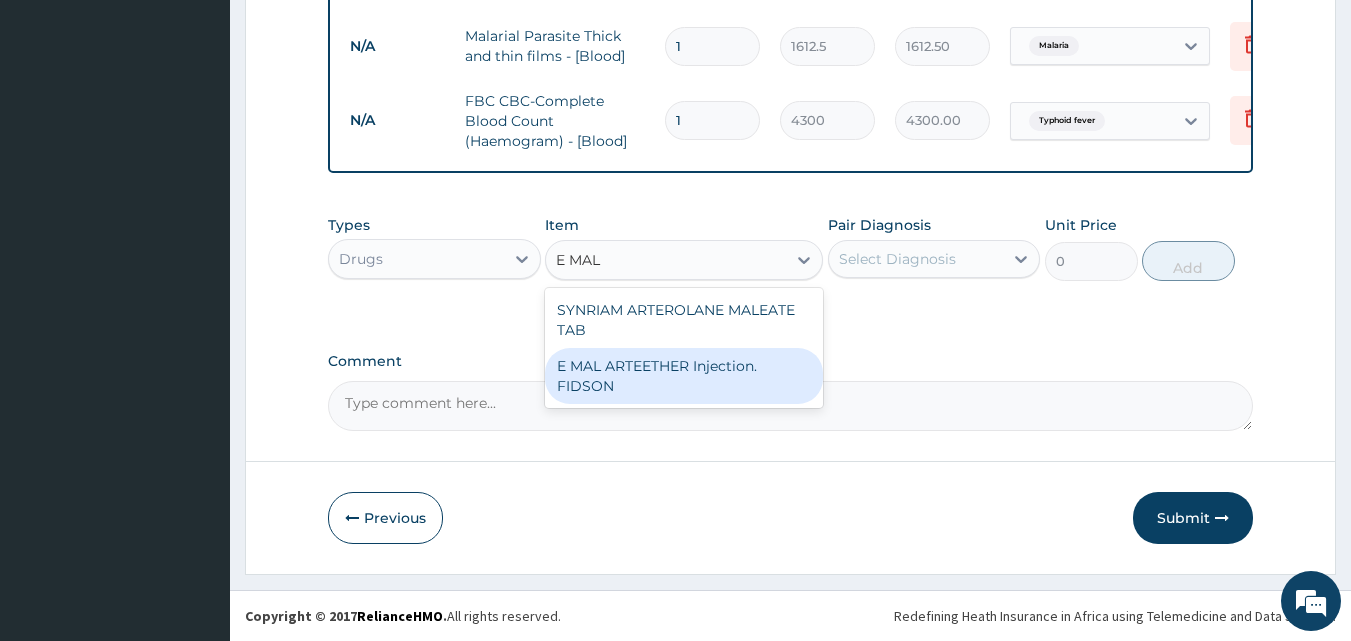 type 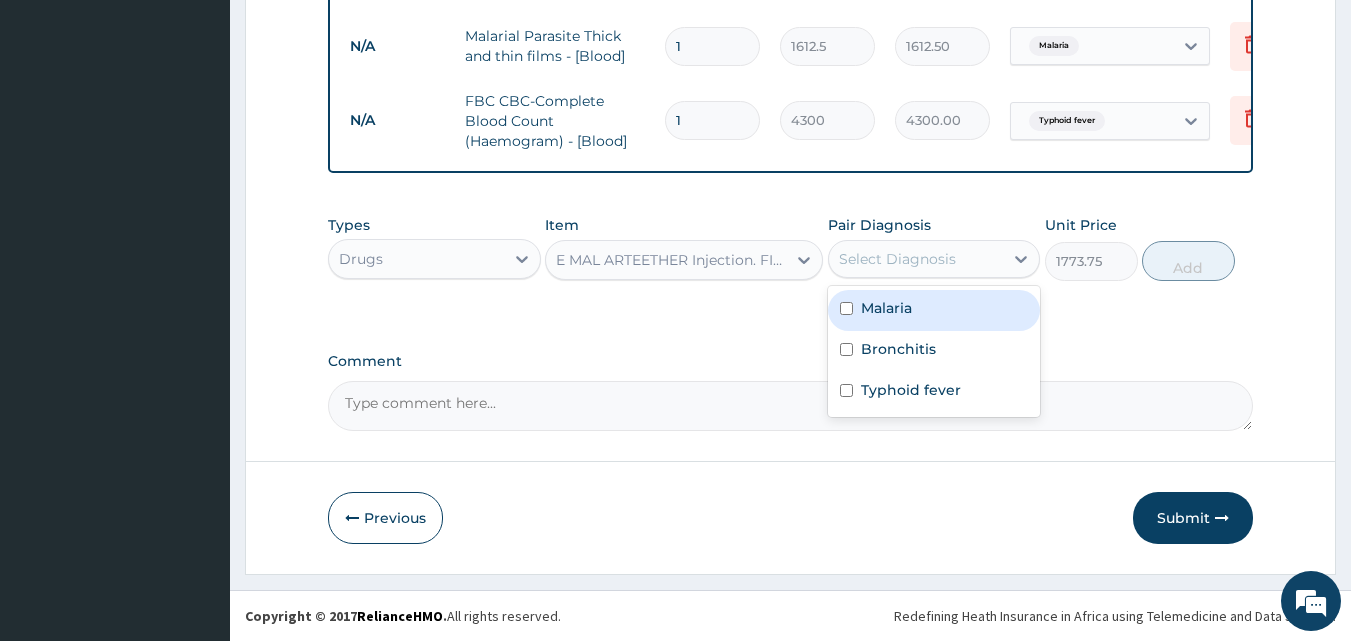 click on "Select Diagnosis" at bounding box center (897, 259) 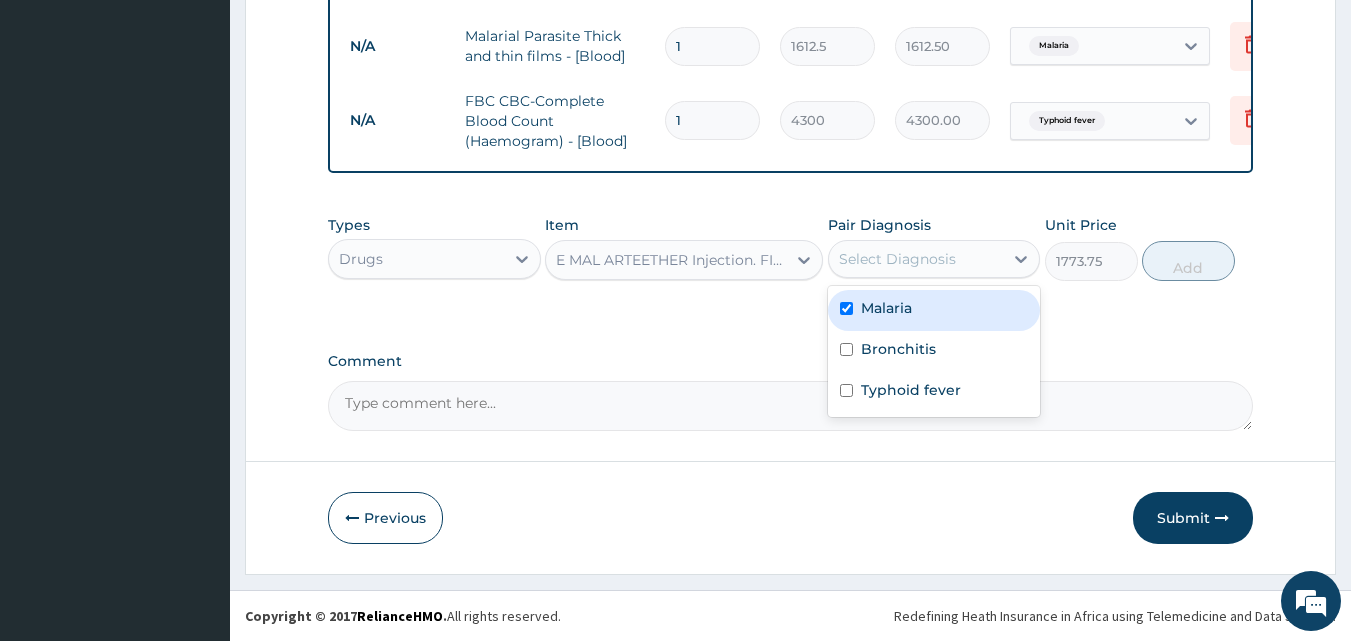 checkbox on "true" 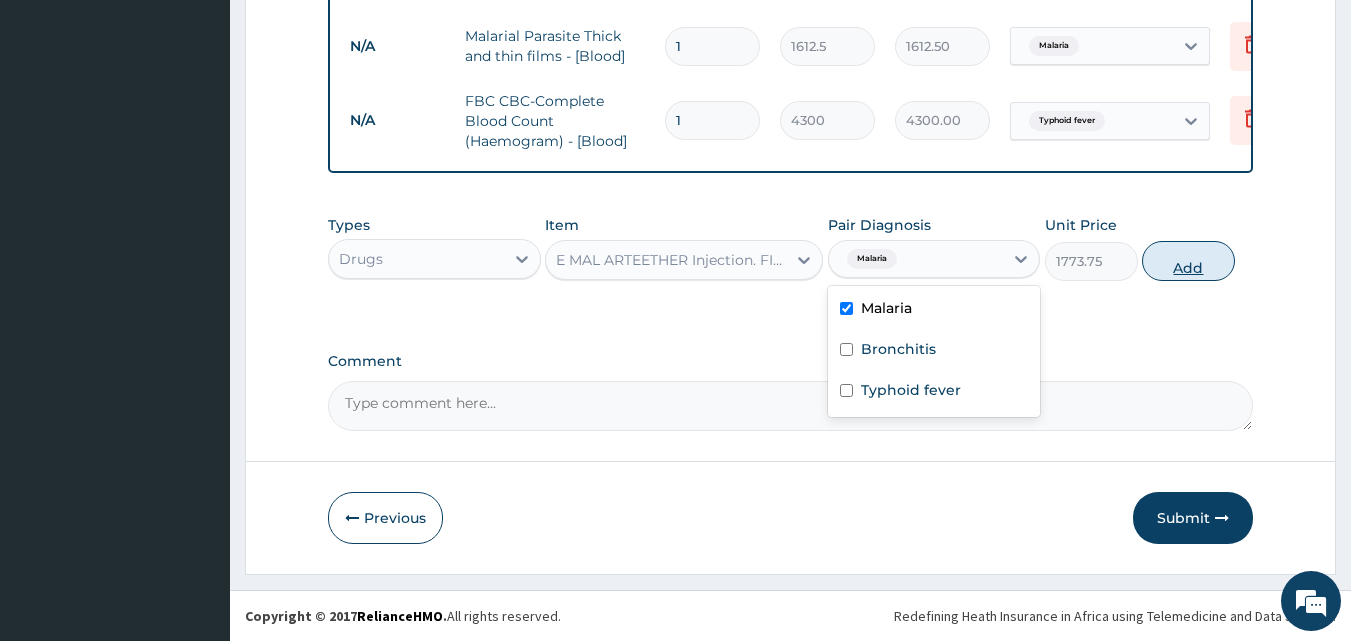 click on "Add" at bounding box center [1188, 261] 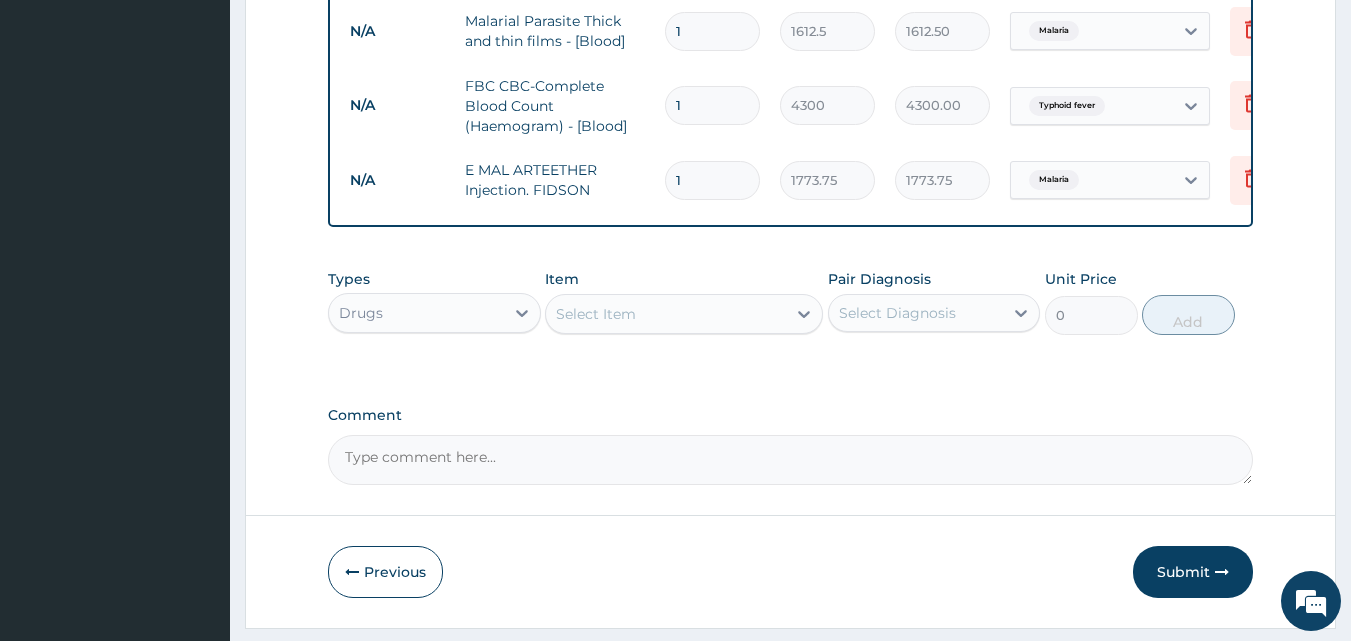 click on "Item Select Item" at bounding box center [684, 302] 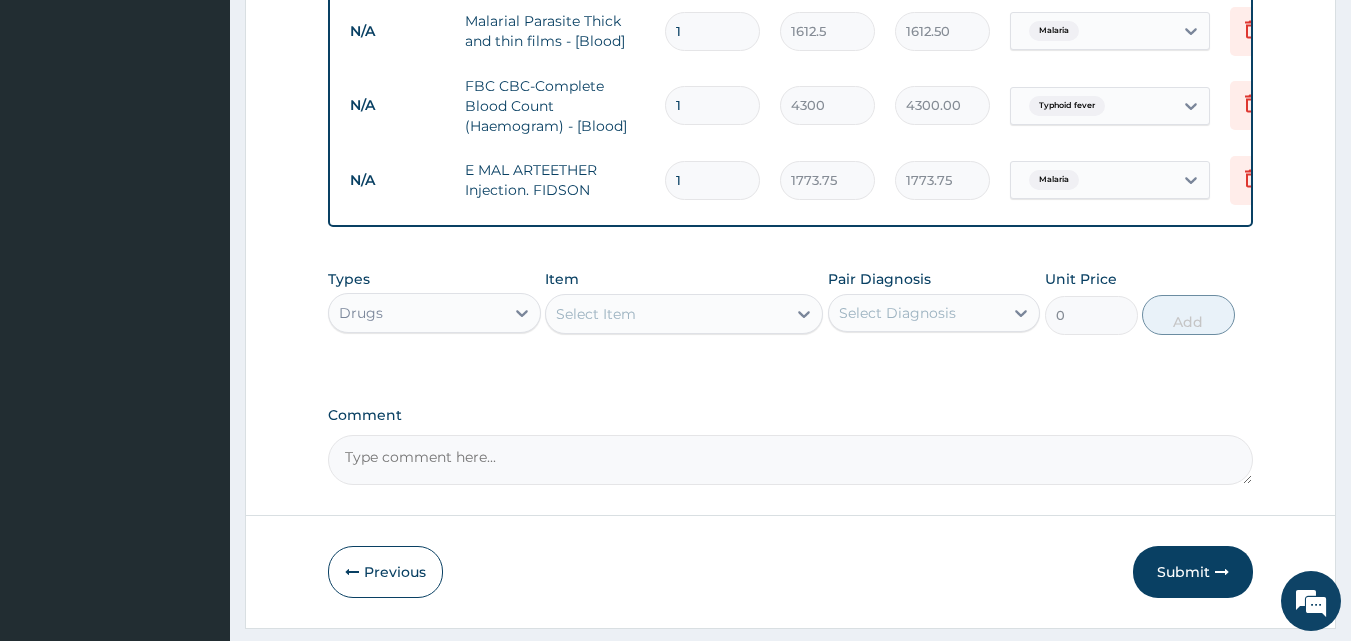 click on "Select Item" at bounding box center (666, 314) 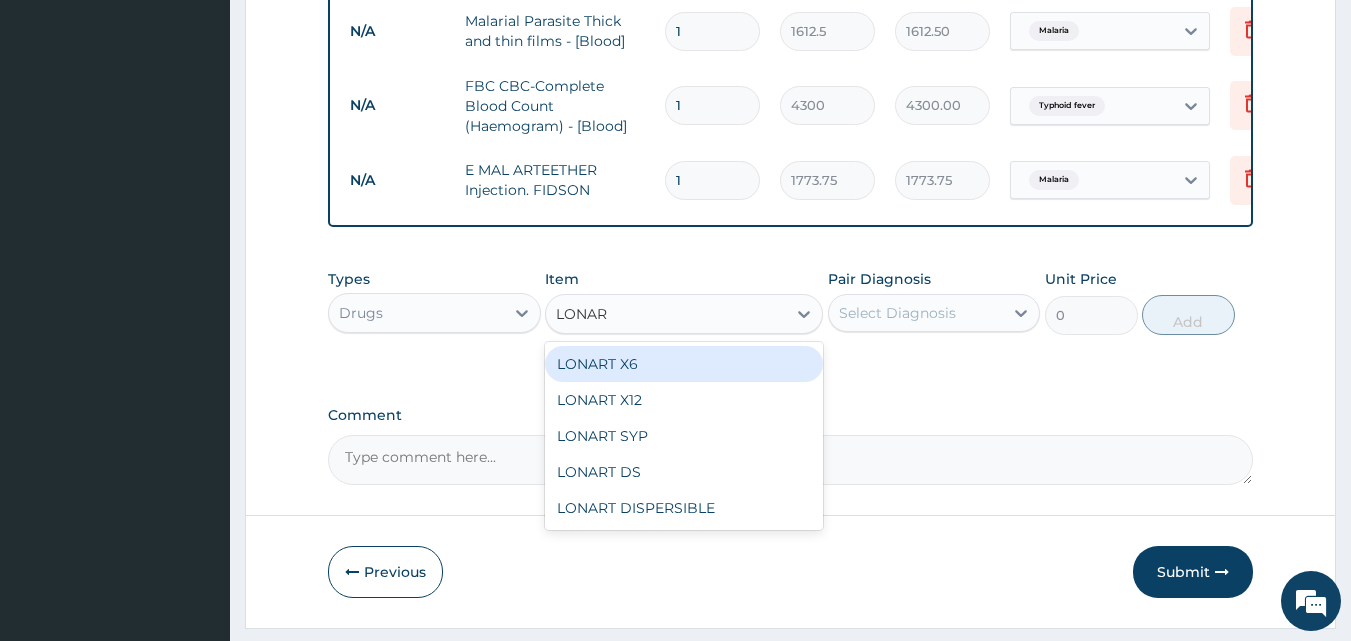 type on "LONART" 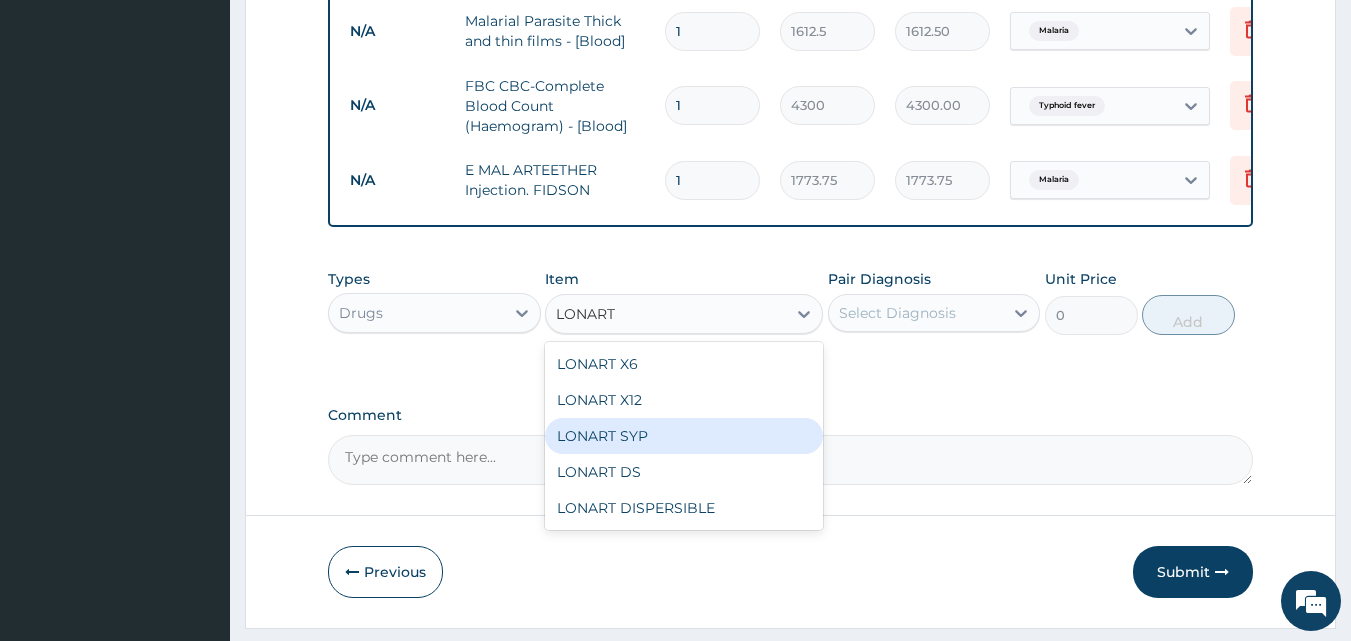 click on "LONART SYP" at bounding box center (684, 436) 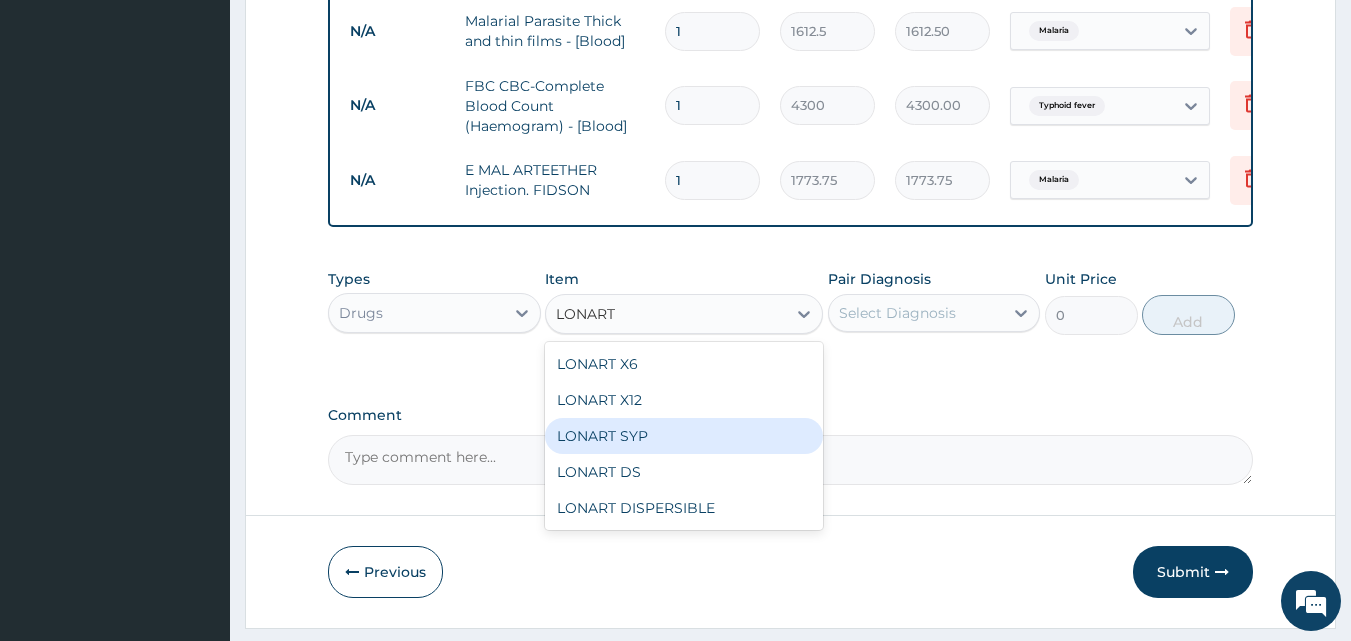type 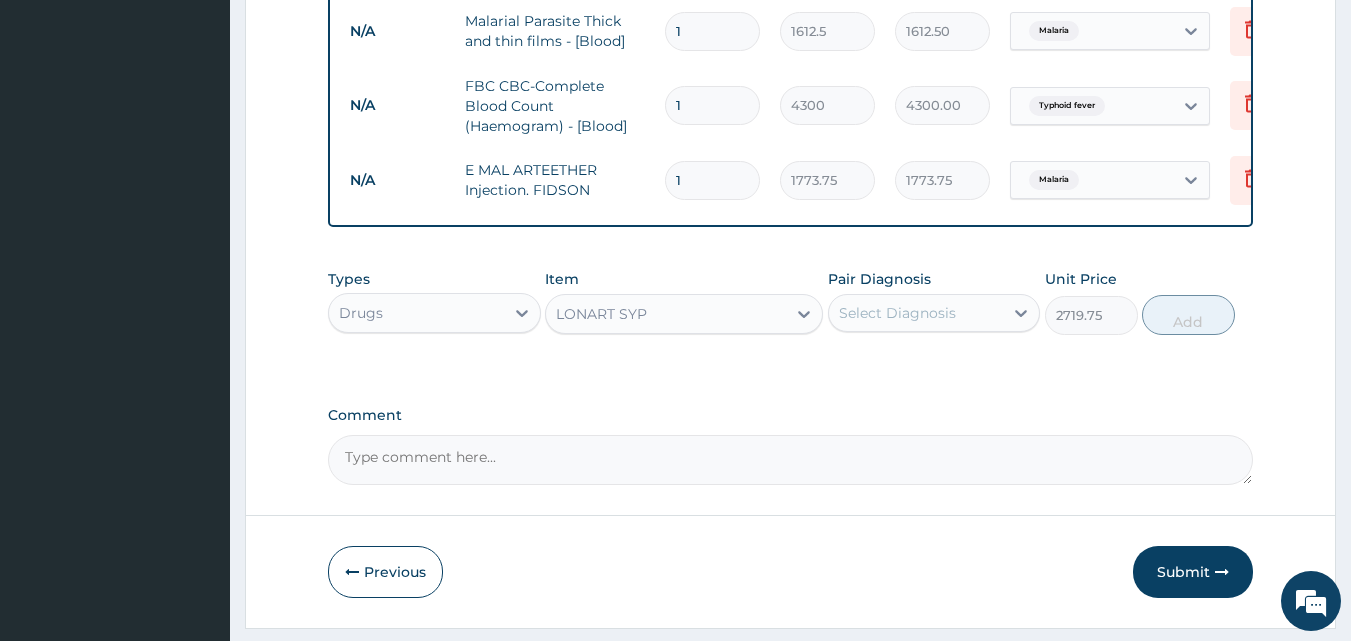 click on "Select Diagnosis" at bounding box center (897, 313) 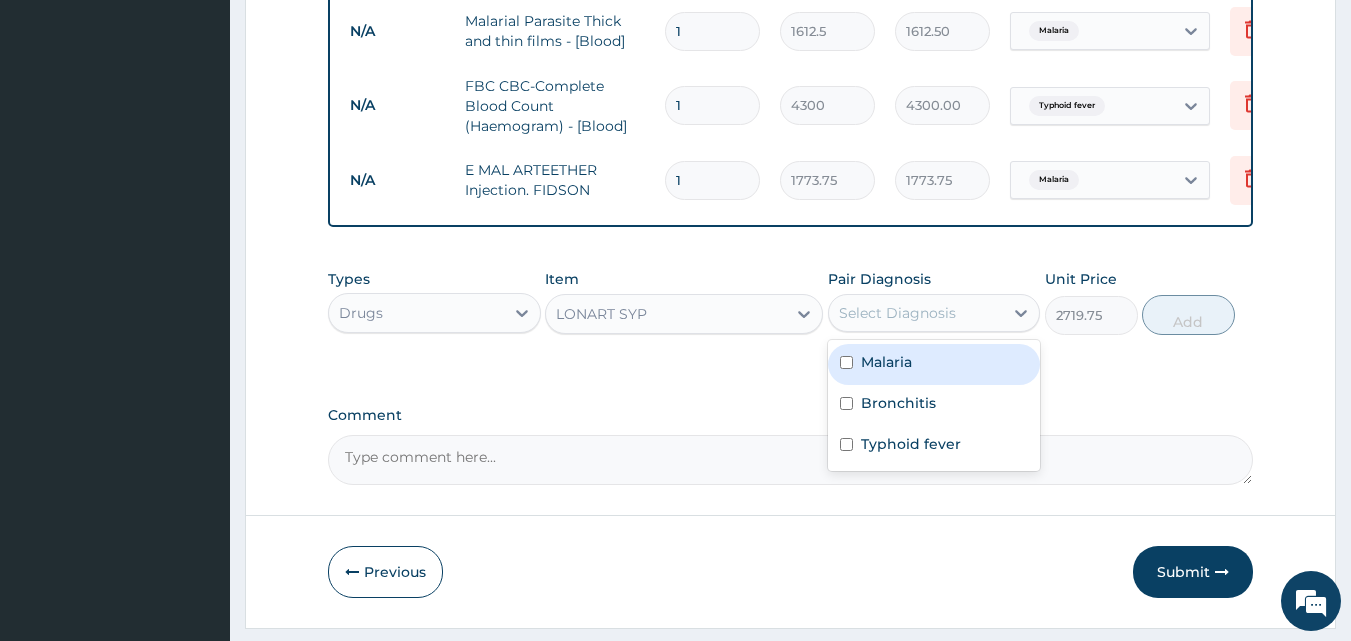 click on "Malaria" at bounding box center [934, 364] 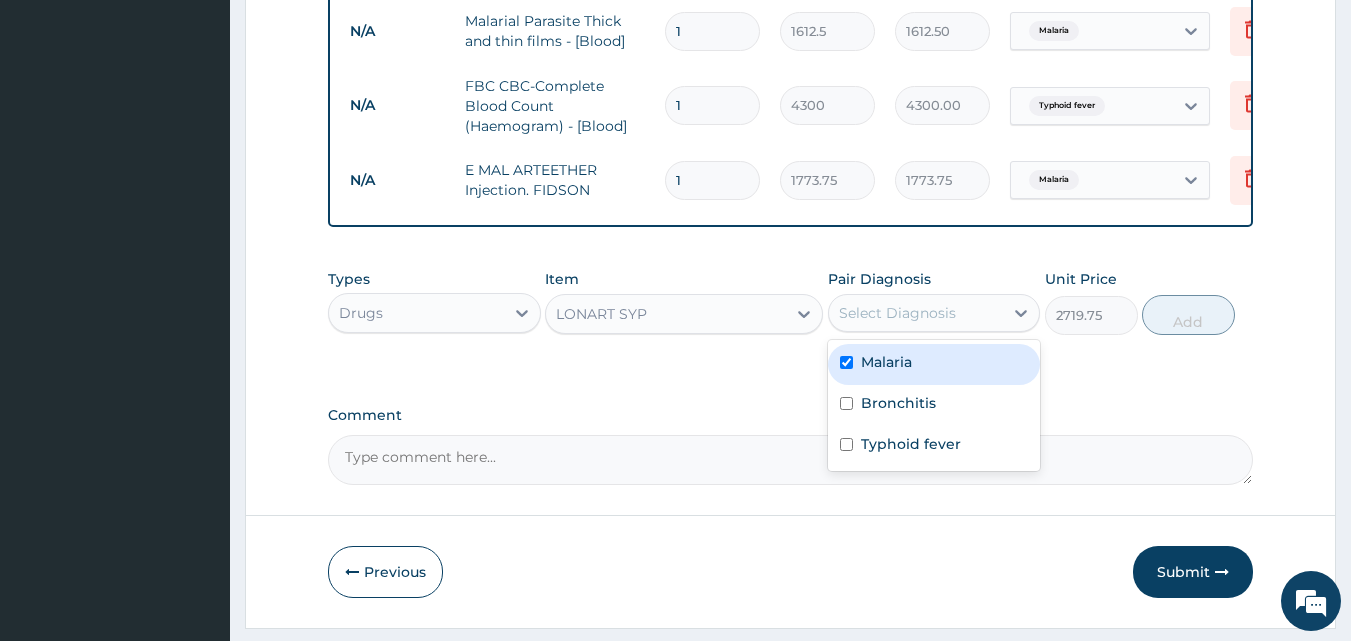 checkbox on "true" 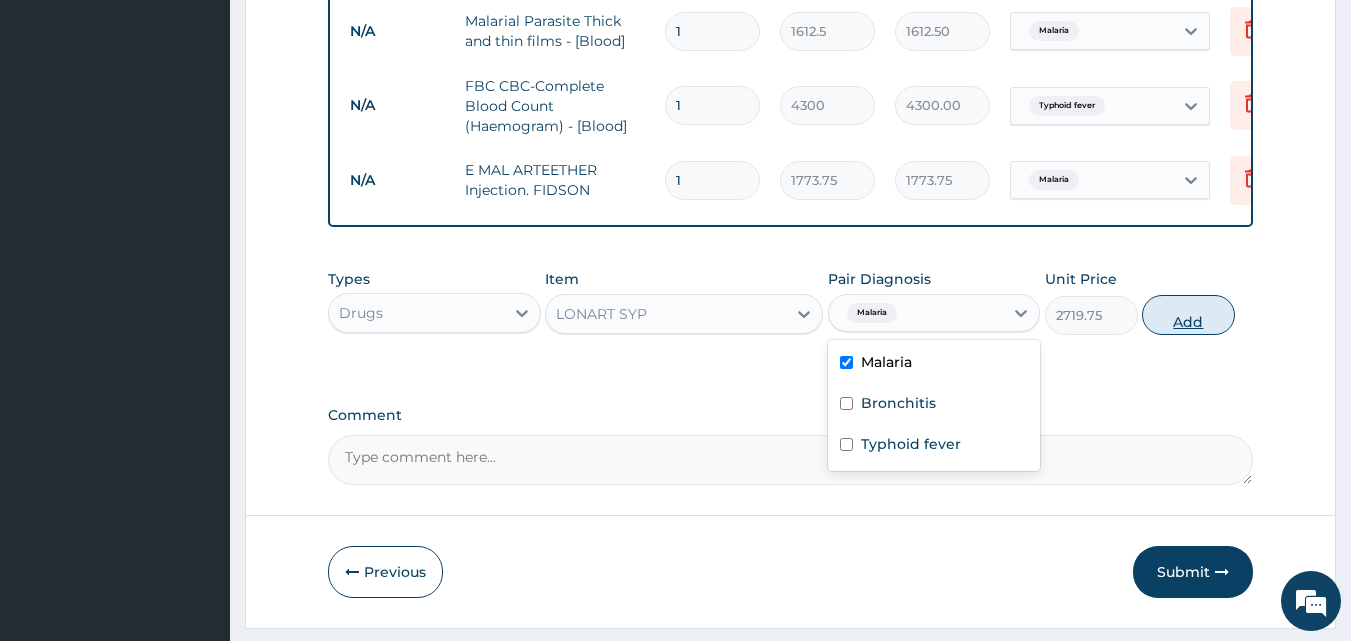 click on "Add" at bounding box center (1188, 315) 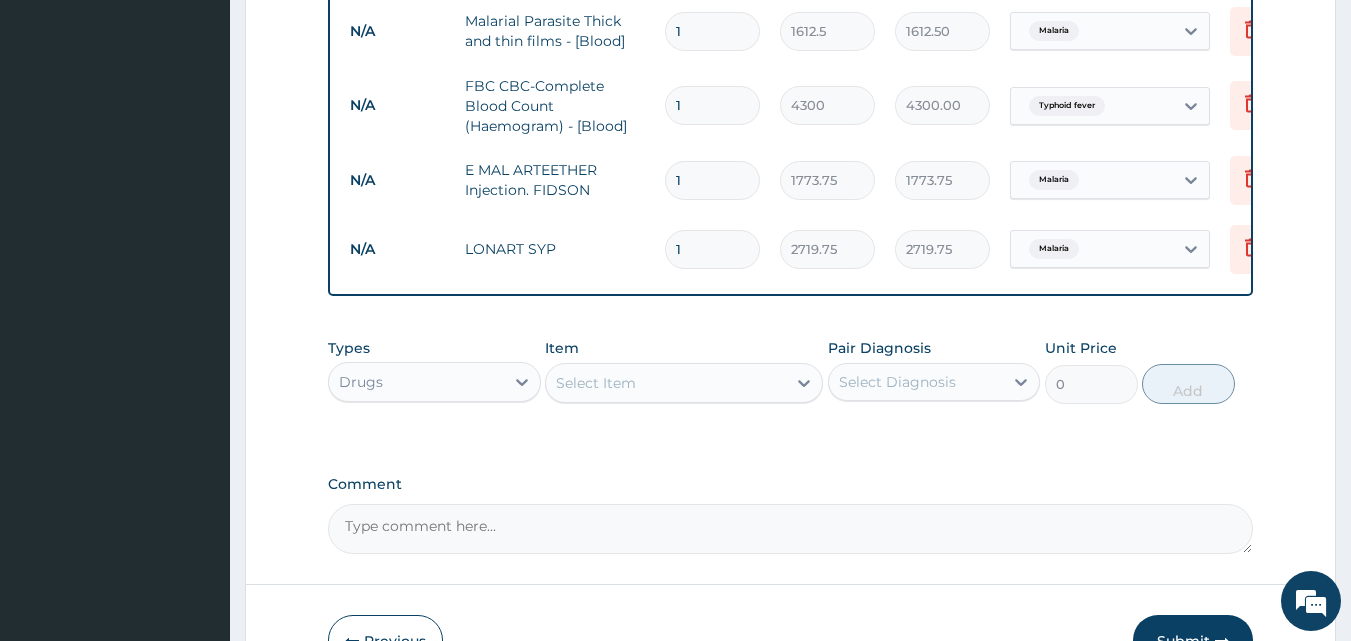 click on "Select Item" at bounding box center [666, 383] 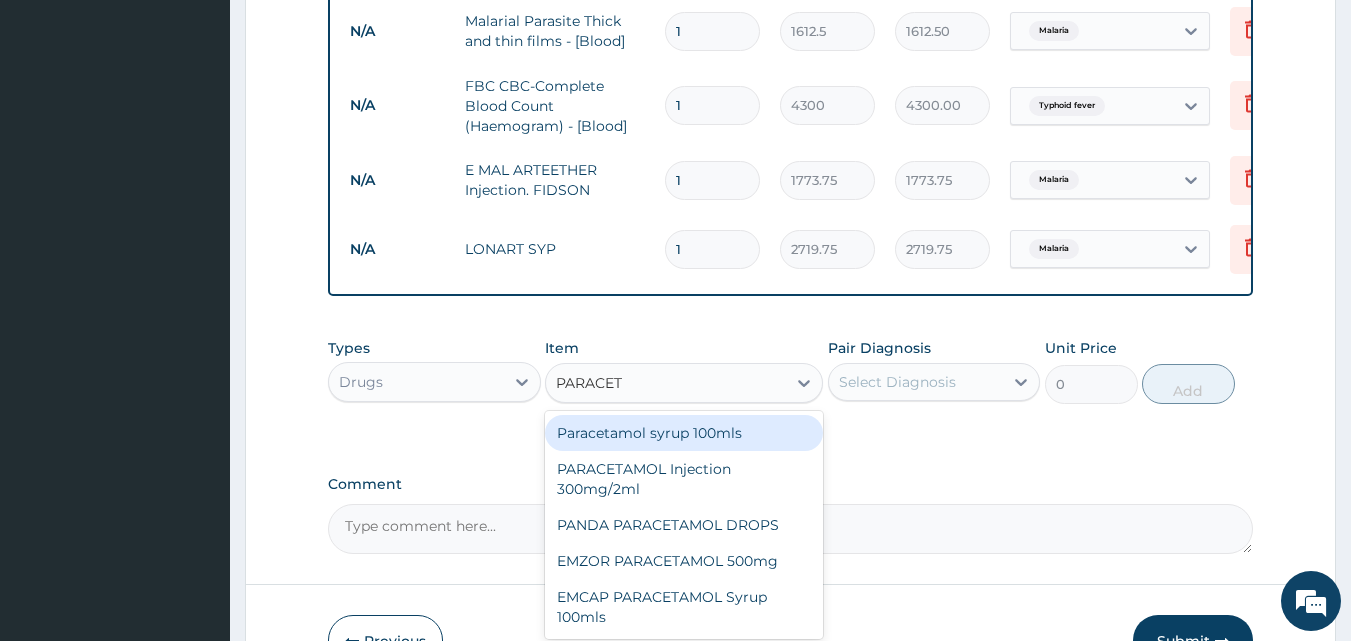 type on "PARACETA" 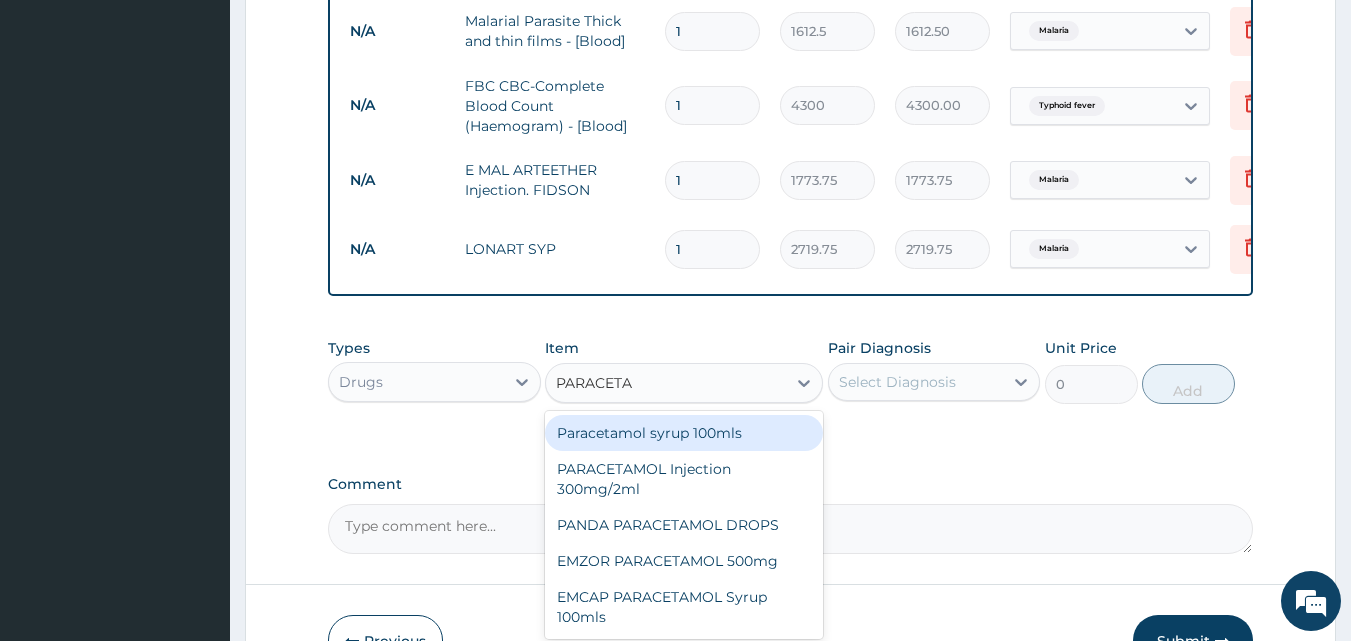 click on "Paracetamol syrup 100mls" at bounding box center (684, 433) 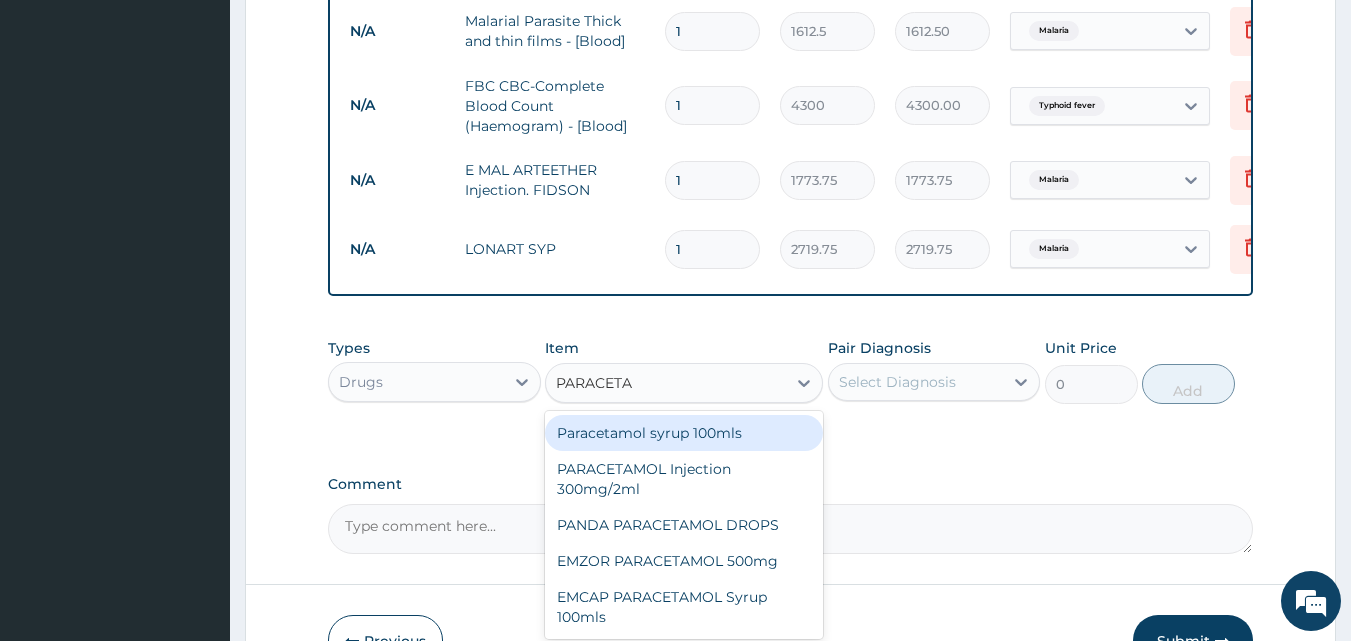 type 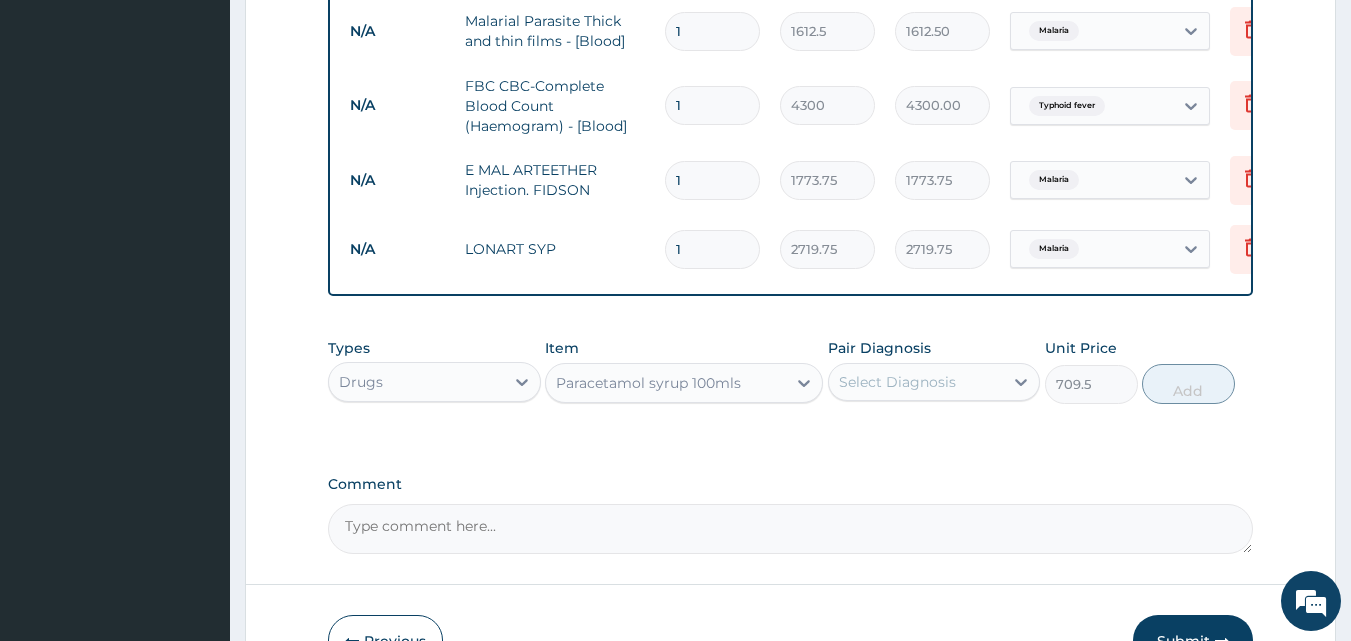 click on "Select Diagnosis" at bounding box center (897, 382) 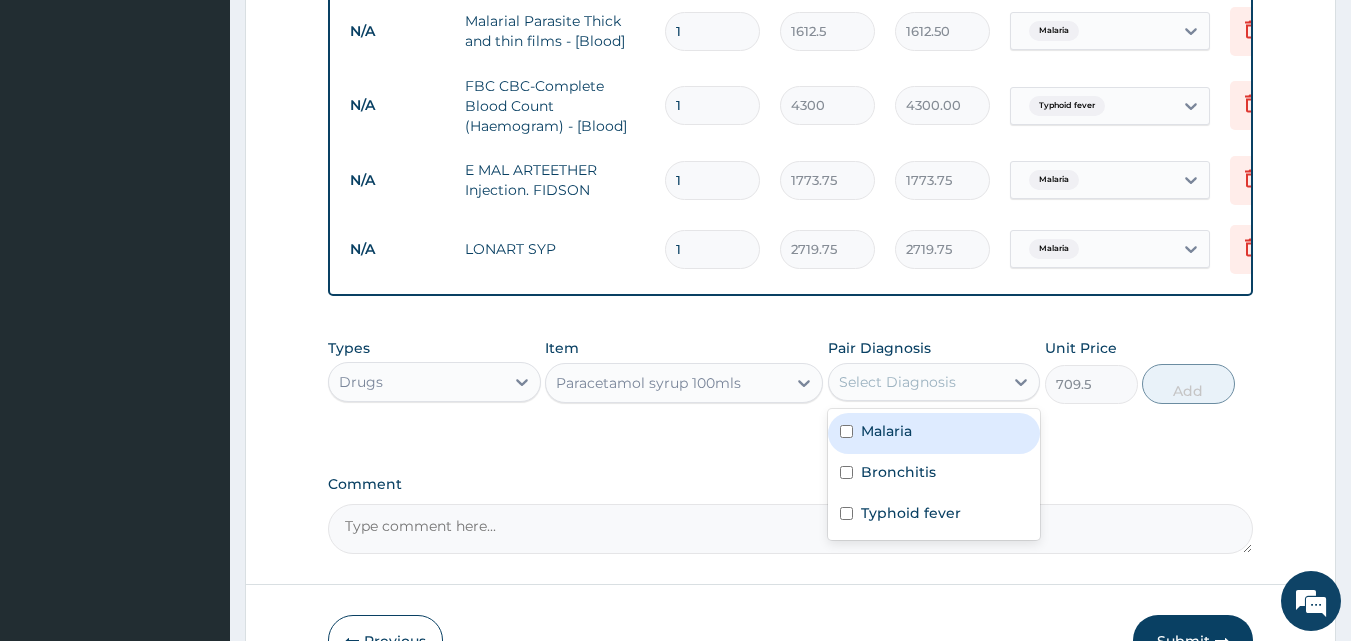 click on "Malaria" at bounding box center (934, 433) 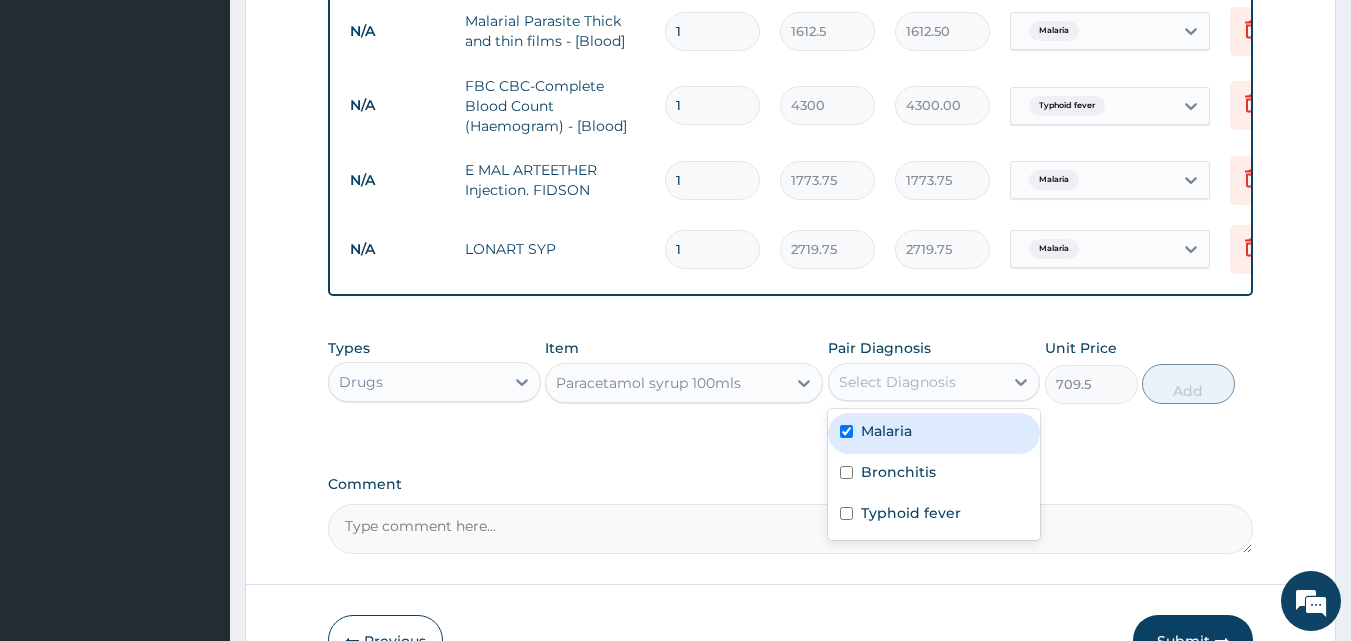 checkbox on "true" 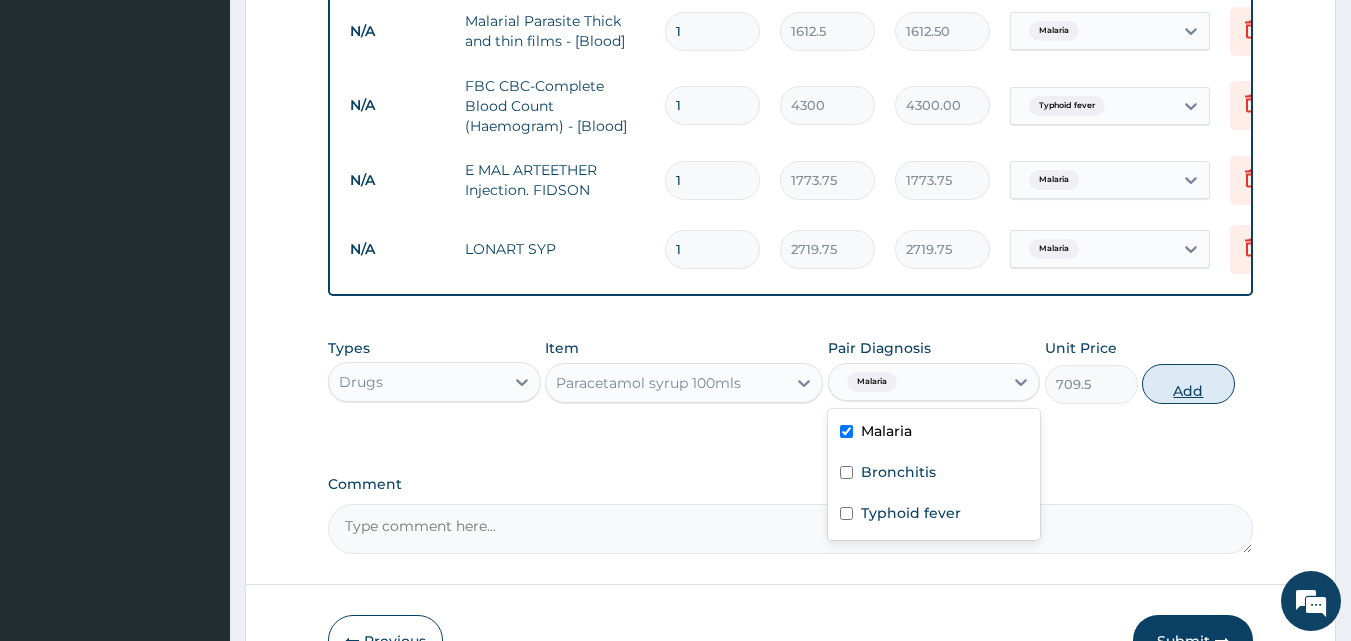 click on "Add" at bounding box center (1188, 384) 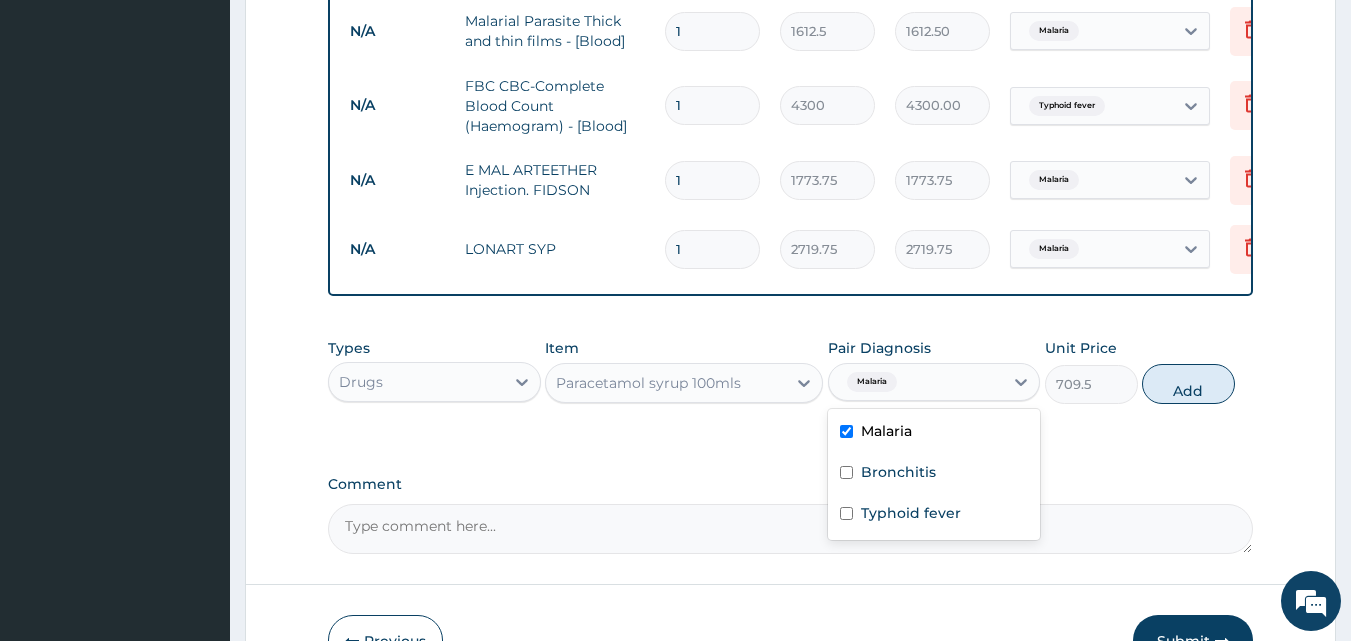 type on "0" 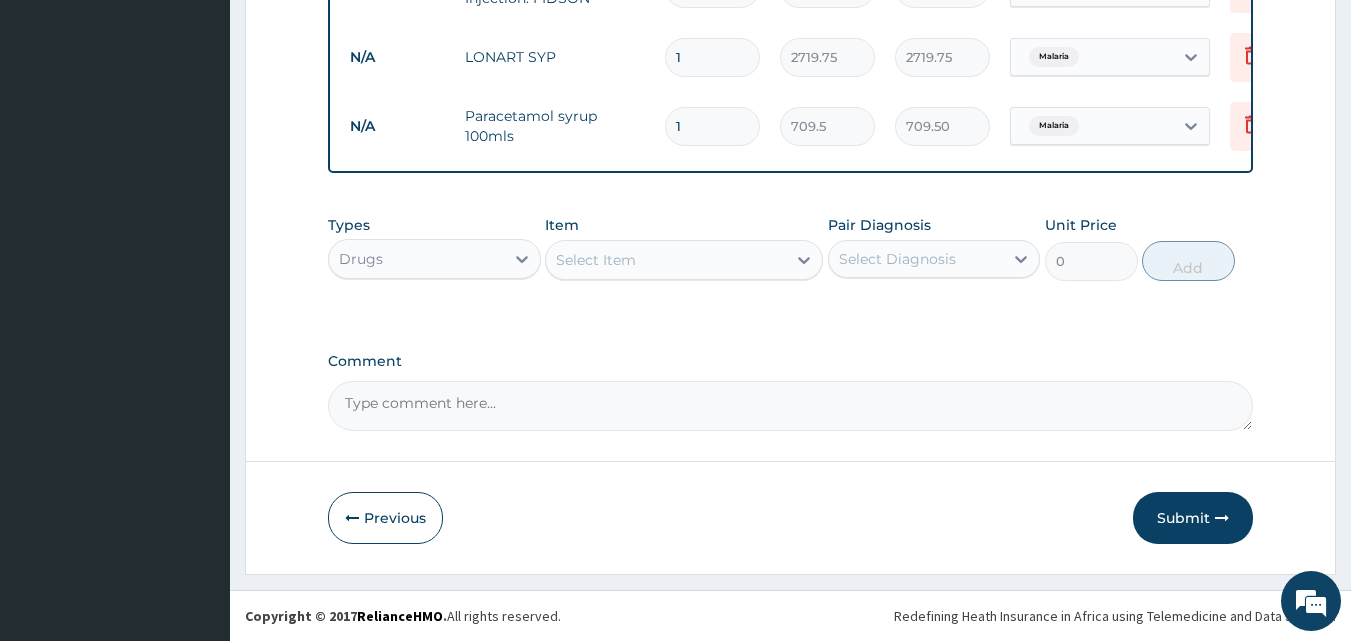 scroll, scrollTop: 1088, scrollLeft: 0, axis: vertical 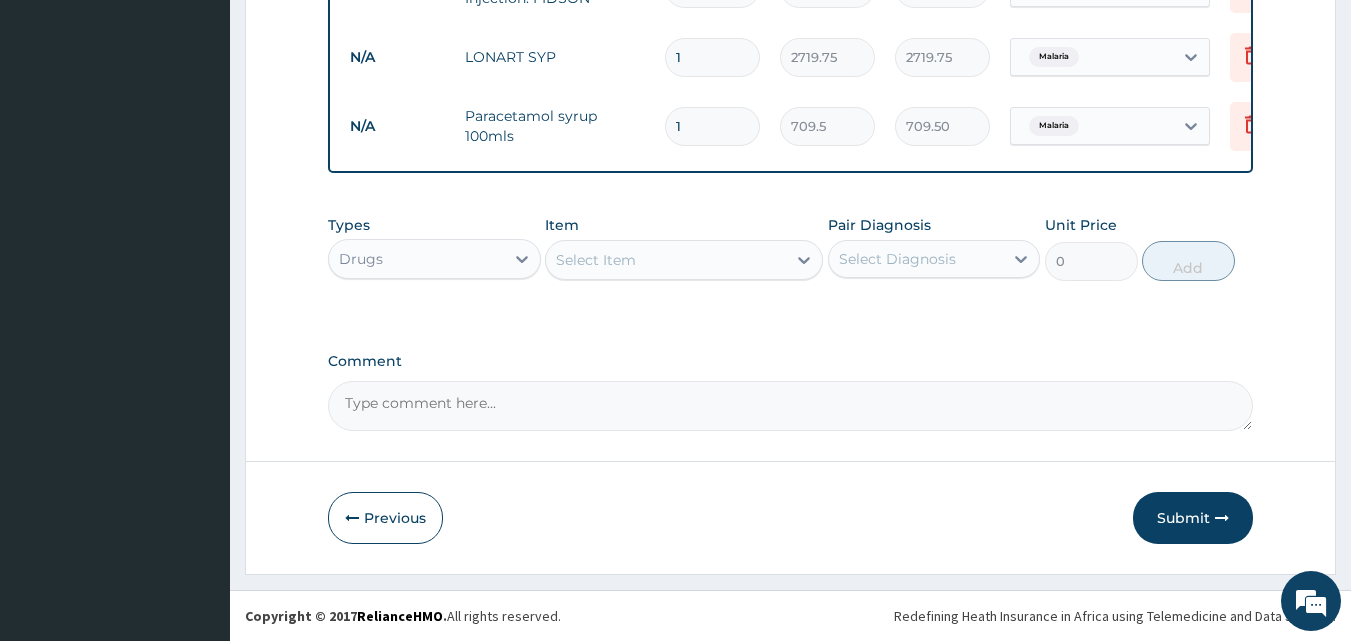 click on "Select Item" at bounding box center [596, 260] 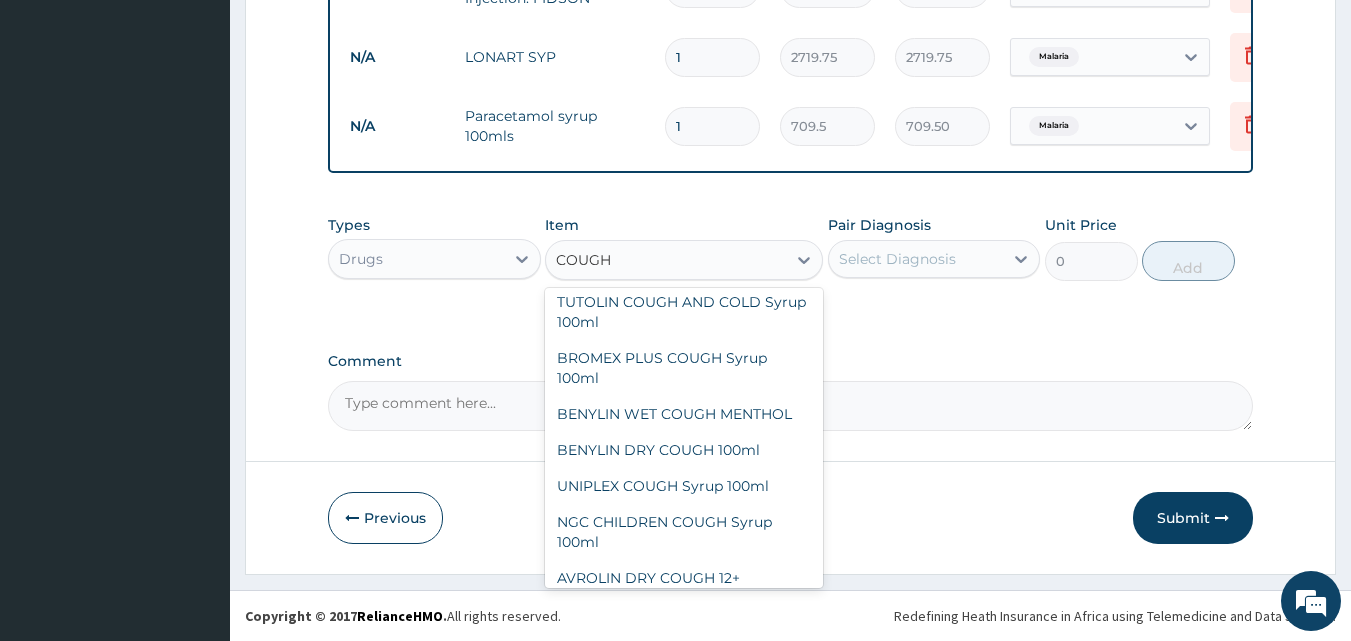 scroll, scrollTop: 276, scrollLeft: 0, axis: vertical 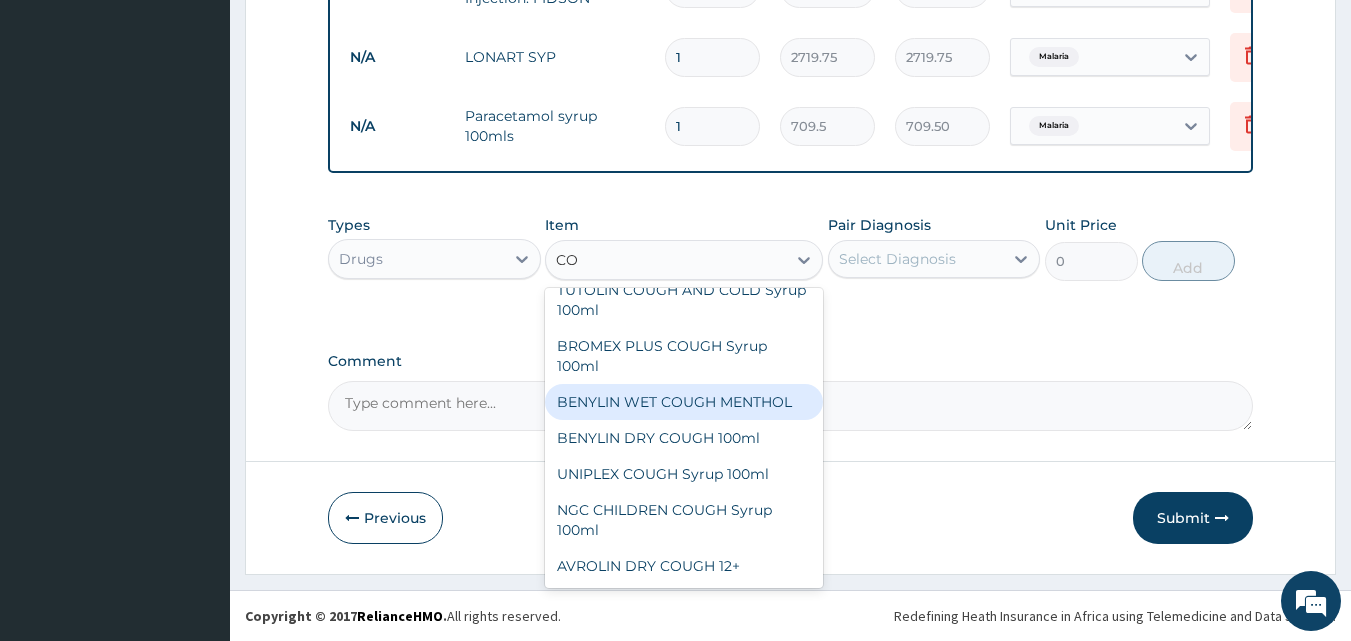 type on "C" 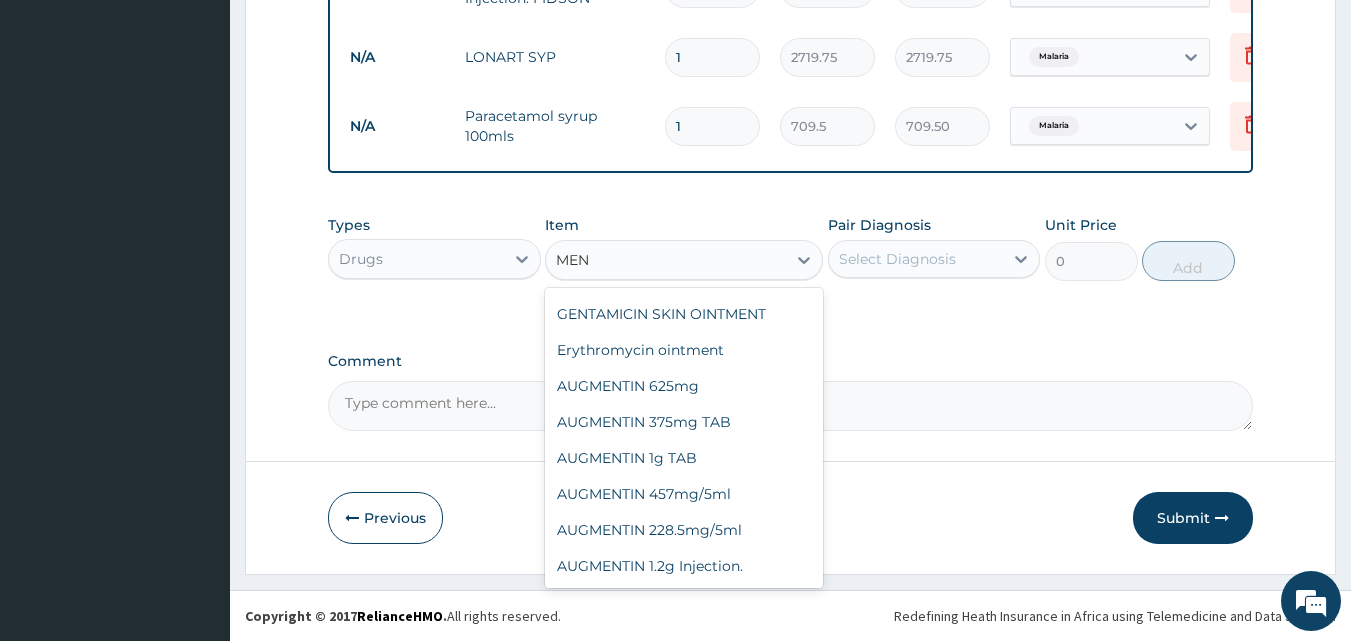 scroll, scrollTop: 92, scrollLeft: 0, axis: vertical 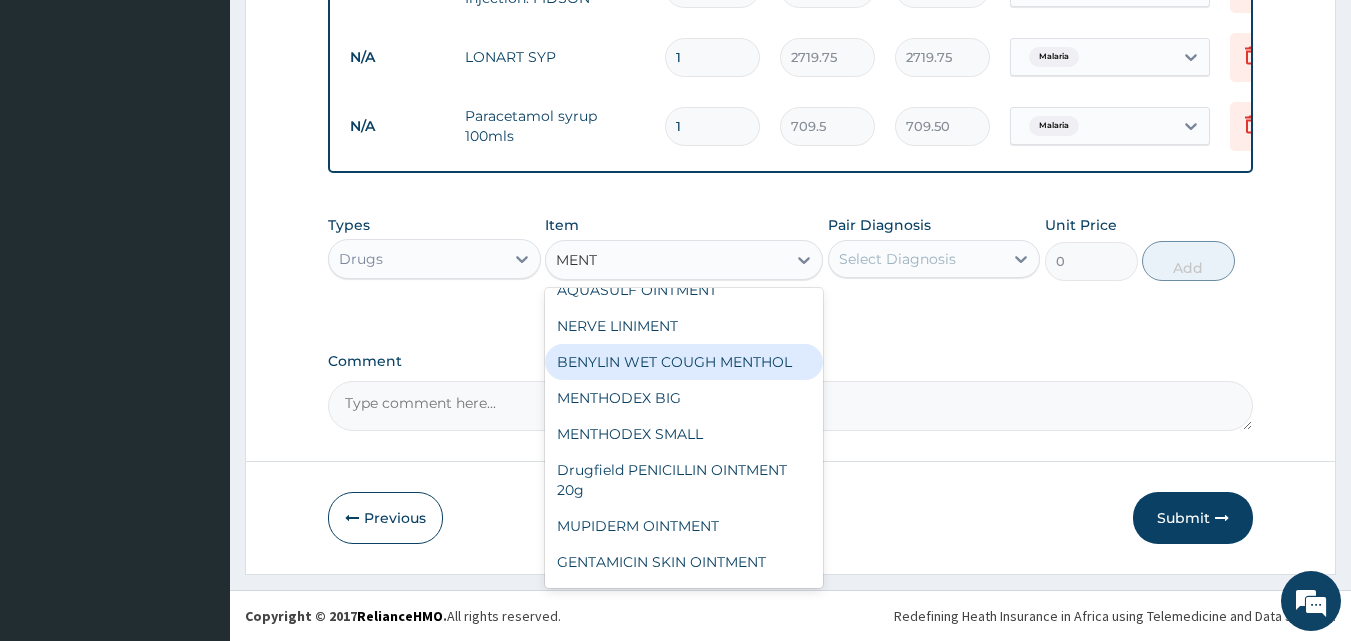 type on "MENTH" 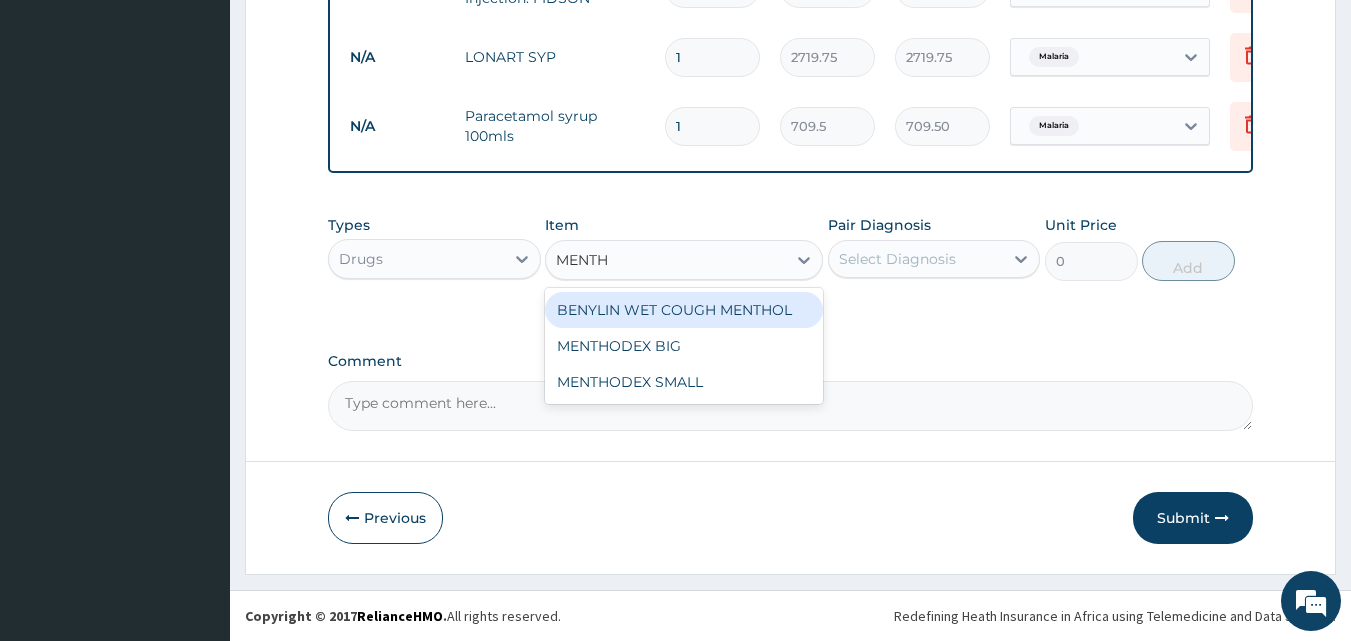 scroll, scrollTop: 0, scrollLeft: 0, axis: both 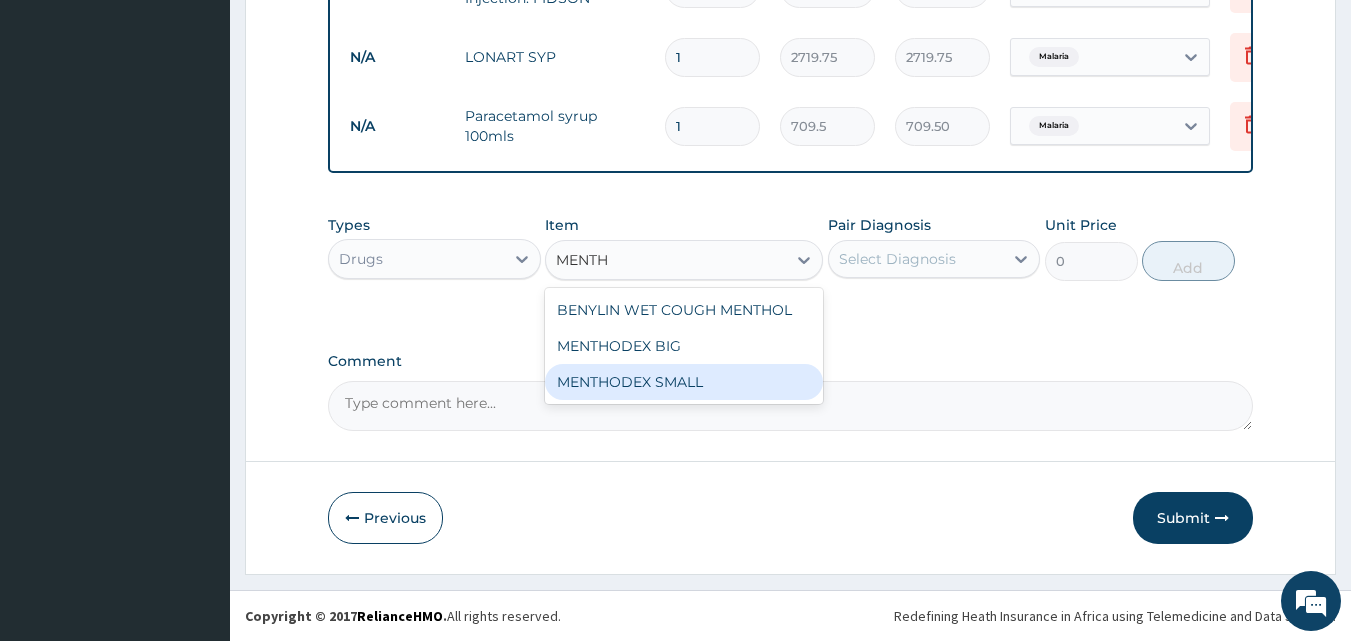 click on "MENTHODEX SMALL" at bounding box center (684, 382) 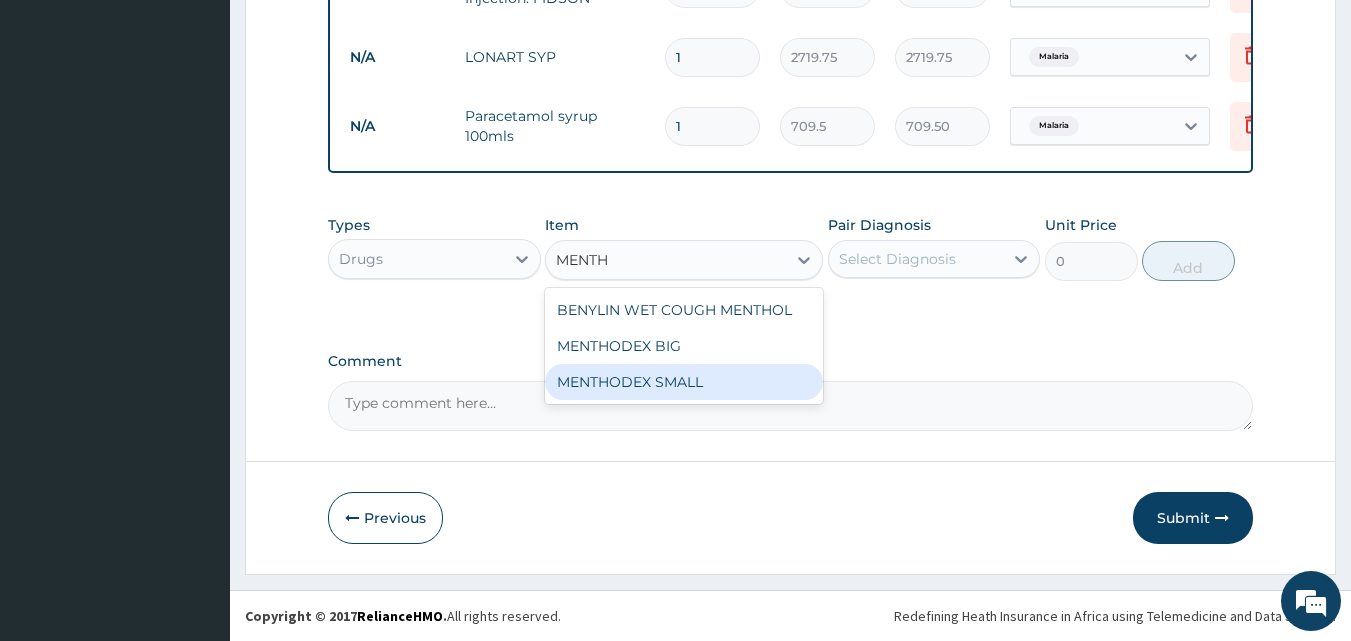 type 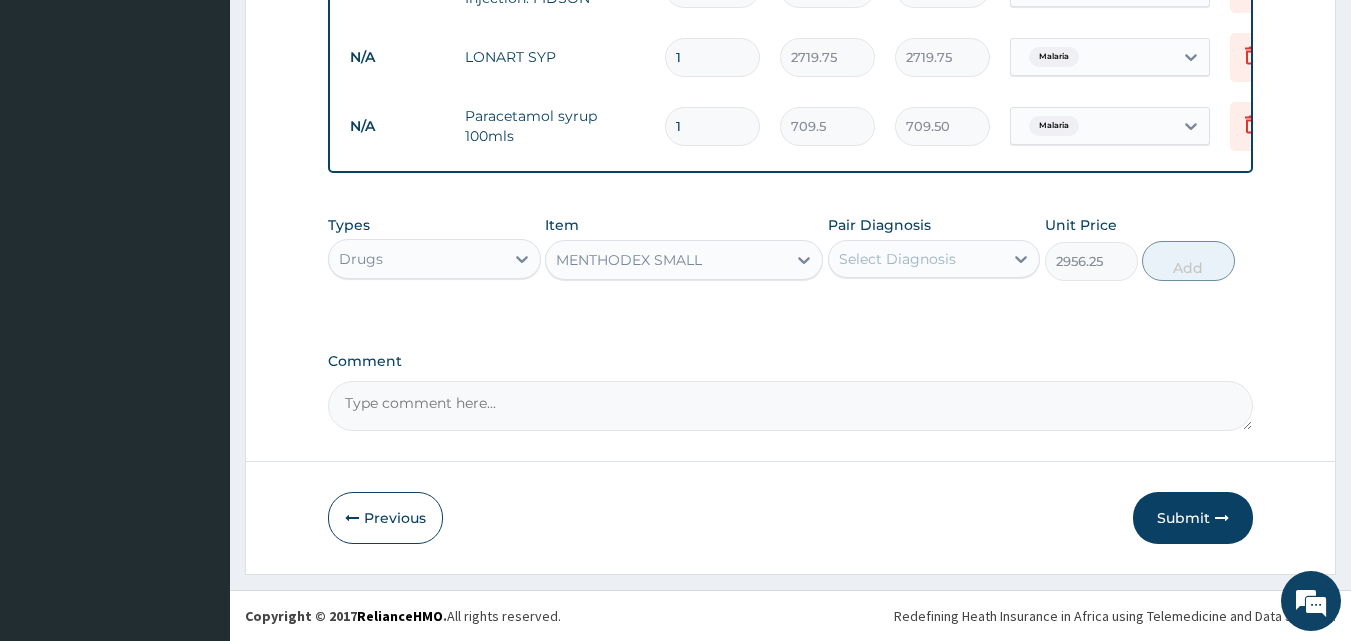 click on "Select Diagnosis" at bounding box center [897, 259] 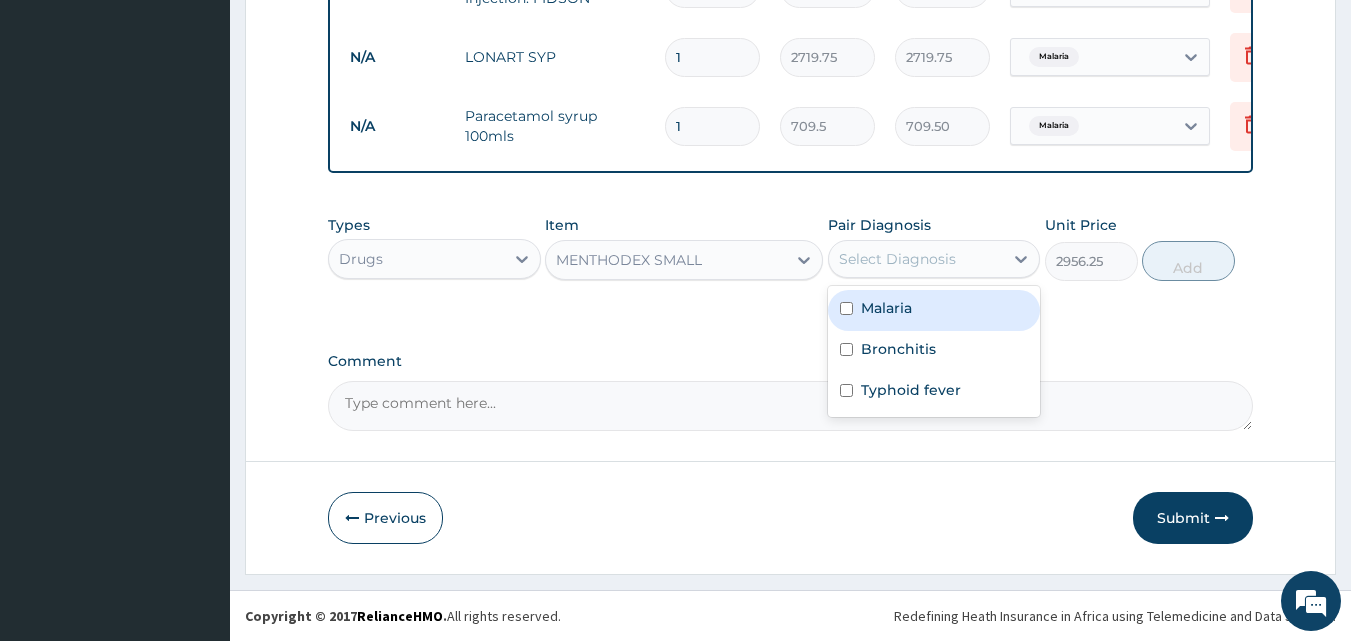 click on "Malaria" at bounding box center [934, 310] 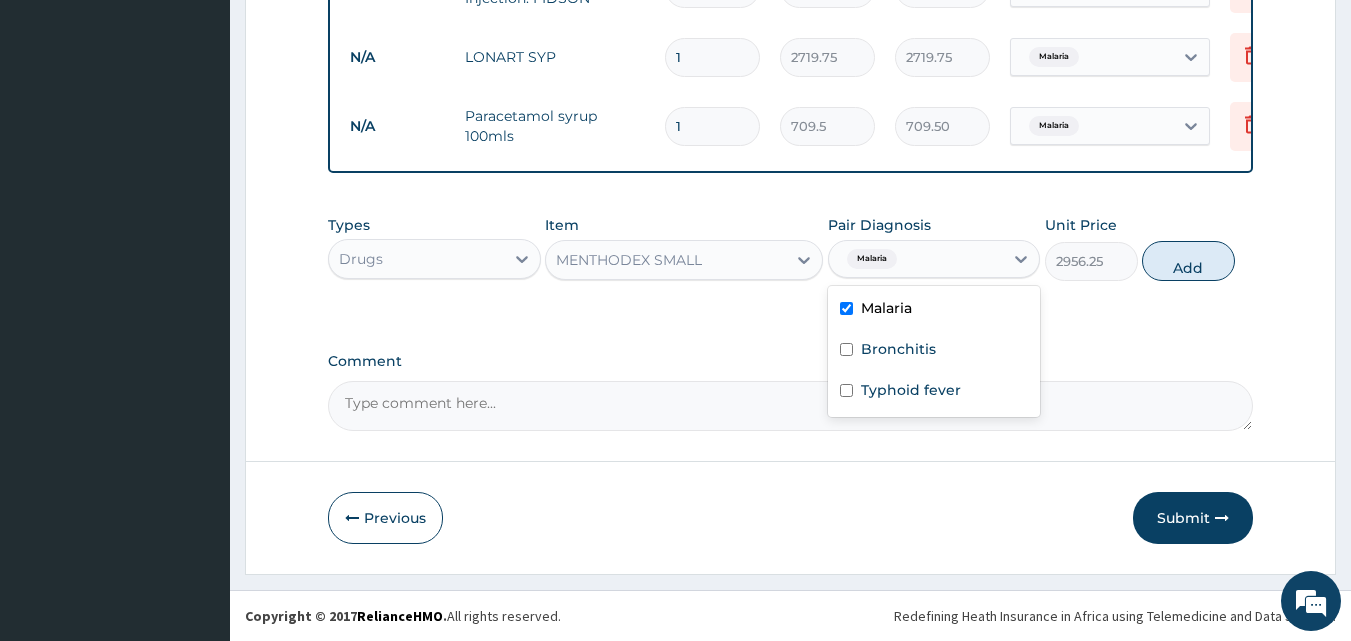 click on "Malaria" at bounding box center (934, 310) 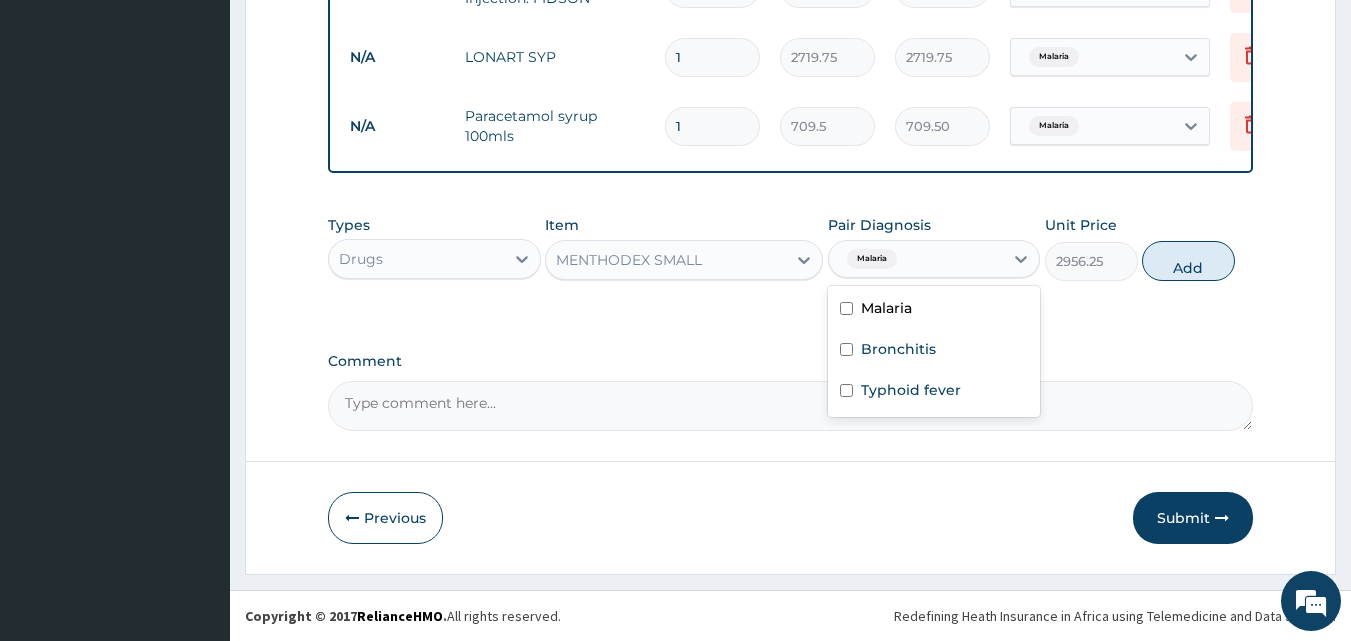 checkbox on "false" 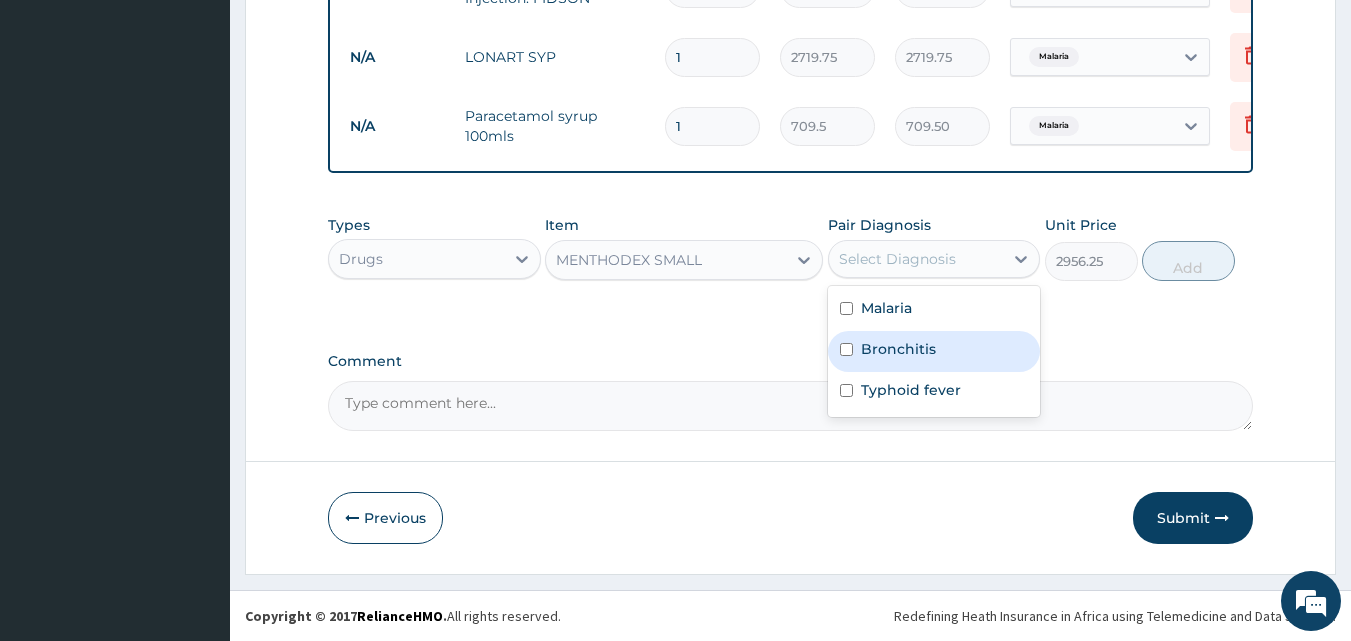 click on "Bronchitis" at bounding box center [898, 349] 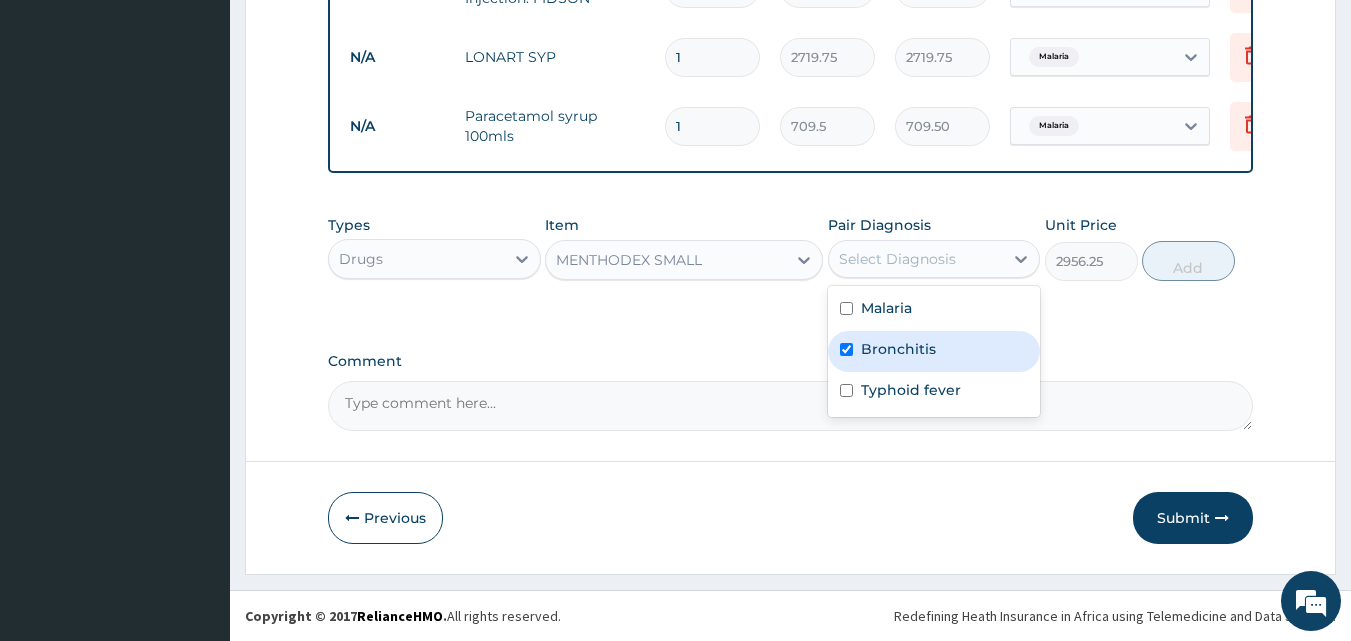checkbox on "true" 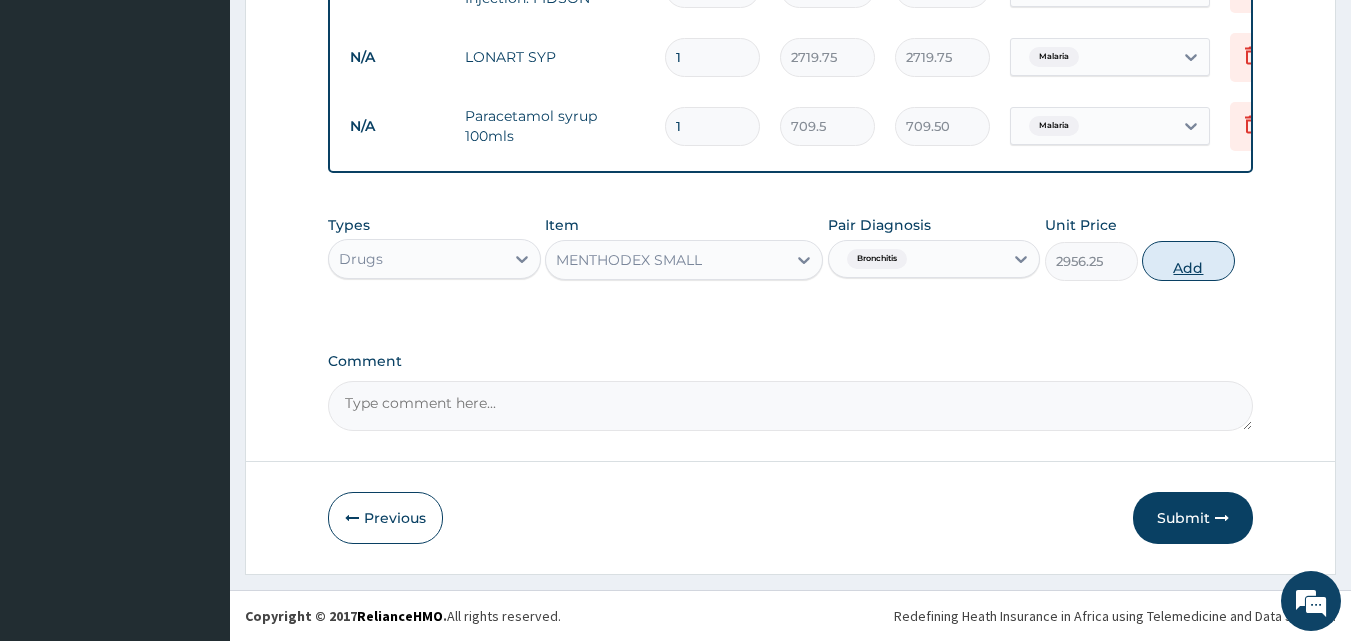 click on "Add" at bounding box center [1188, 261] 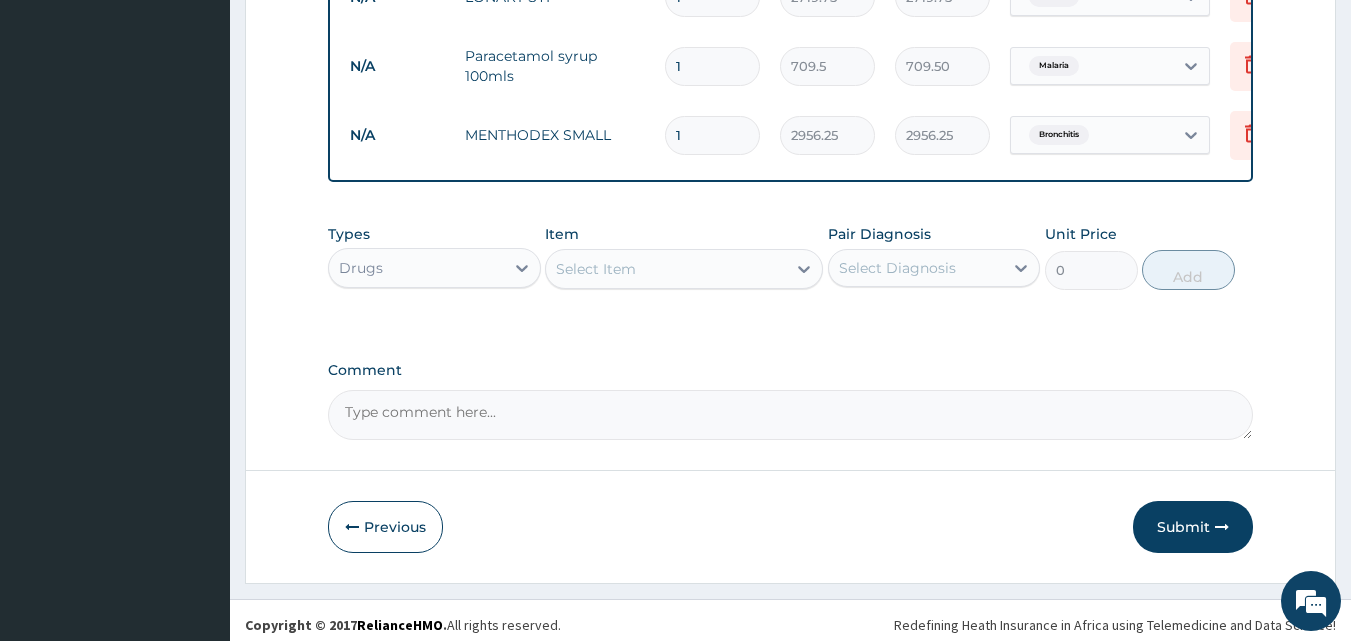 scroll, scrollTop: 1157, scrollLeft: 0, axis: vertical 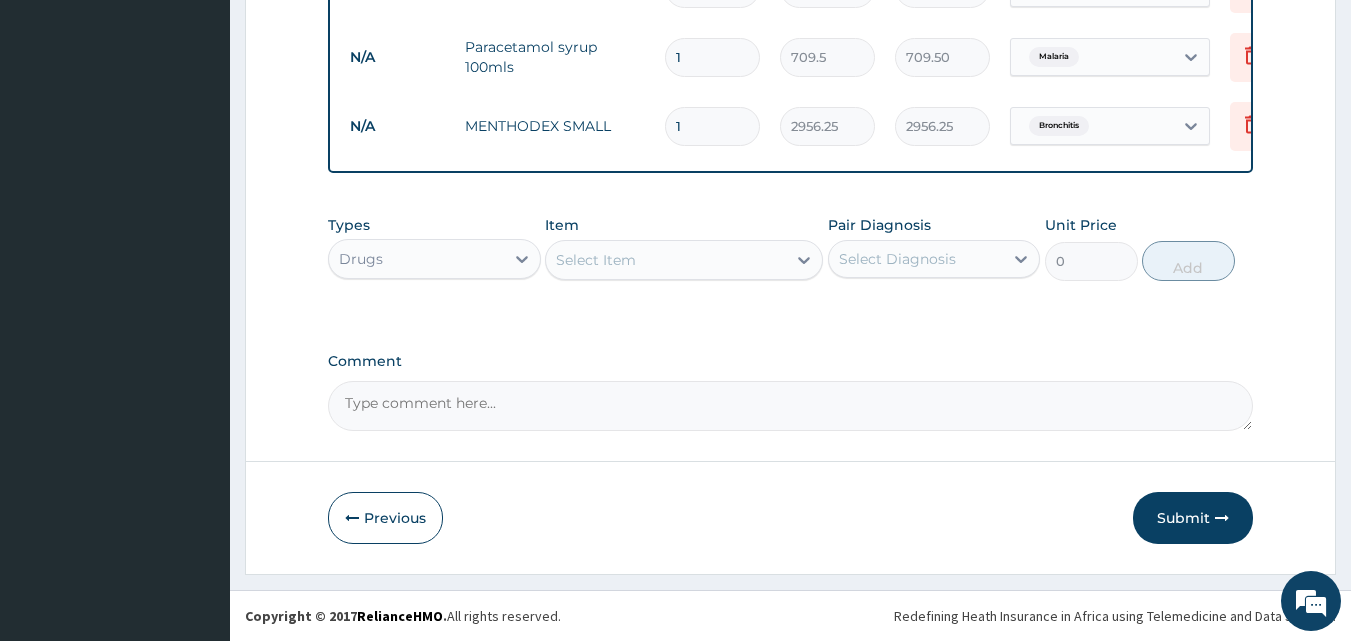 click on "Comment" at bounding box center (791, 406) 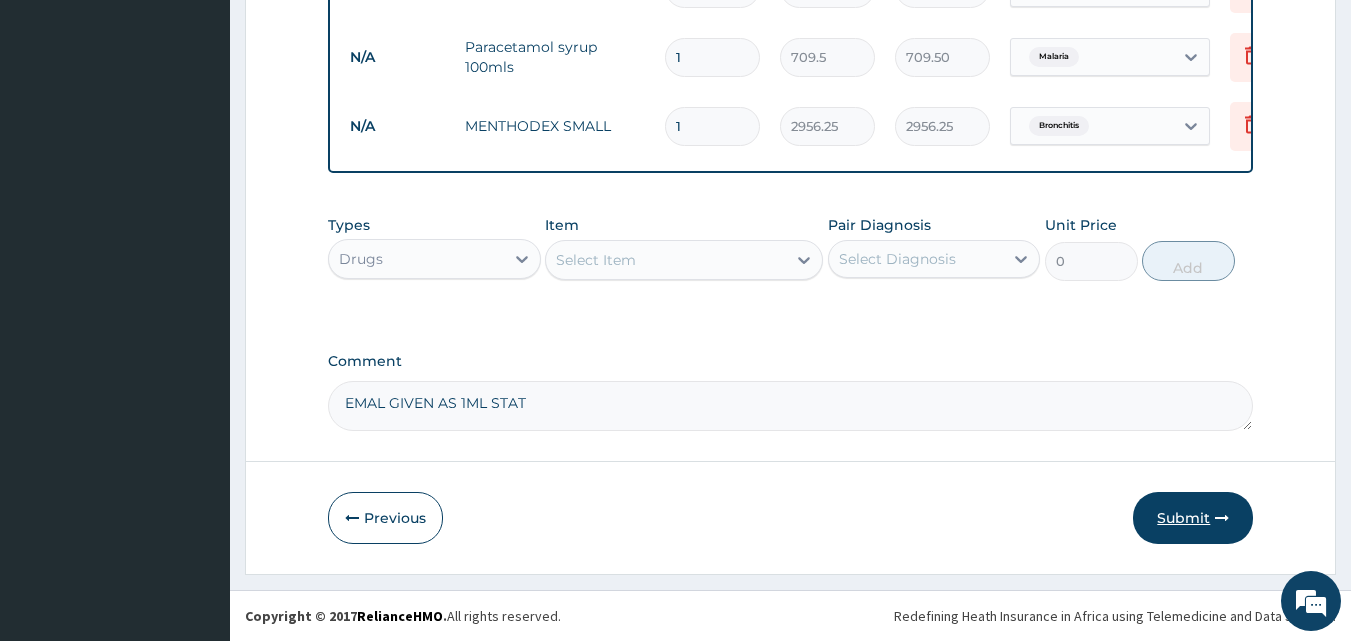type on "EMAL GIVEN AS 1ML STAT" 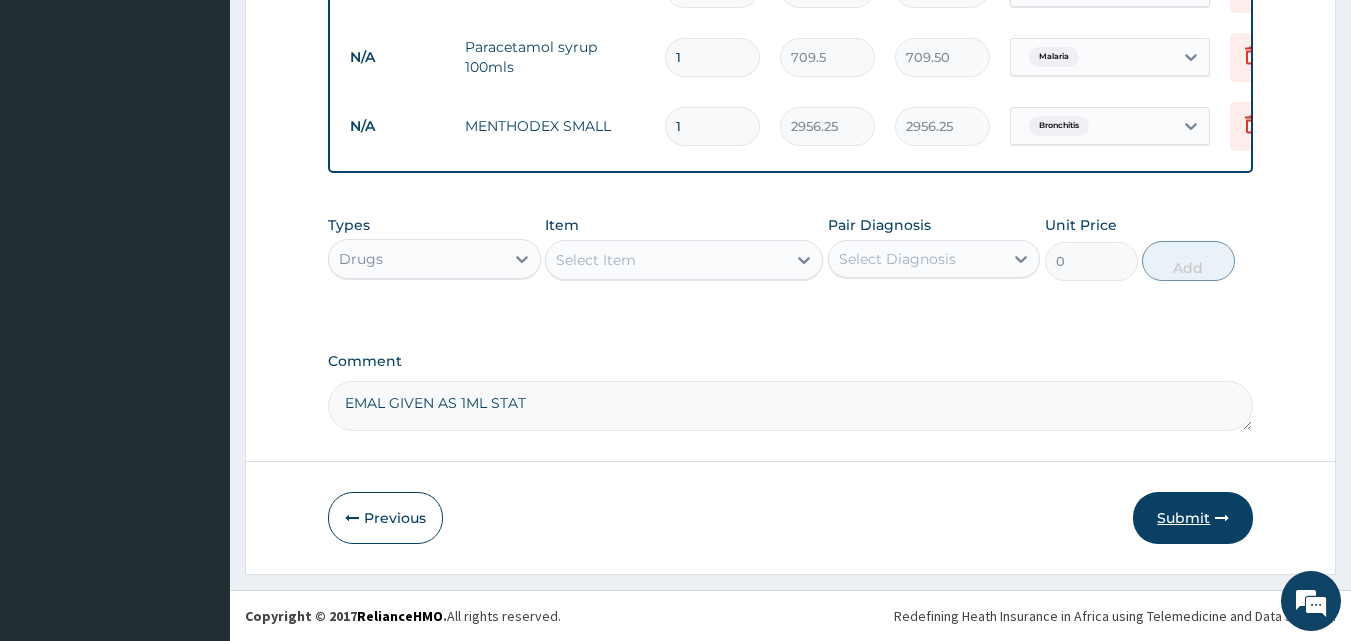 click on "Submit" at bounding box center (1193, 518) 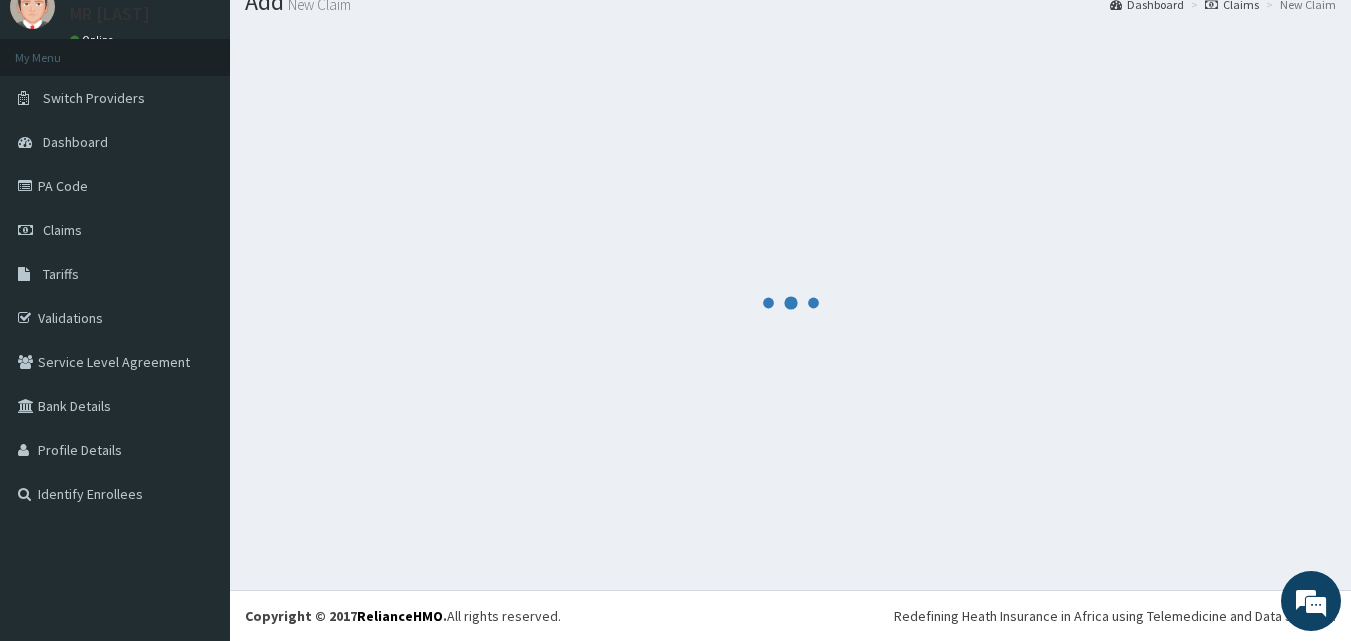 scroll, scrollTop: 1157, scrollLeft: 0, axis: vertical 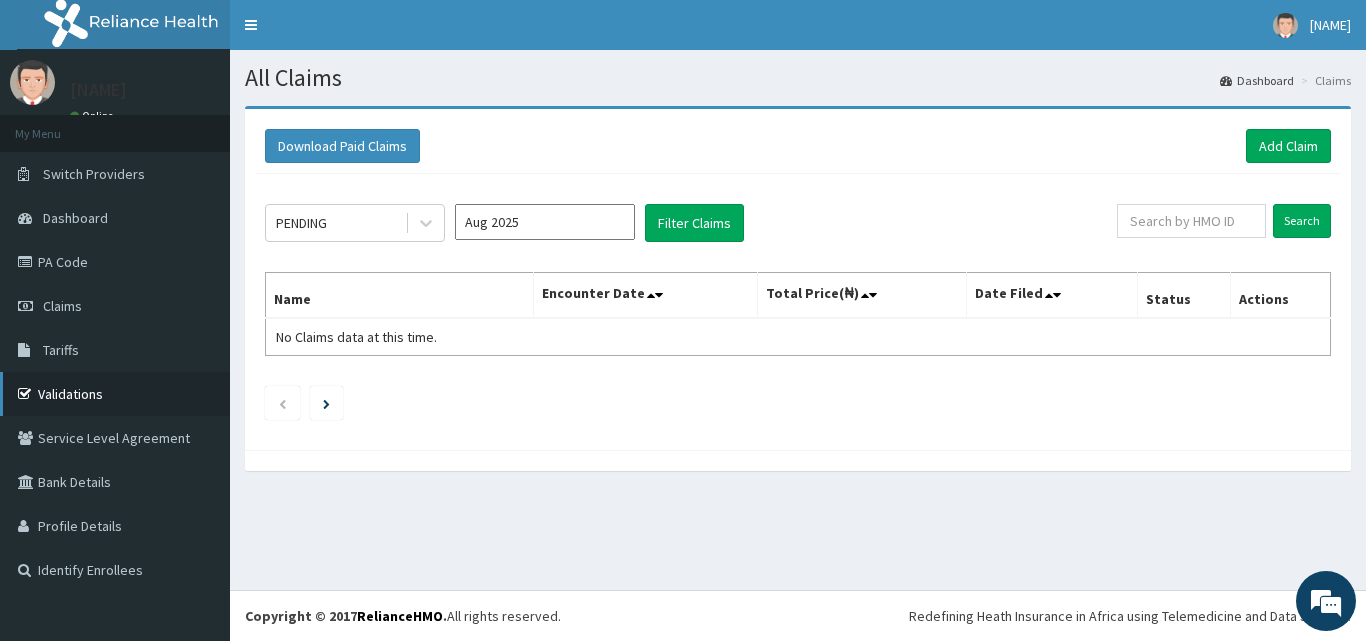 click on "Validations" at bounding box center (115, 394) 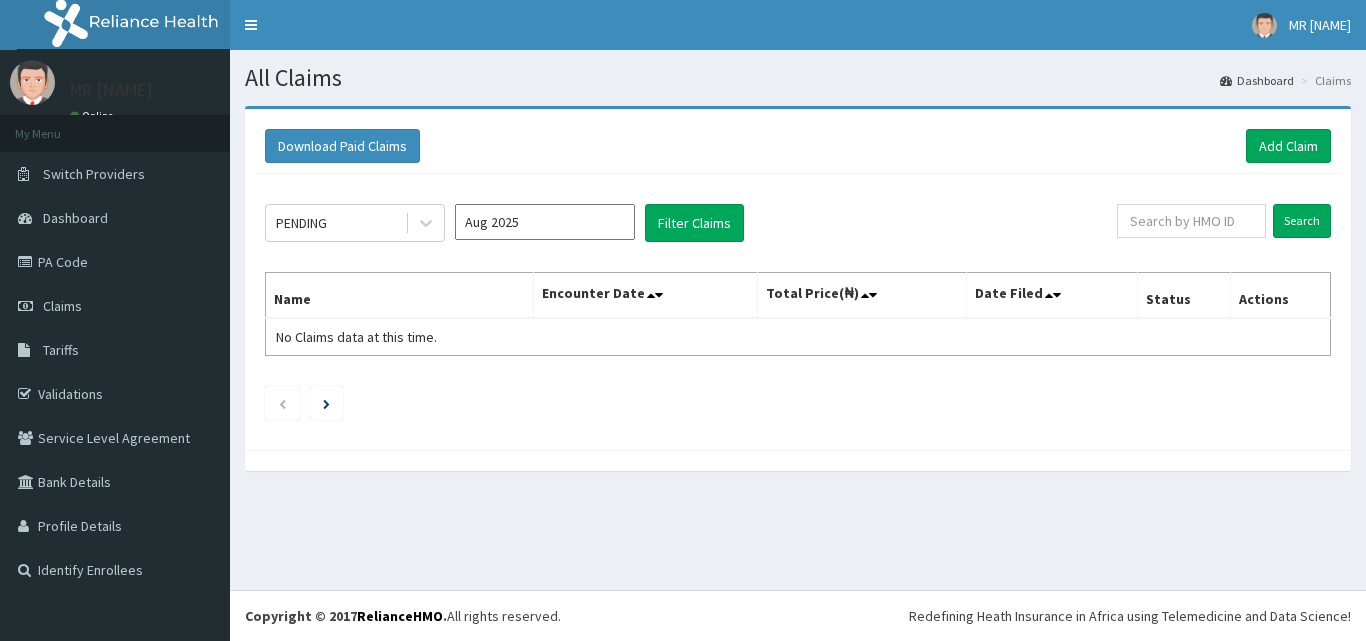 scroll, scrollTop: 0, scrollLeft: 0, axis: both 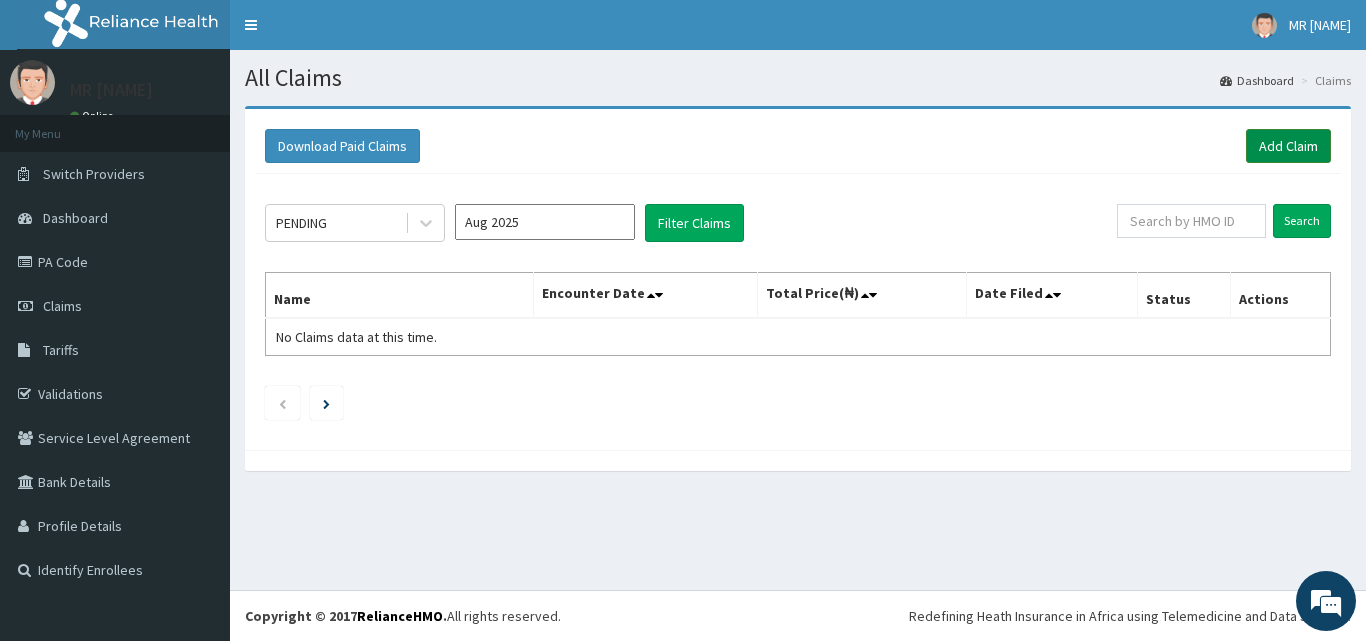 click on "Add Claim" at bounding box center (1288, 146) 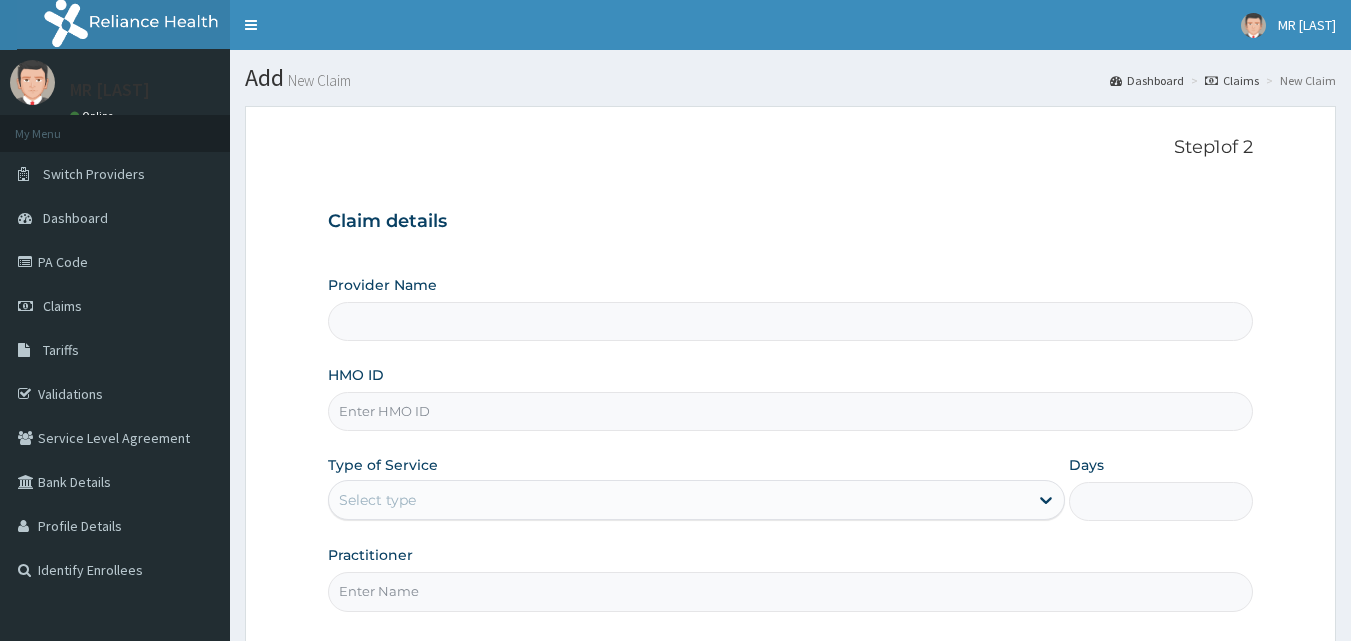scroll, scrollTop: 0, scrollLeft: 0, axis: both 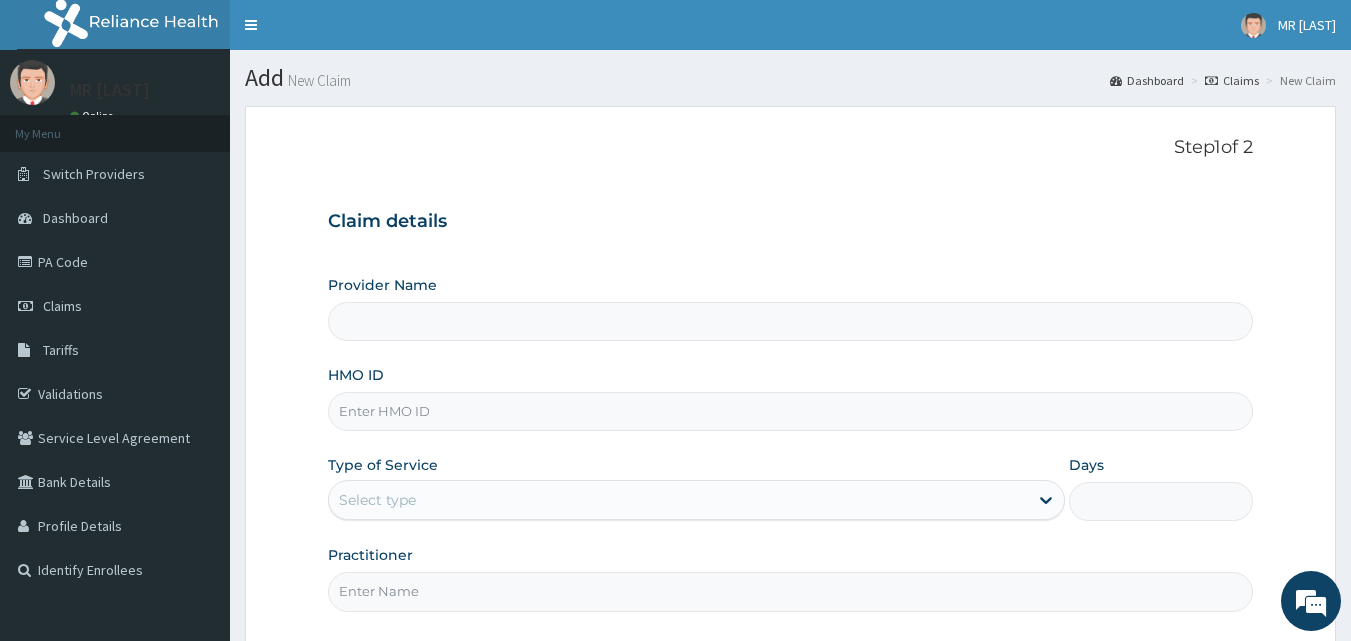 type on "THOMAS DAVID HOSPITAL AND MATERNITY" 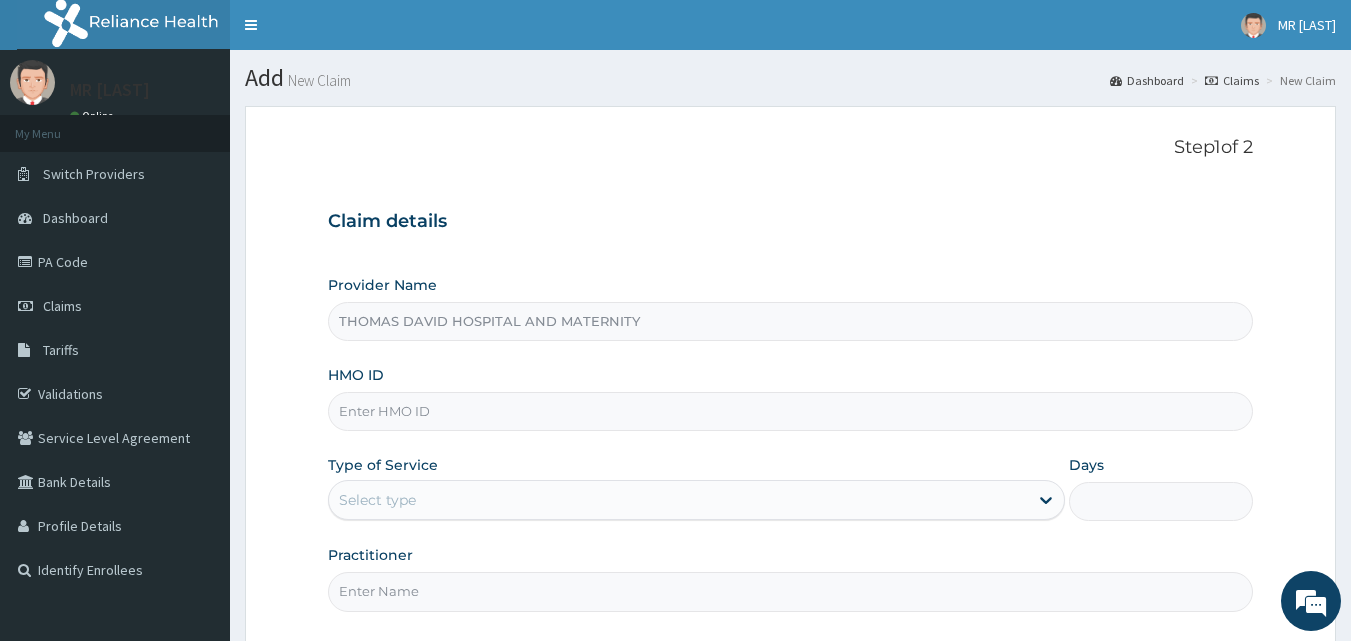scroll, scrollTop: 0, scrollLeft: 0, axis: both 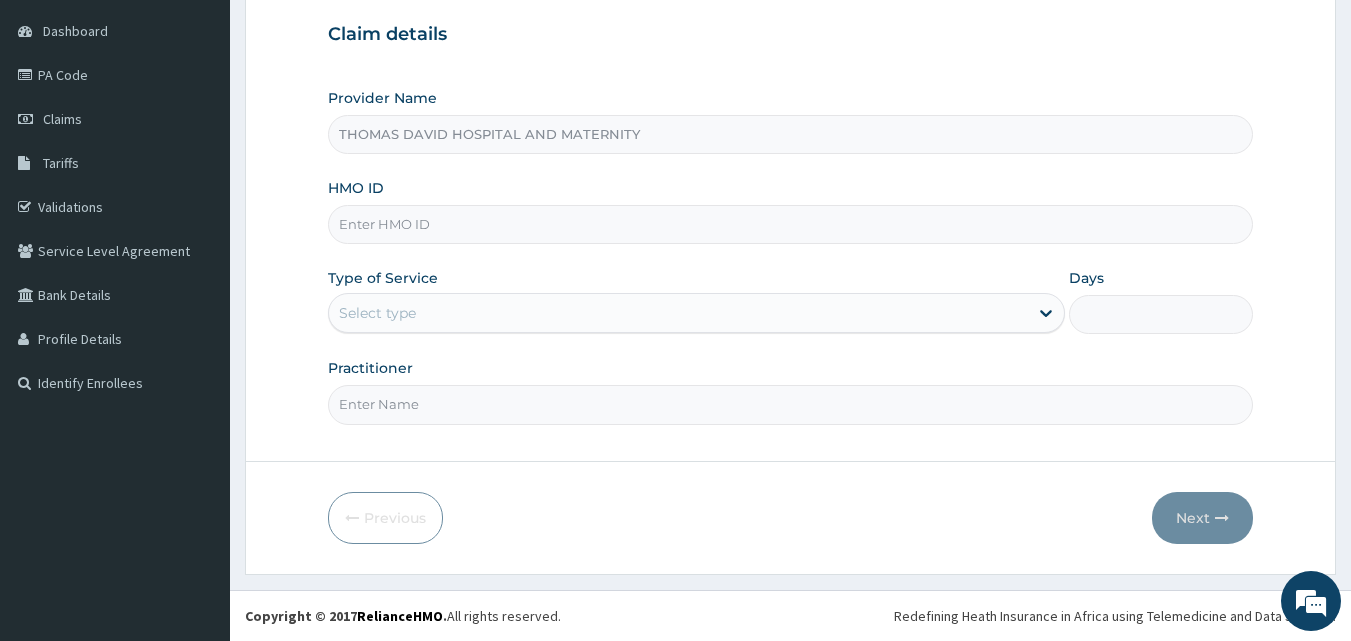 click on "HMO ID" at bounding box center (791, 224) 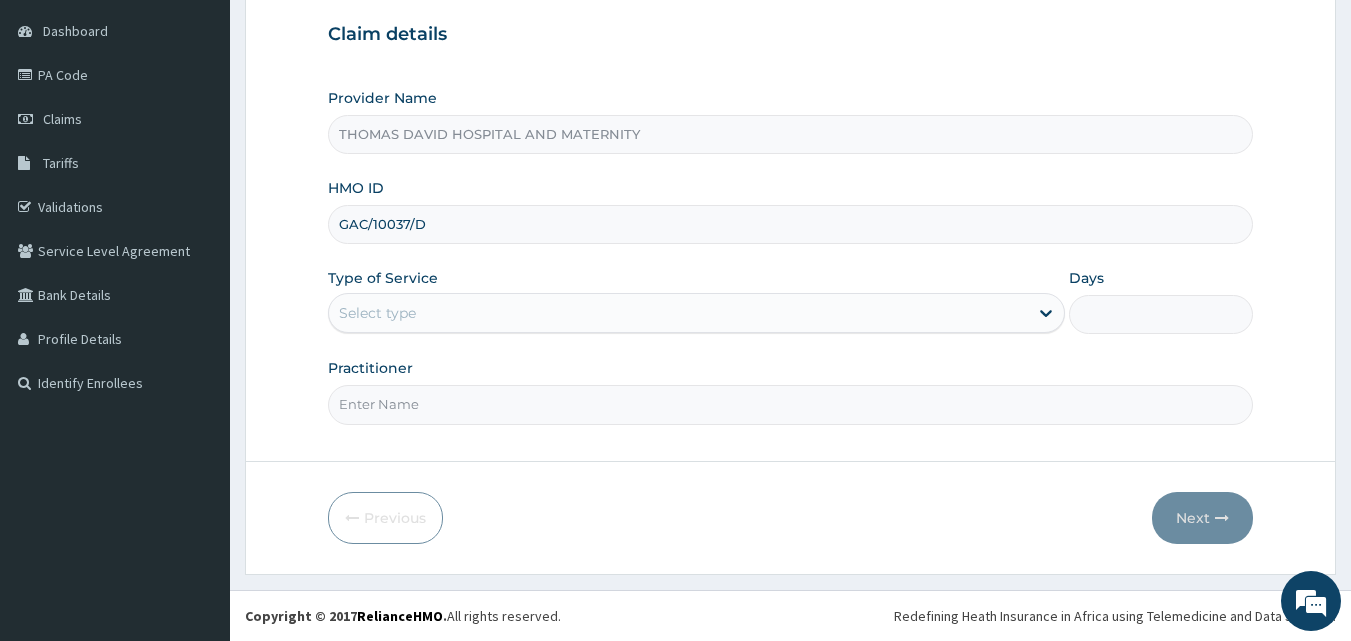 type on "GAC/10037/D" 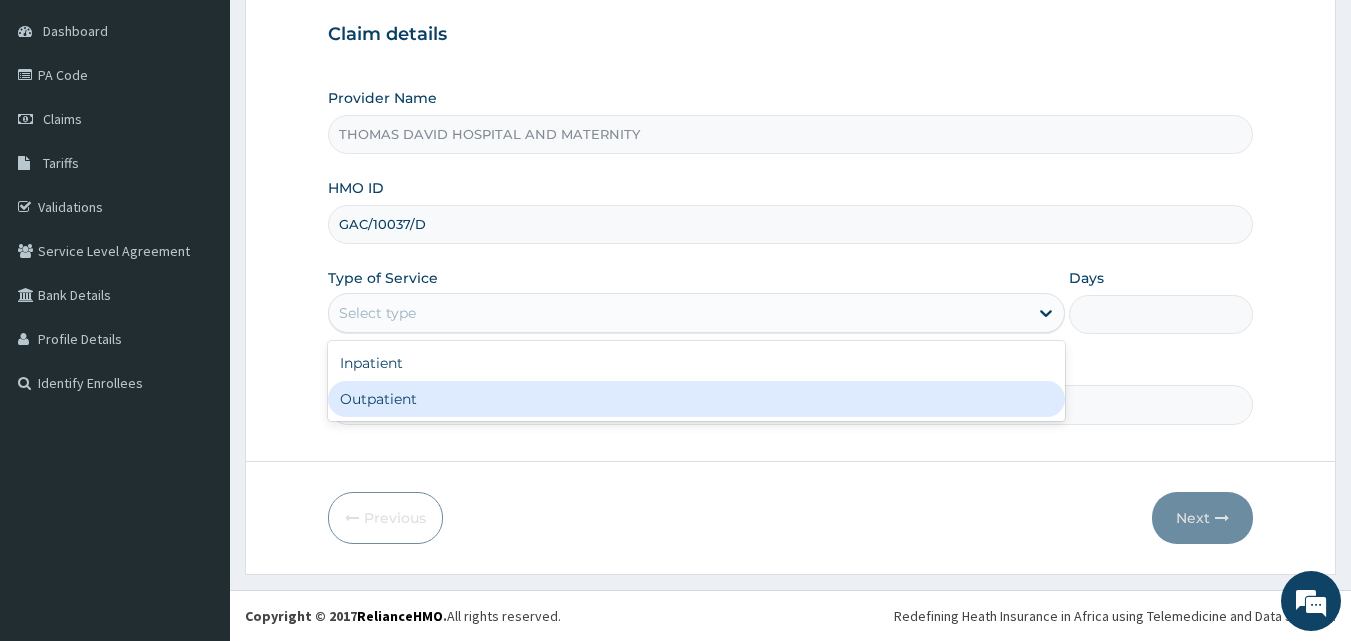 click on "Outpatient" at bounding box center [696, 399] 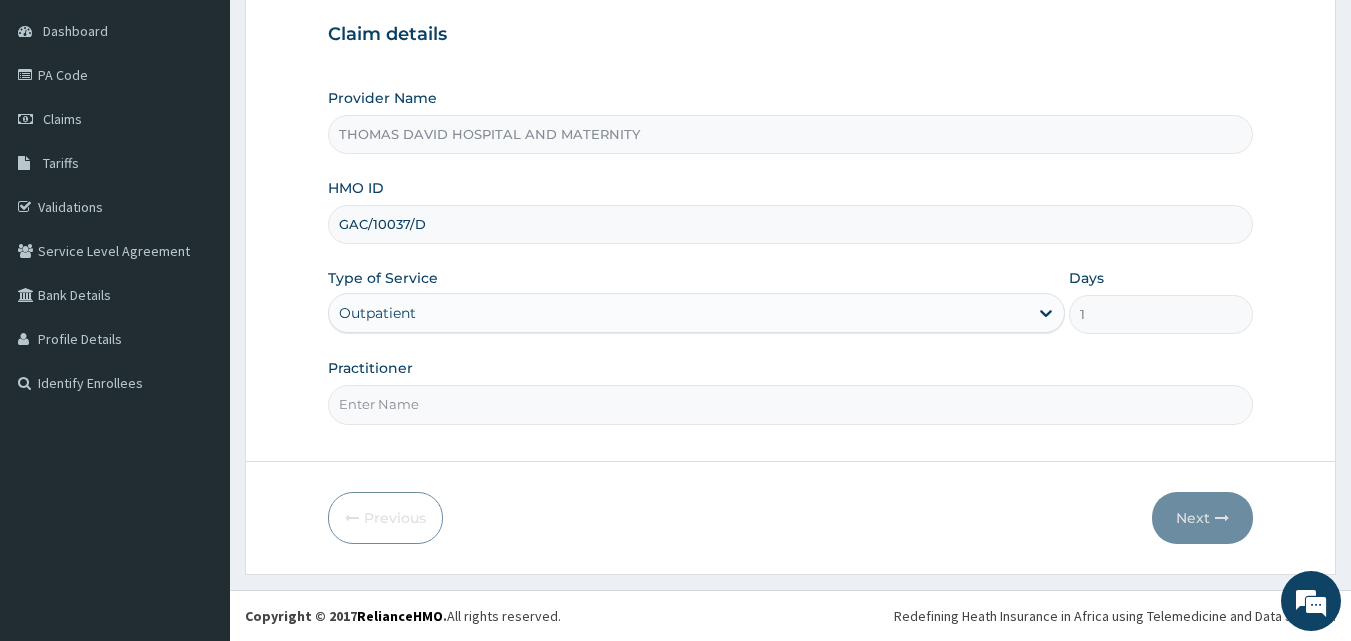click on "Practitioner" at bounding box center [791, 404] 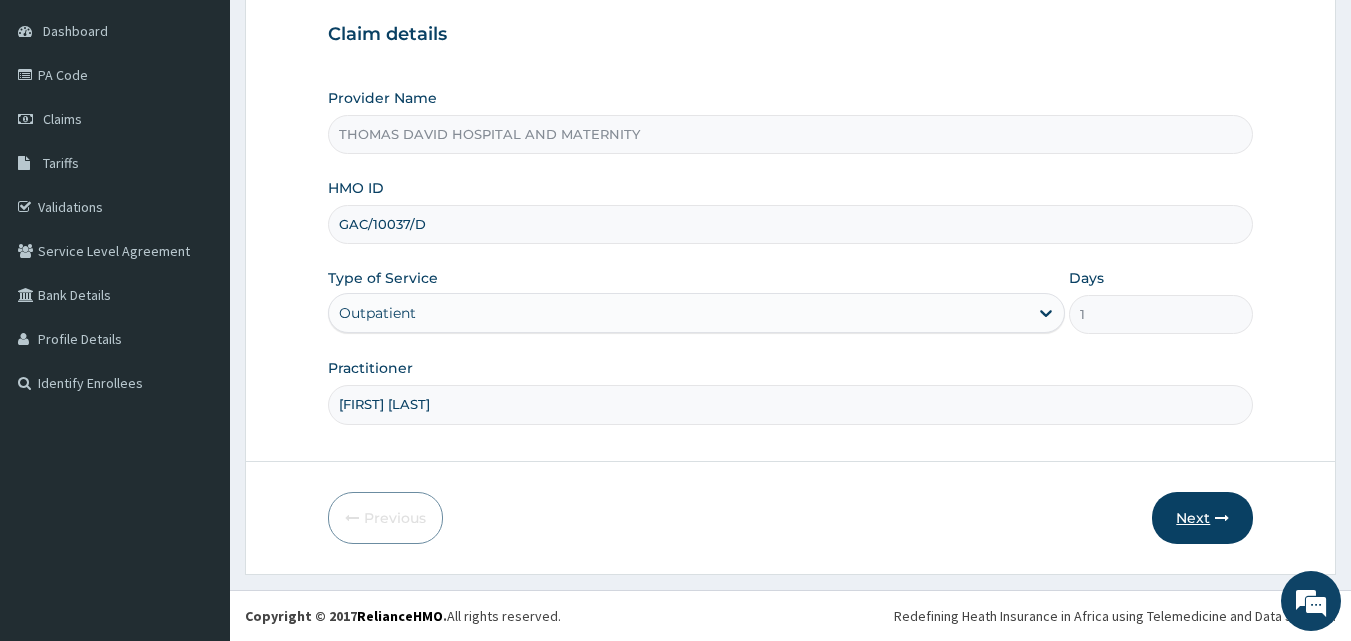click on "Next" at bounding box center [1202, 518] 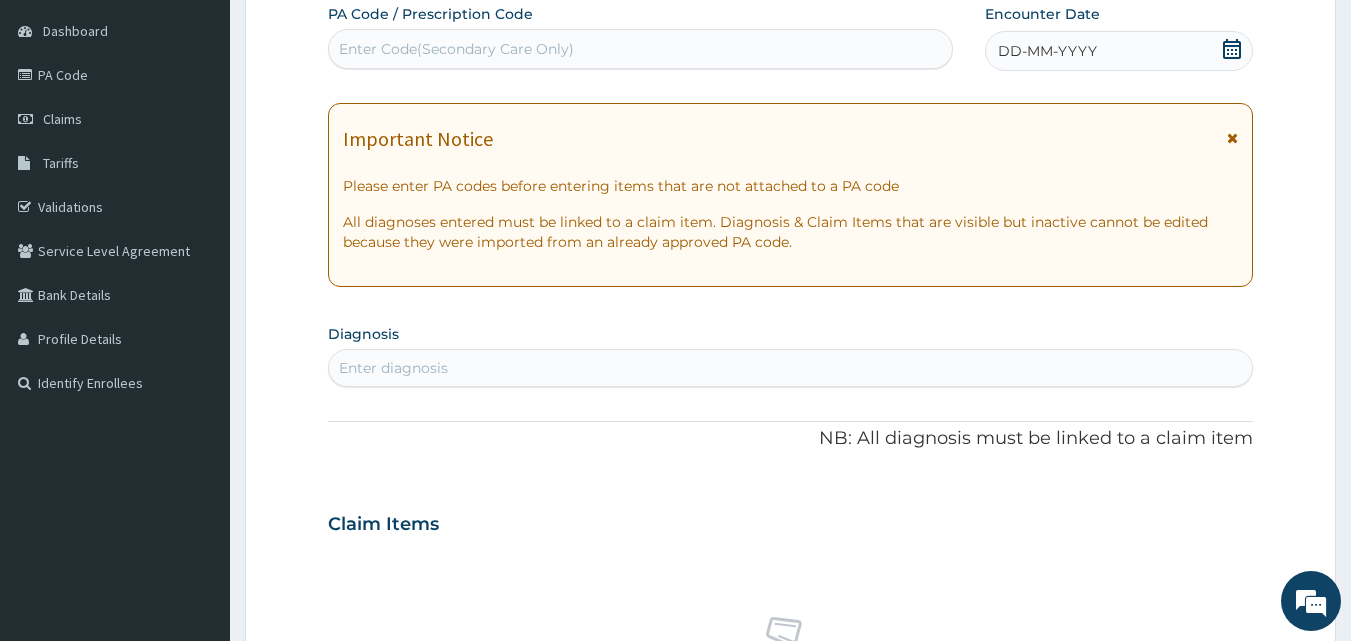 click 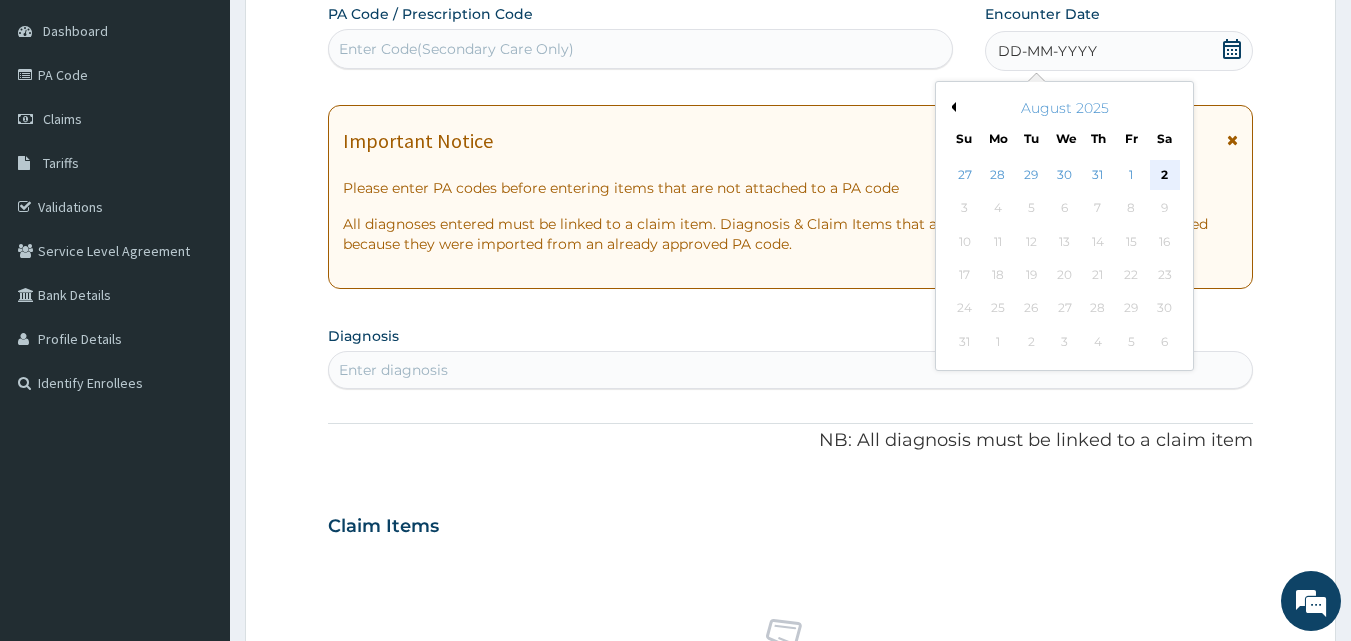 click on "2" at bounding box center (1165, 175) 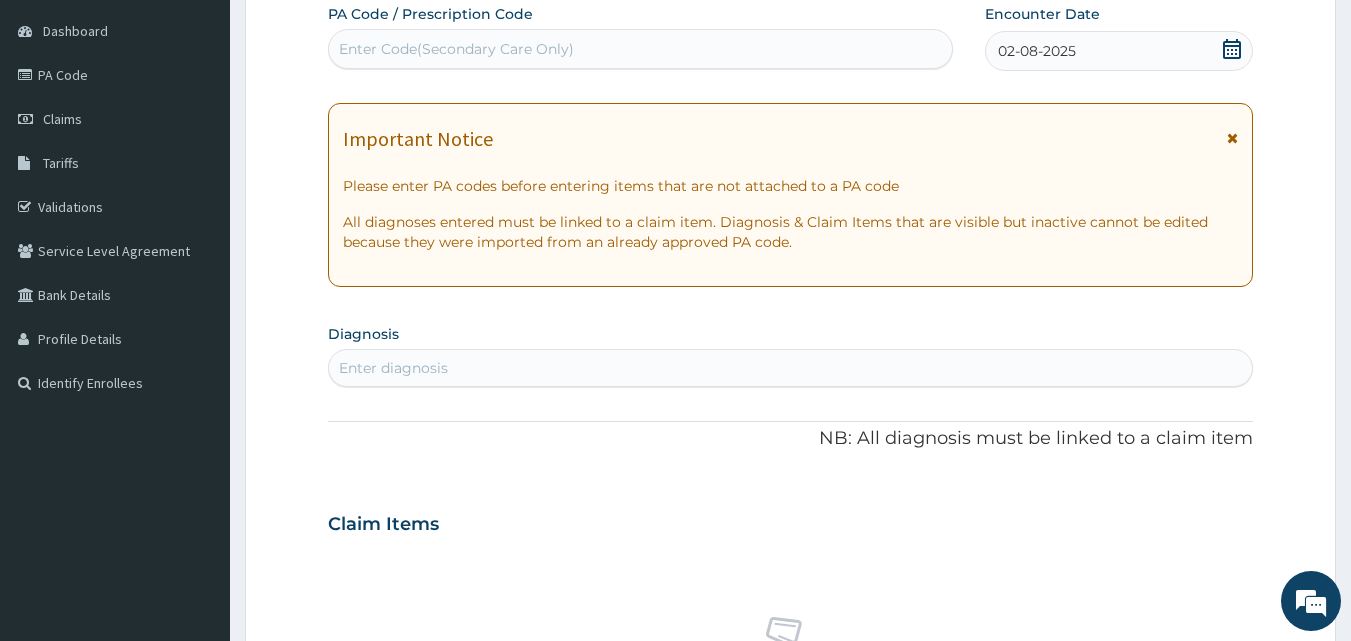 click on "Enter diagnosis" at bounding box center (791, 368) 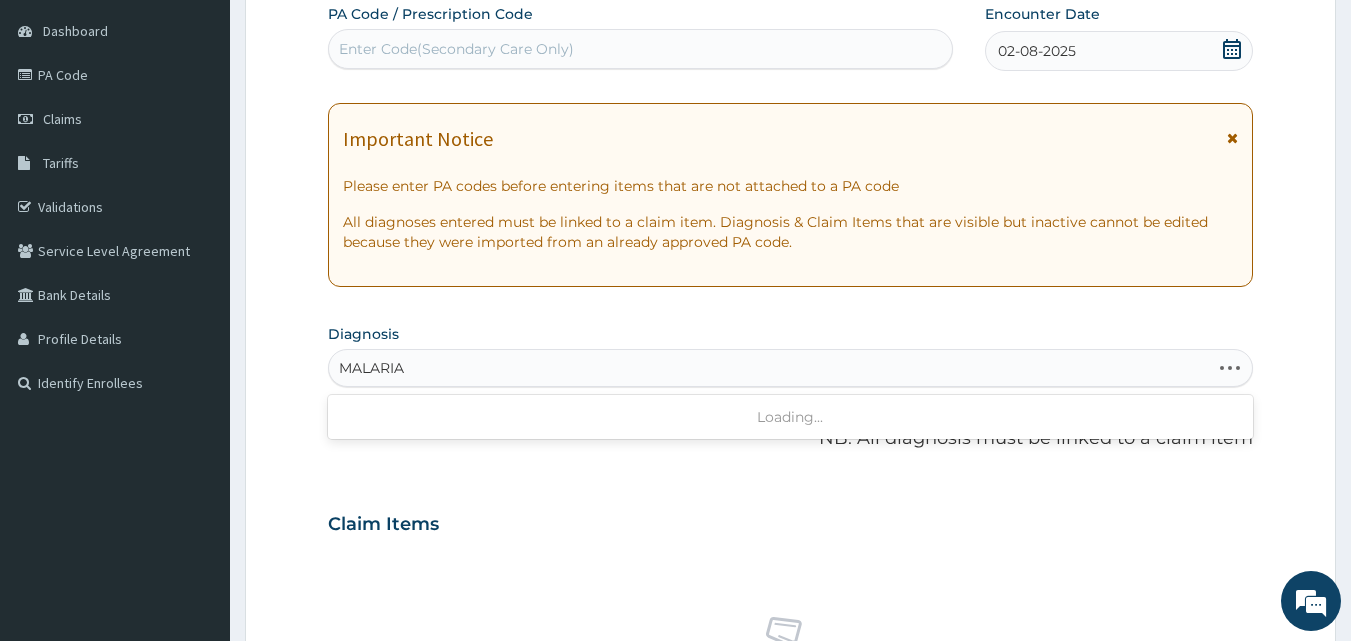 type on "MALARIA" 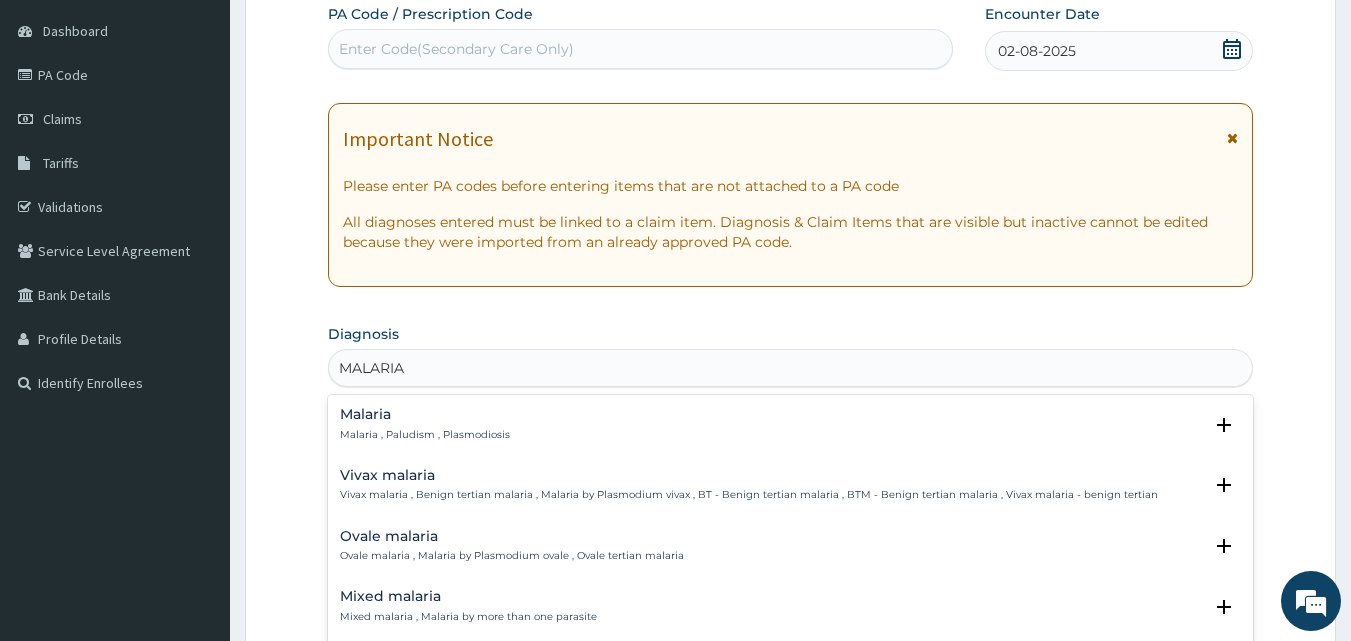 click on "Malaria , Paludism , Plasmodiosis" at bounding box center (425, 435) 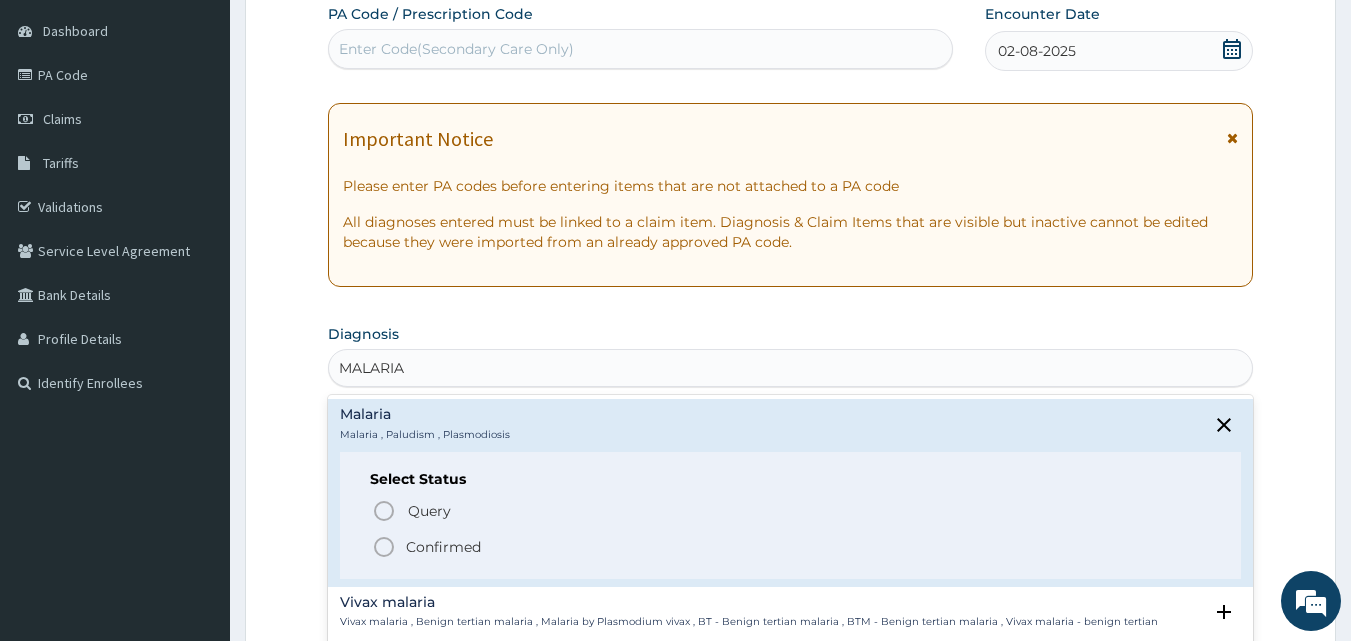 click 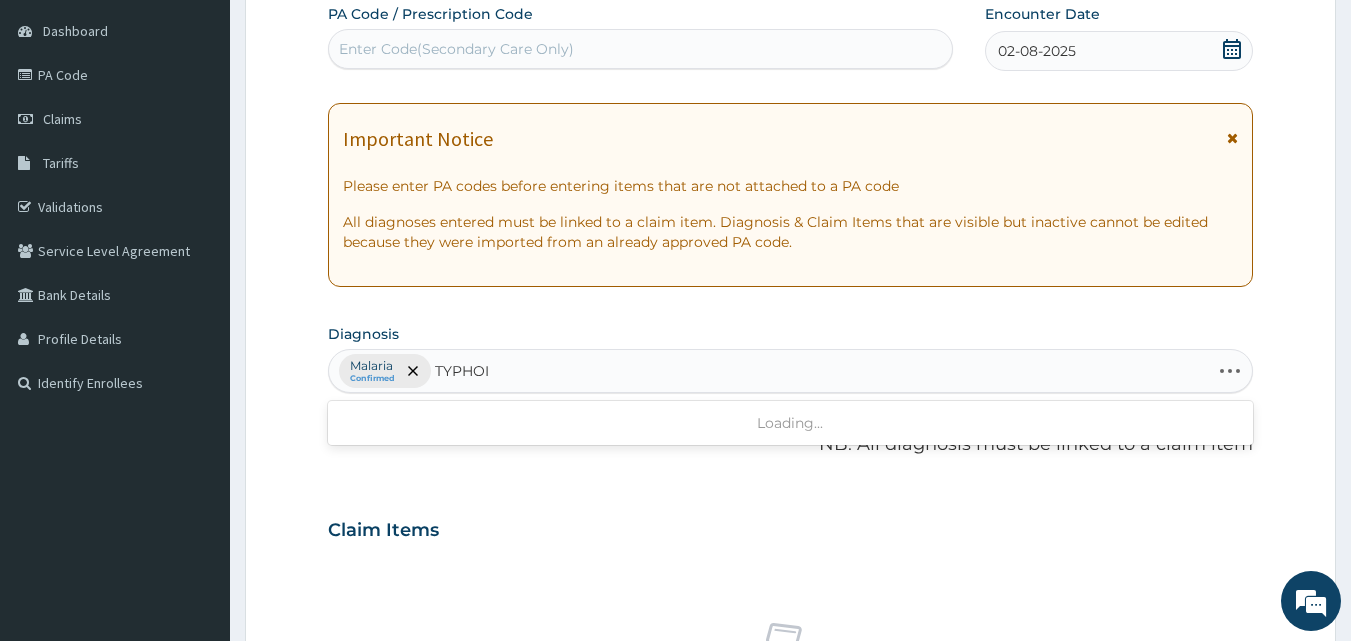 type on "TYPHOID" 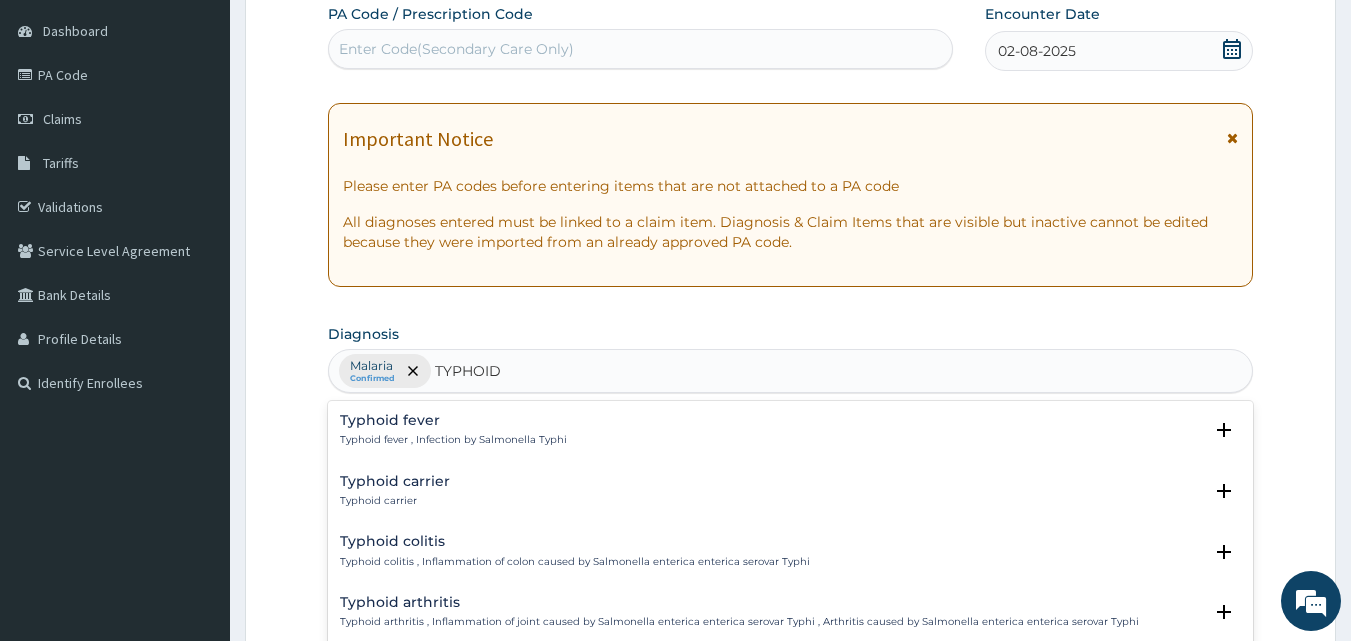 click on "Typhoid fever Typhoid fever , Infection by Salmonella Typhi" at bounding box center [453, 430] 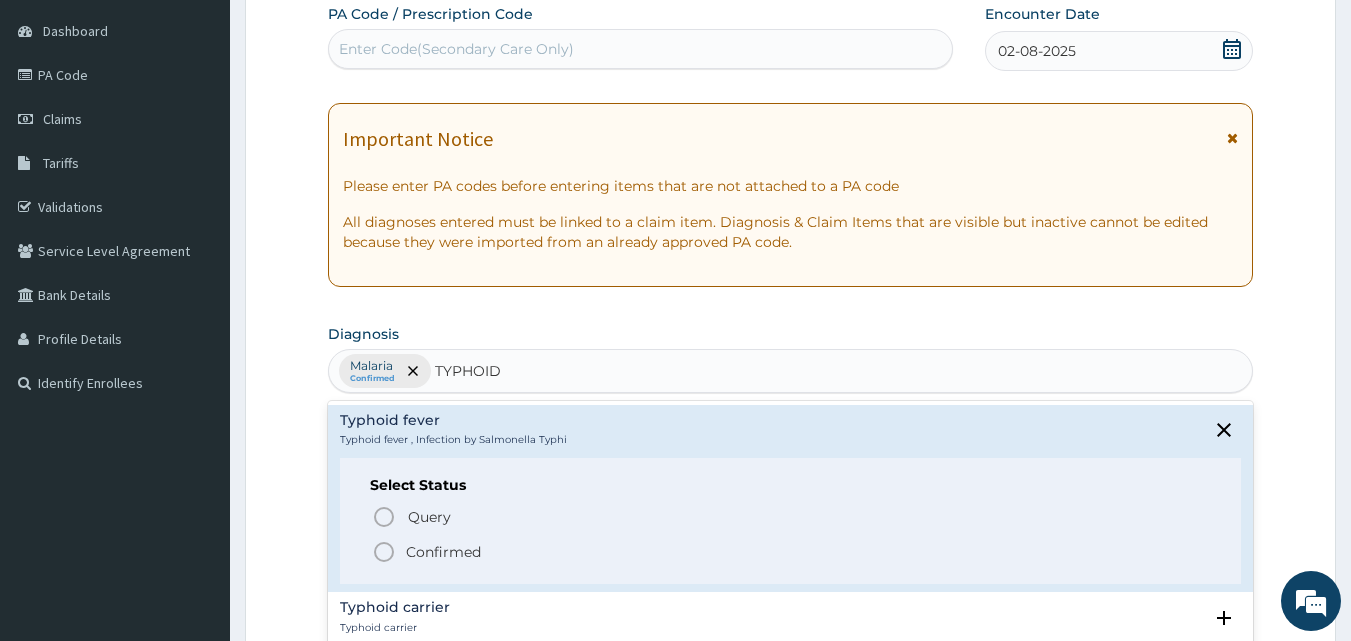 click 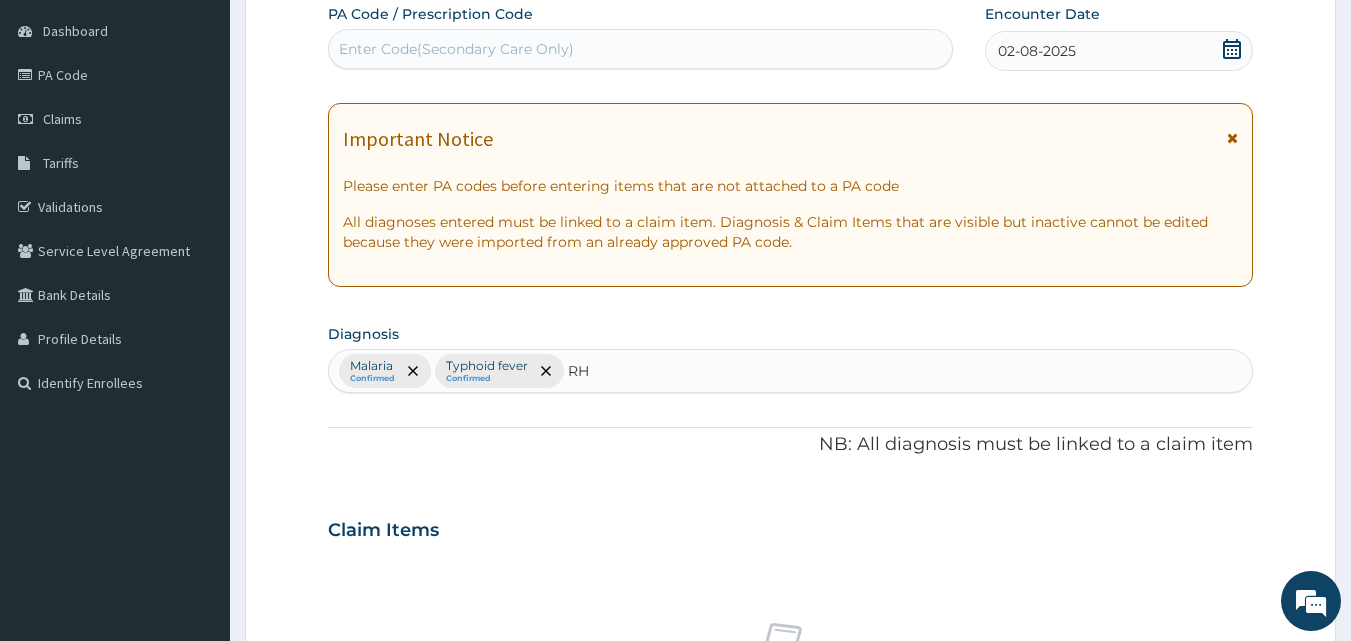 type on "R" 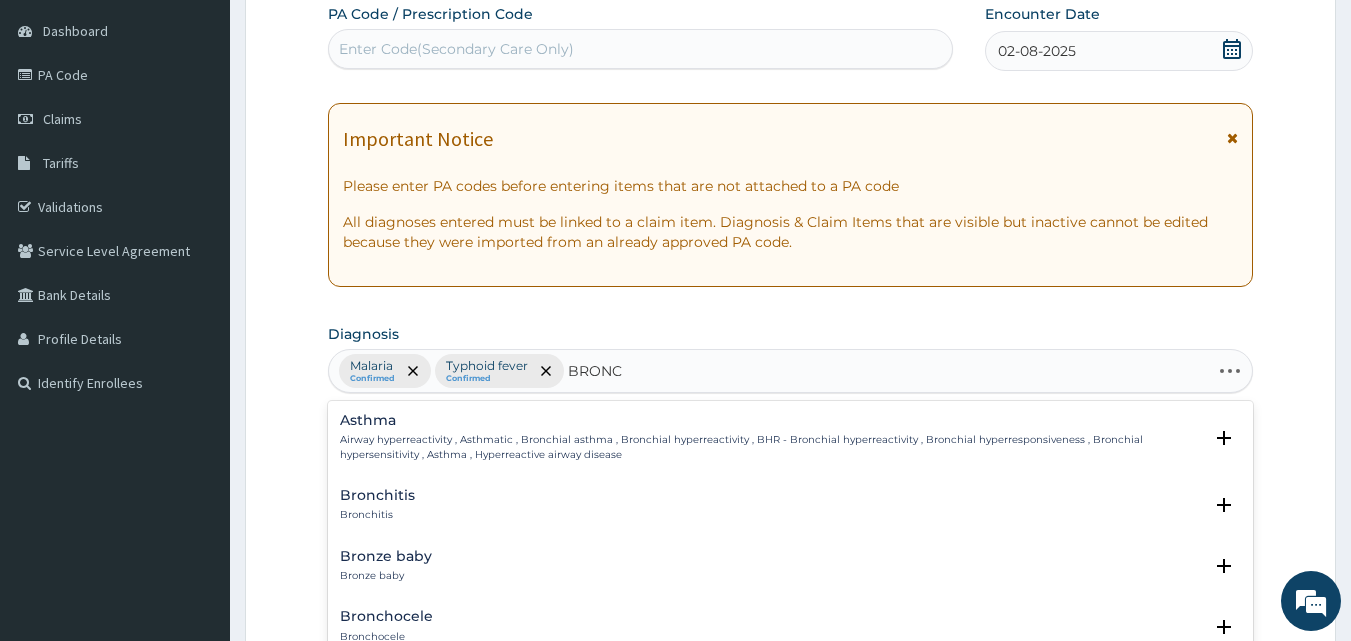 type on "BRONCH" 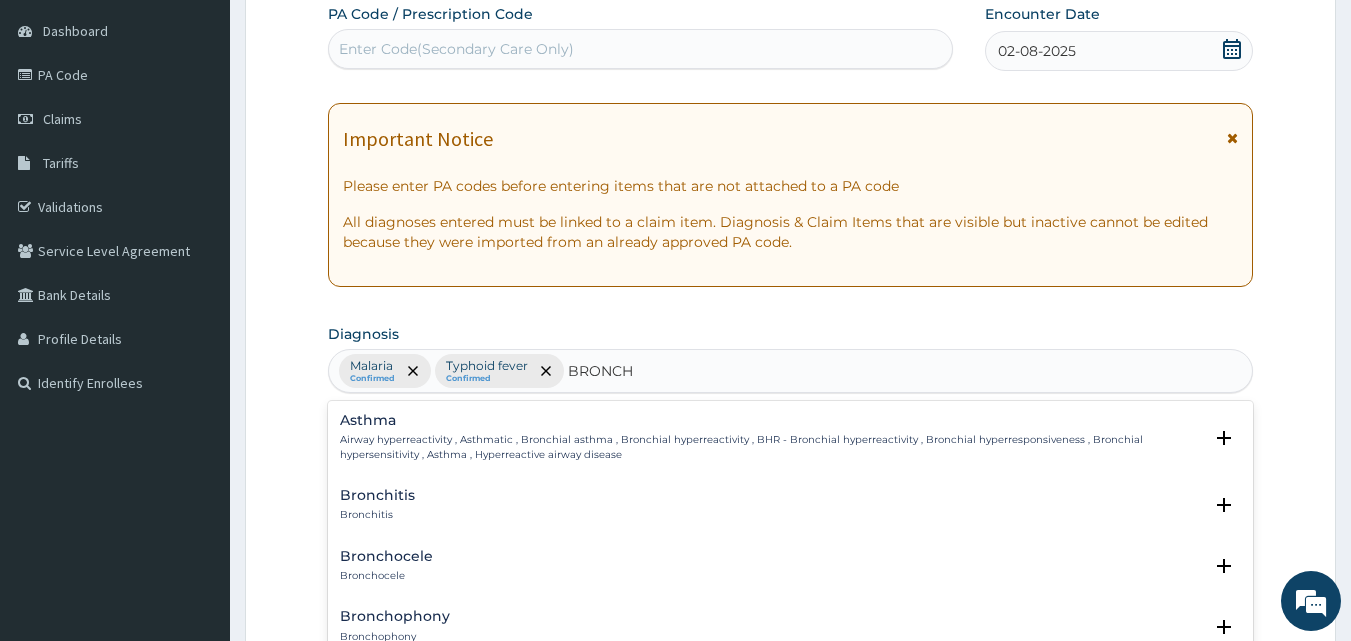 click on "Bronchitis" at bounding box center (377, 495) 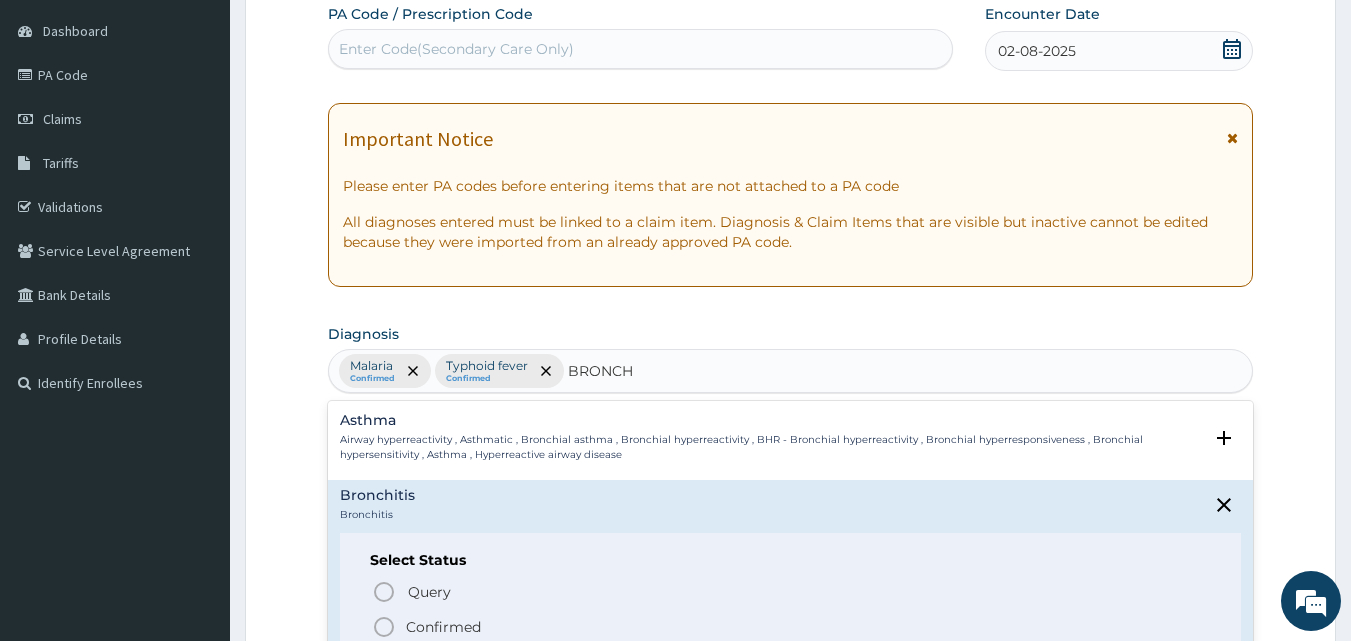 click 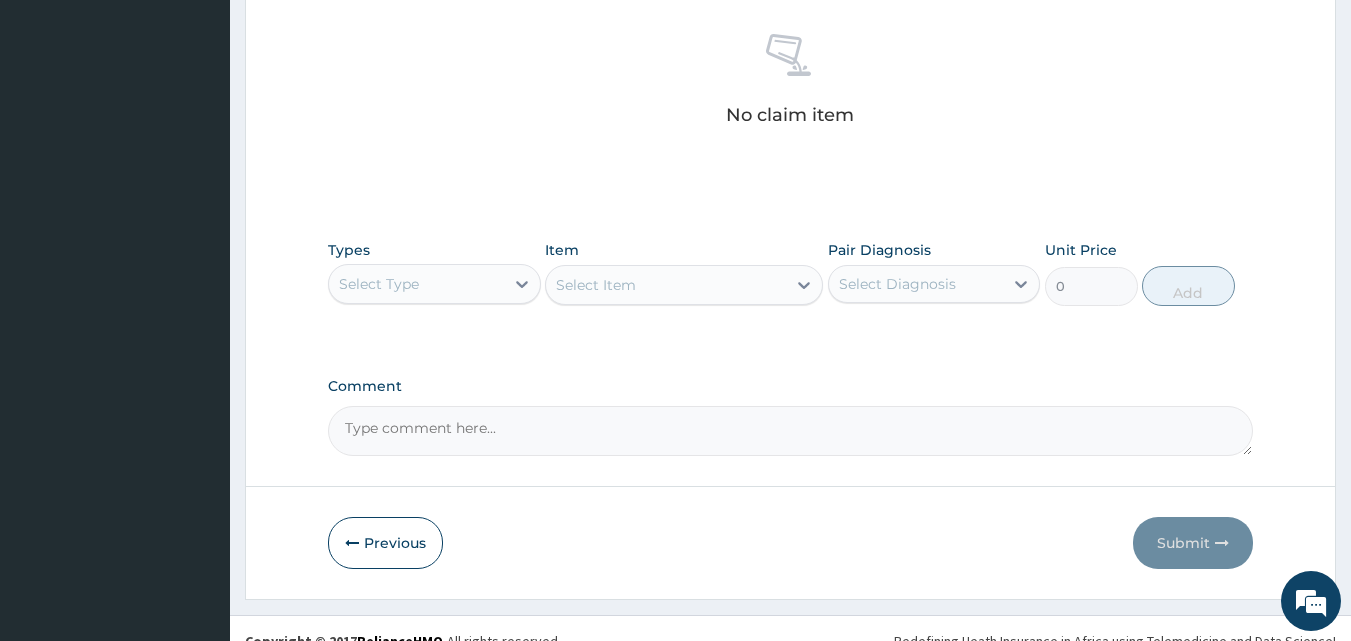 scroll, scrollTop: 801, scrollLeft: 0, axis: vertical 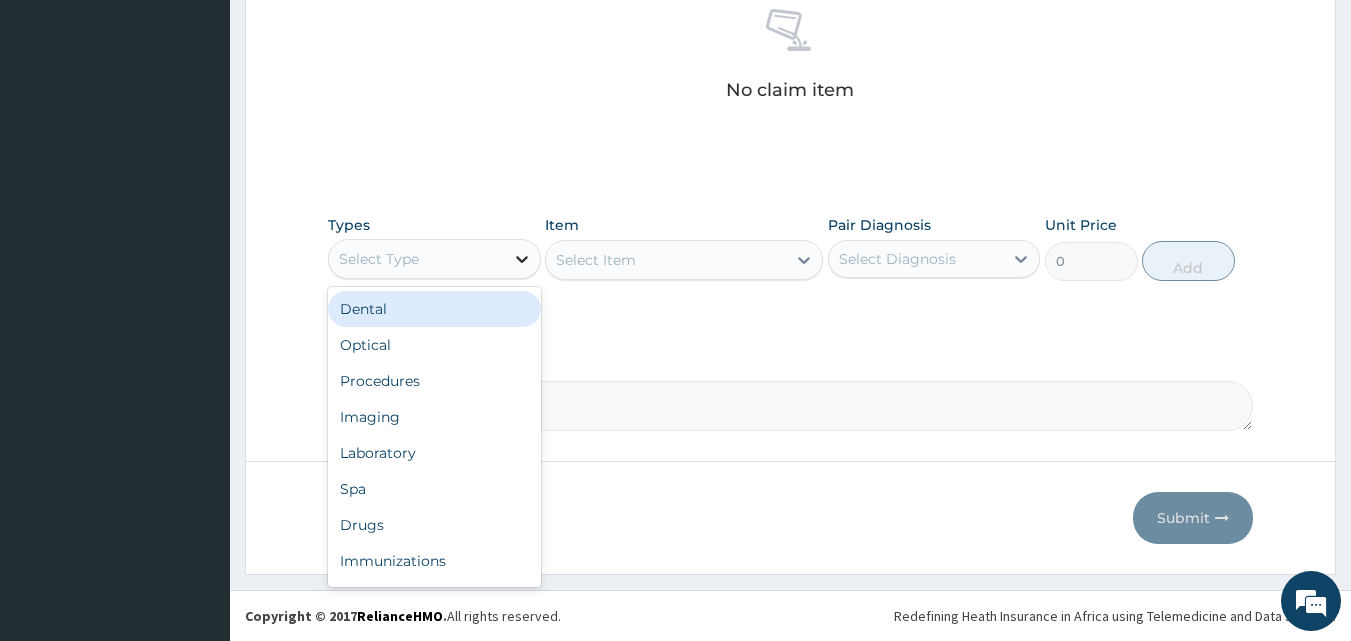 click 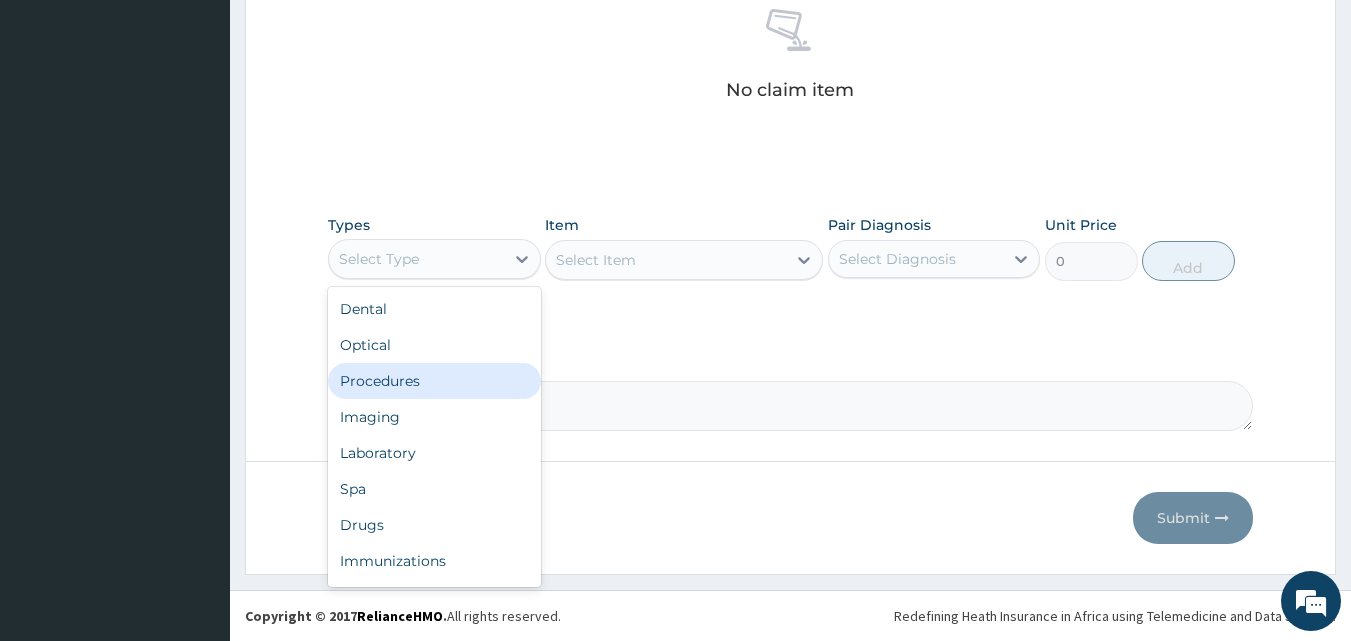 click on "Procedures" at bounding box center [434, 381] 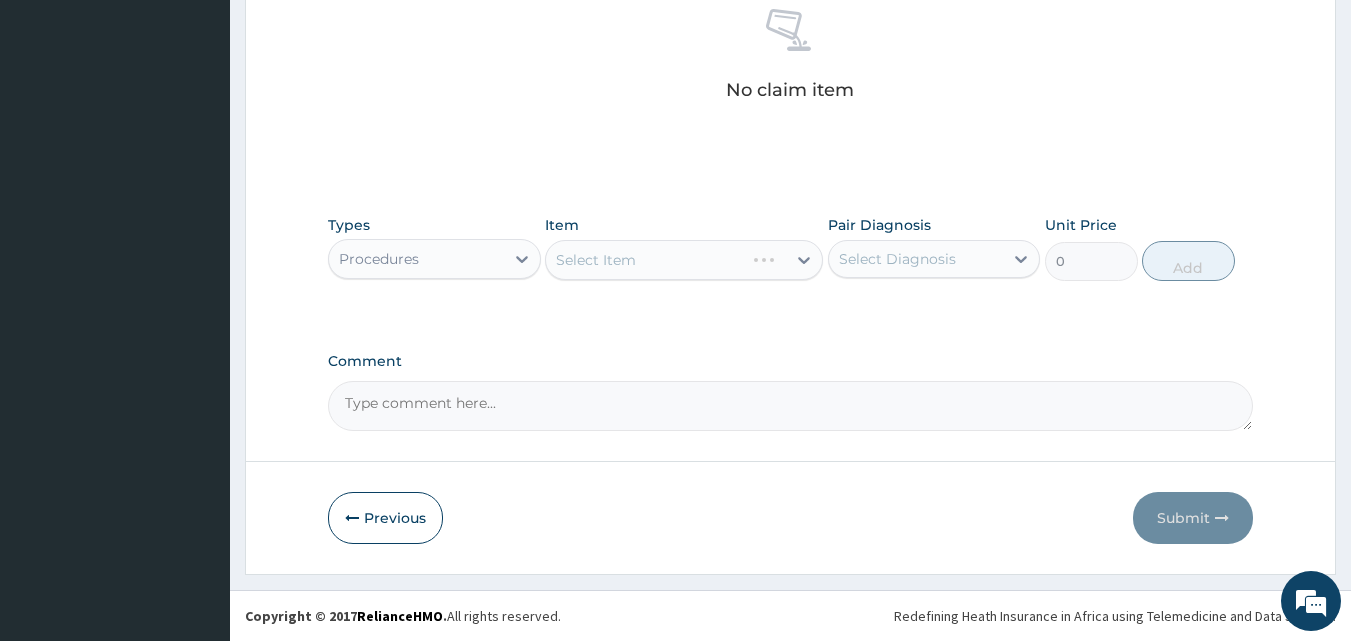 click on "Select Item" at bounding box center [684, 260] 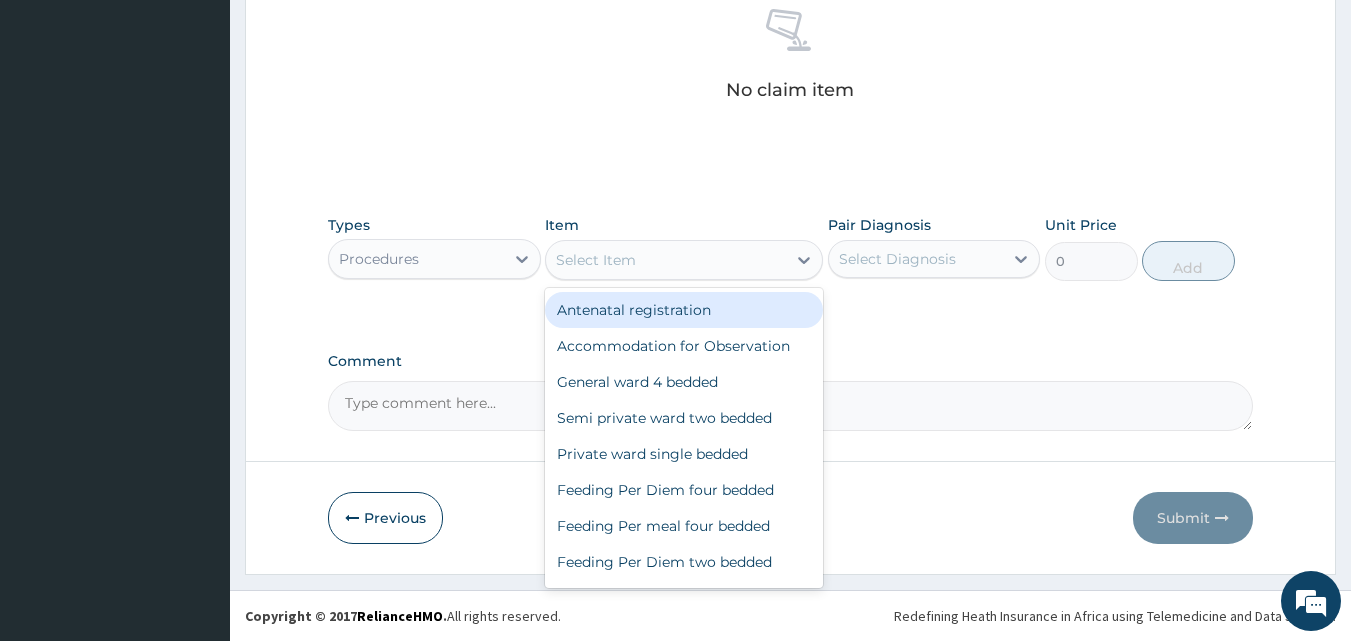 click on "Select Item" at bounding box center (666, 260) 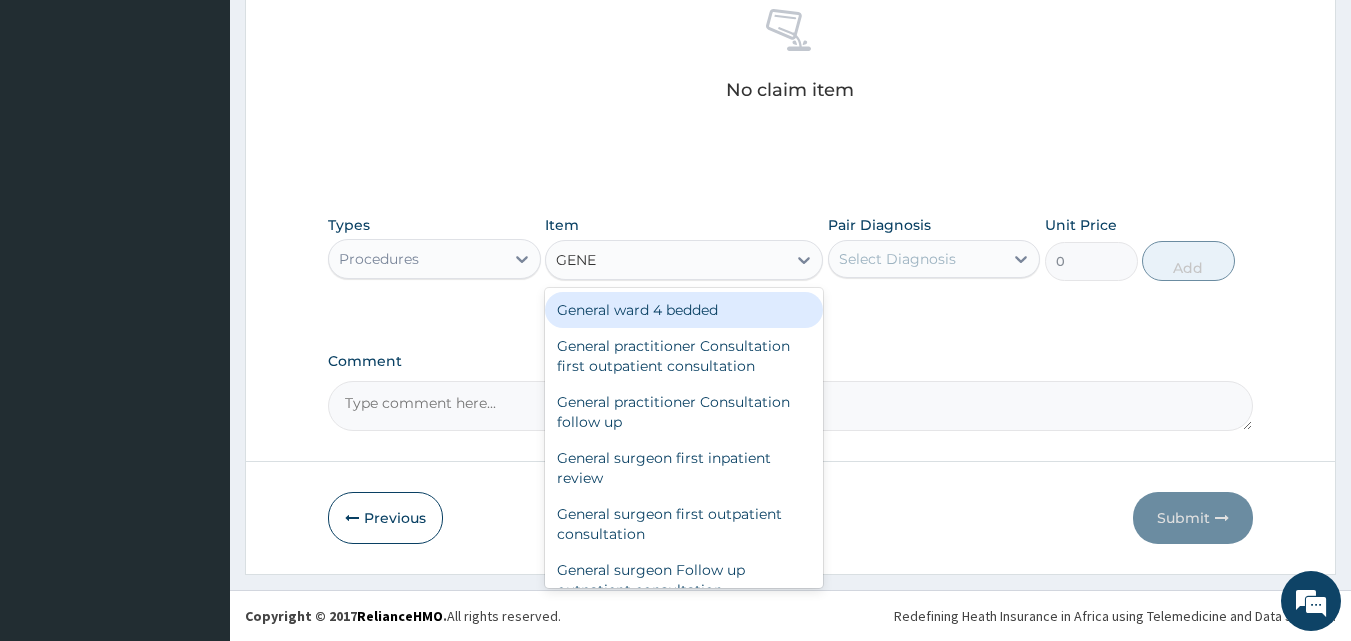 type on "GENER" 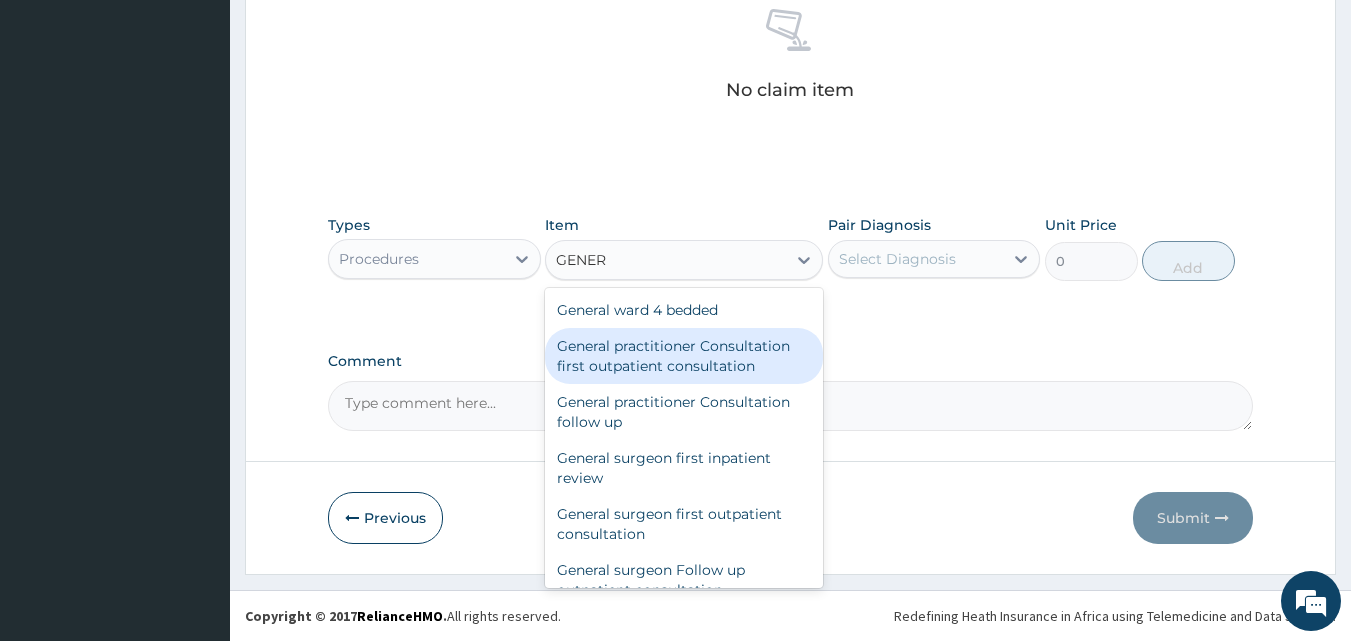 click on "General practitioner Consultation first outpatient consultation" at bounding box center (684, 356) 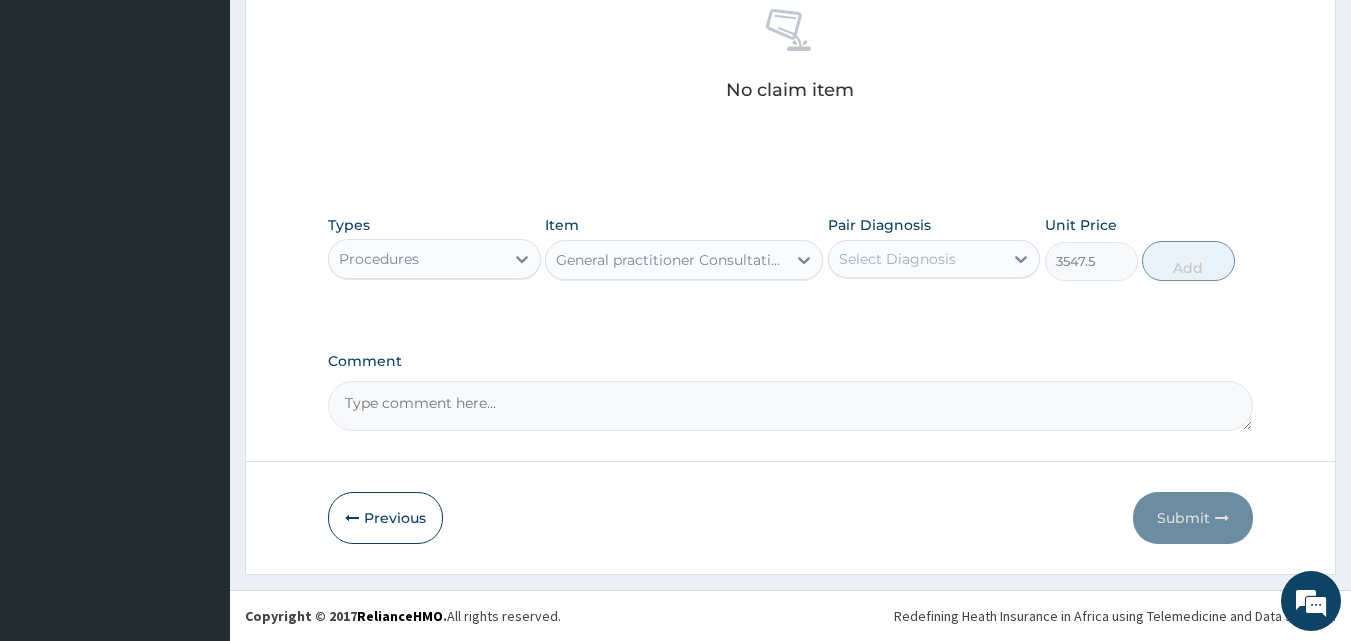 click on "Select Diagnosis" at bounding box center [897, 259] 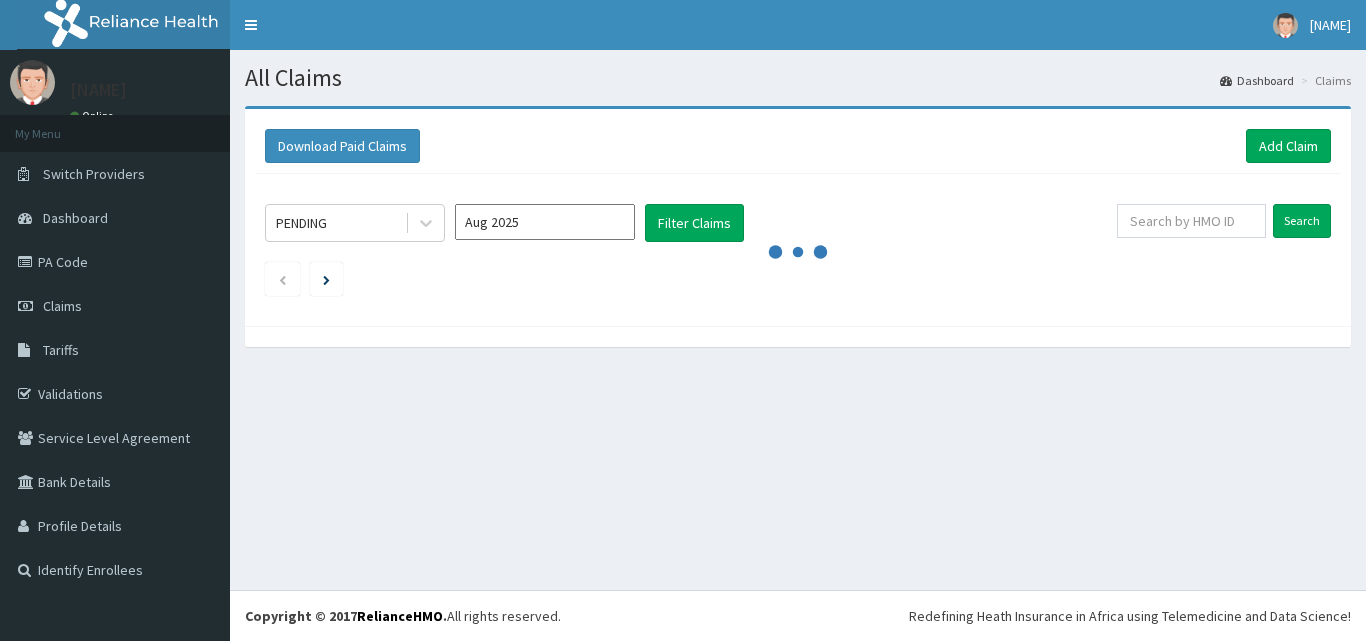 scroll, scrollTop: 0, scrollLeft: 0, axis: both 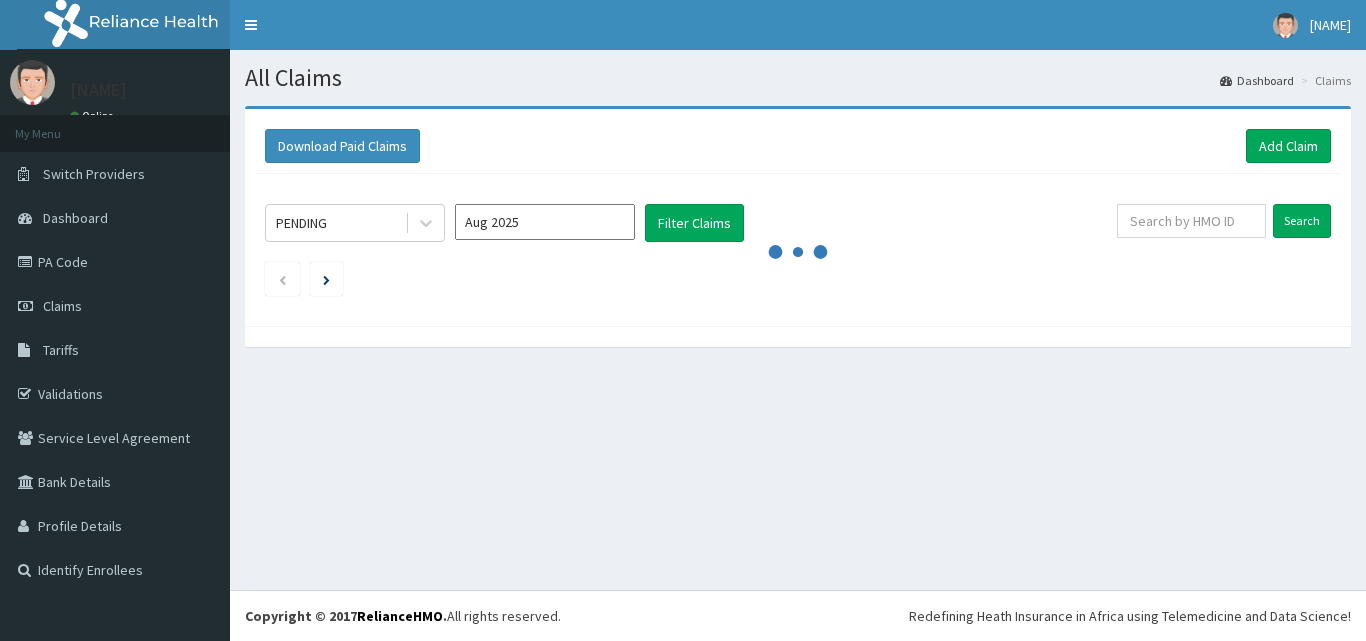 click on "PENDING Aug 2025 Filter Claims Search" 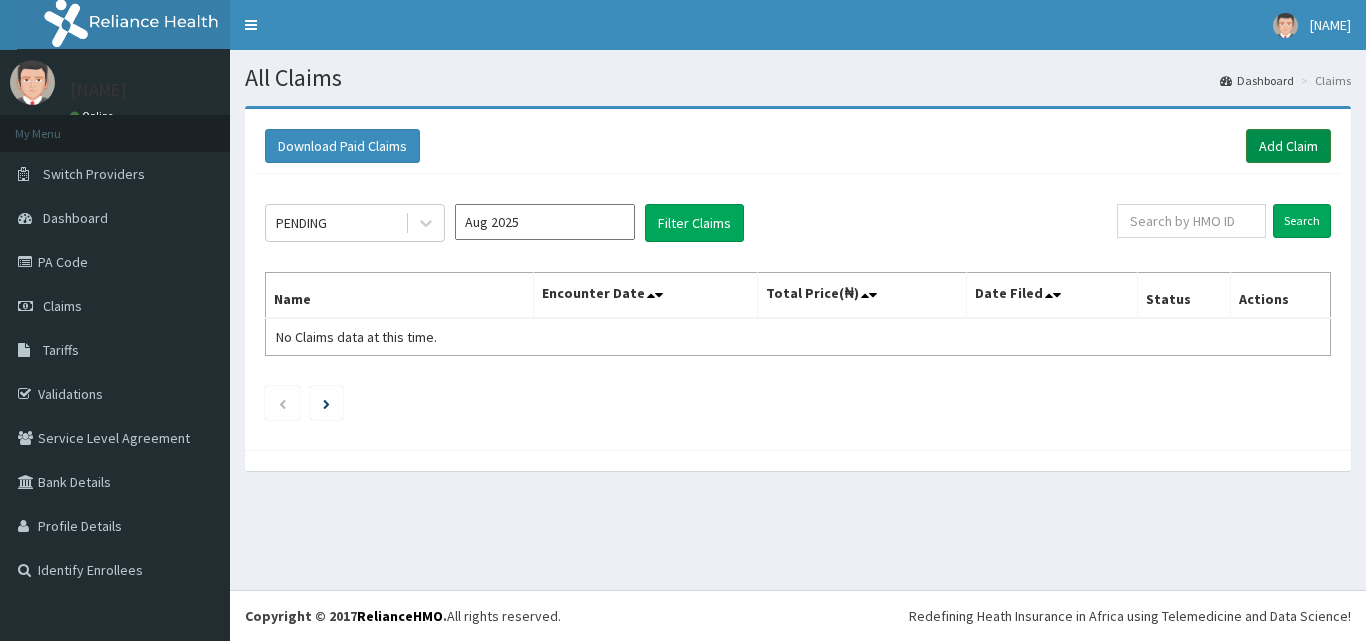 click on "Add Claim" at bounding box center (1288, 146) 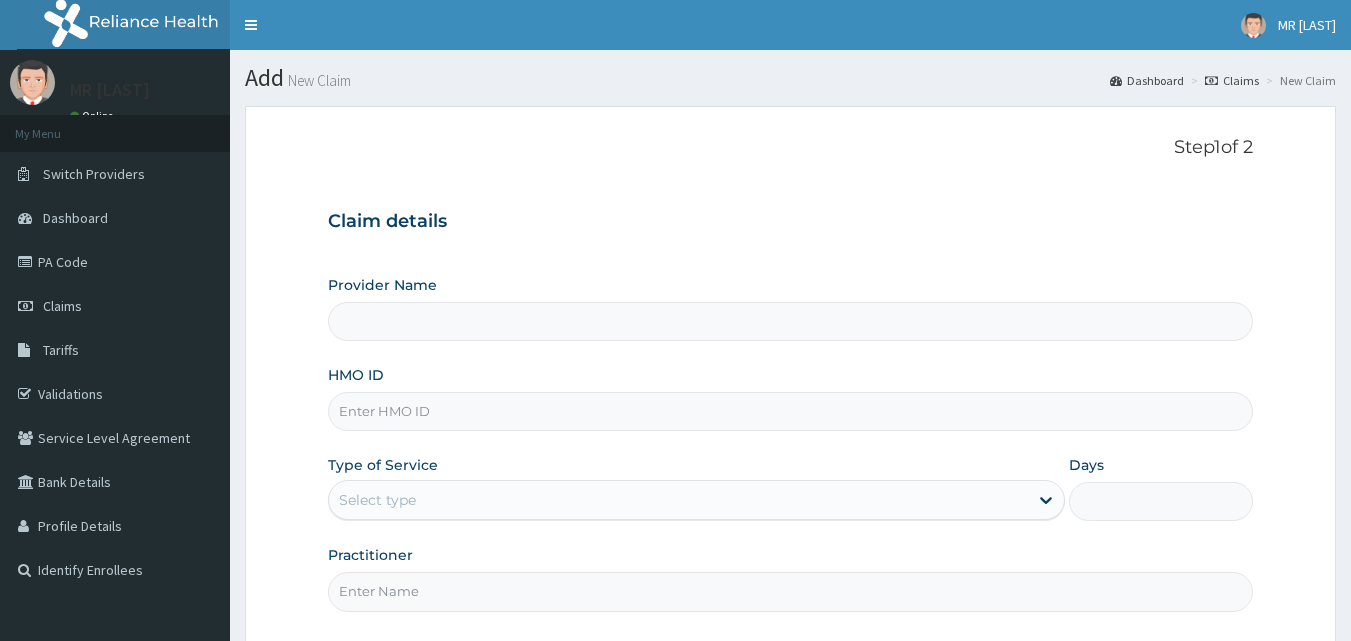 scroll, scrollTop: 0, scrollLeft: 0, axis: both 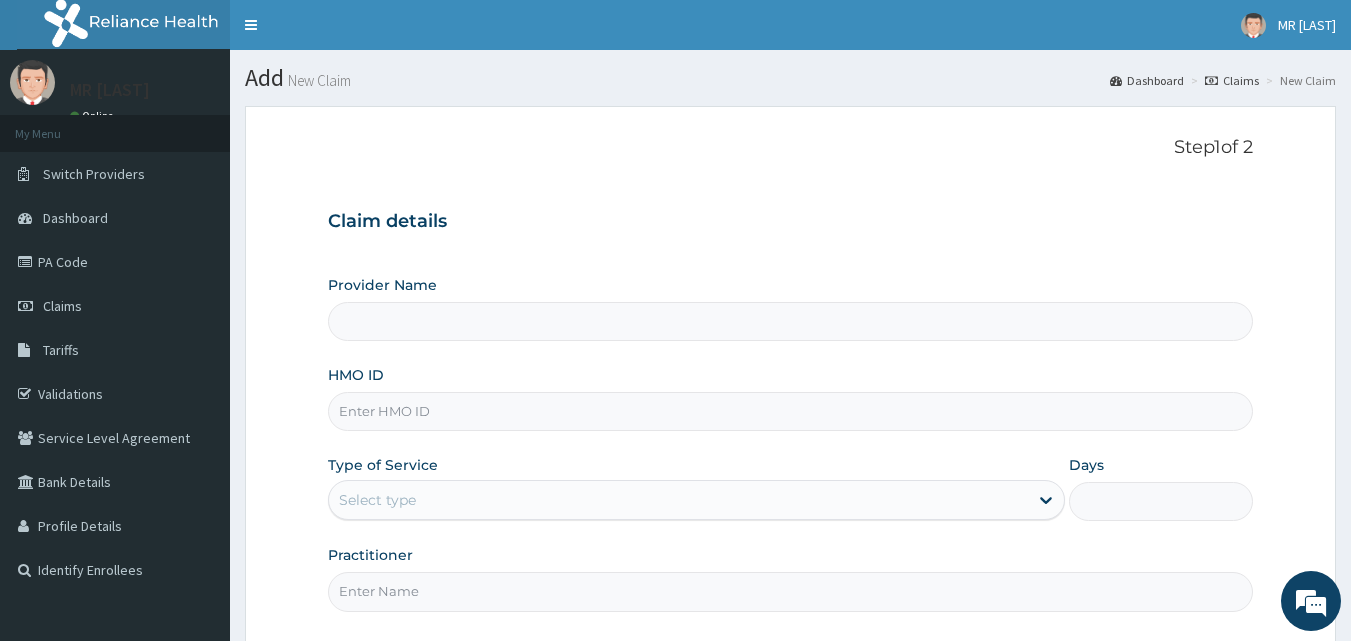 type on "THOMAS DAVID HOSPITAL AND MATERNITY" 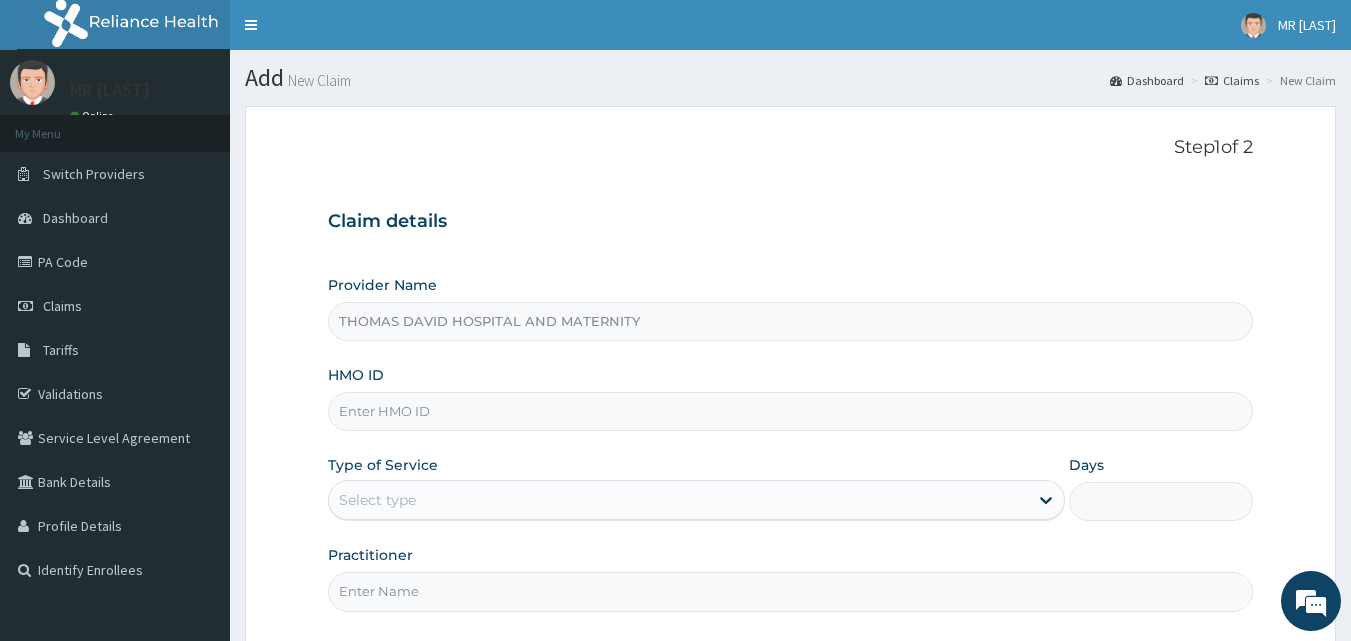 click on "HMO ID" at bounding box center [791, 411] 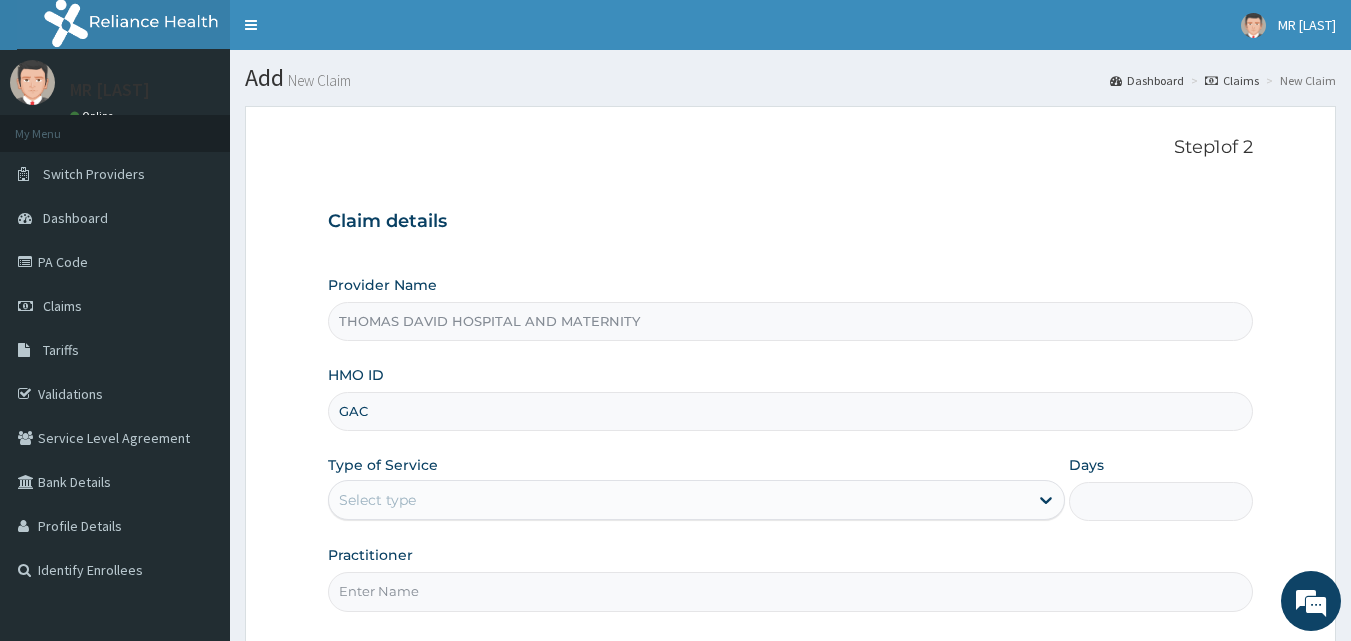 scroll, scrollTop: 0, scrollLeft: 0, axis: both 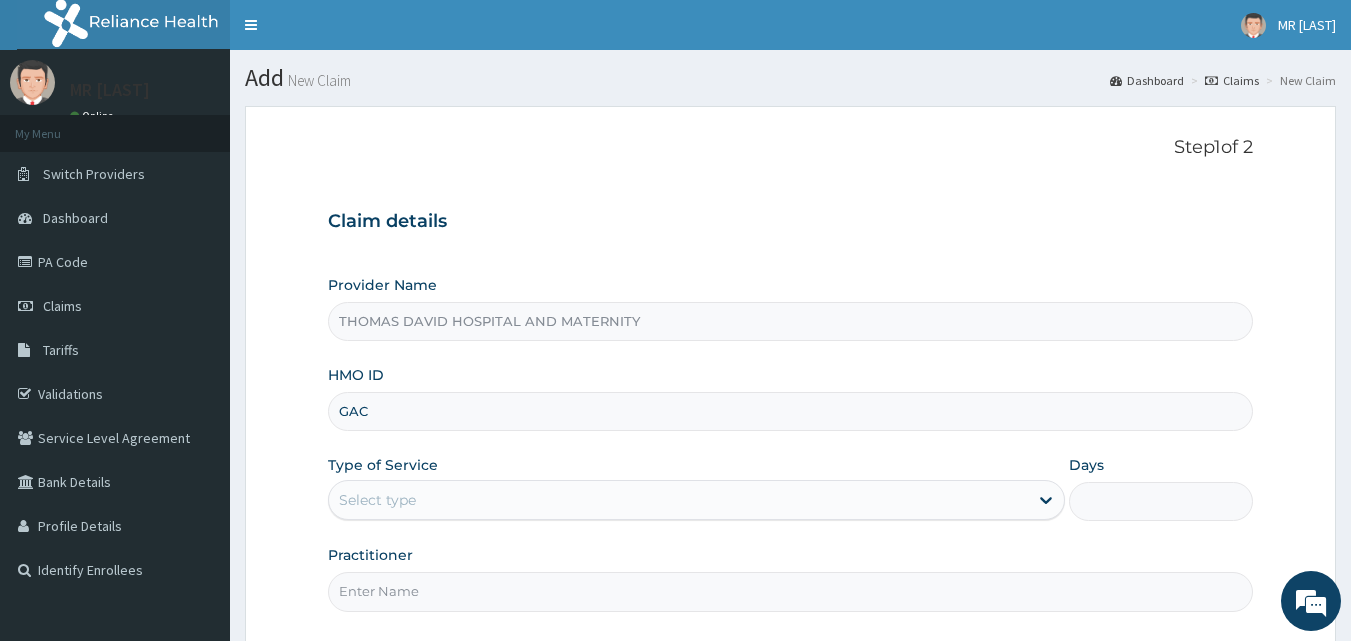 type on "GAC/10037/D" 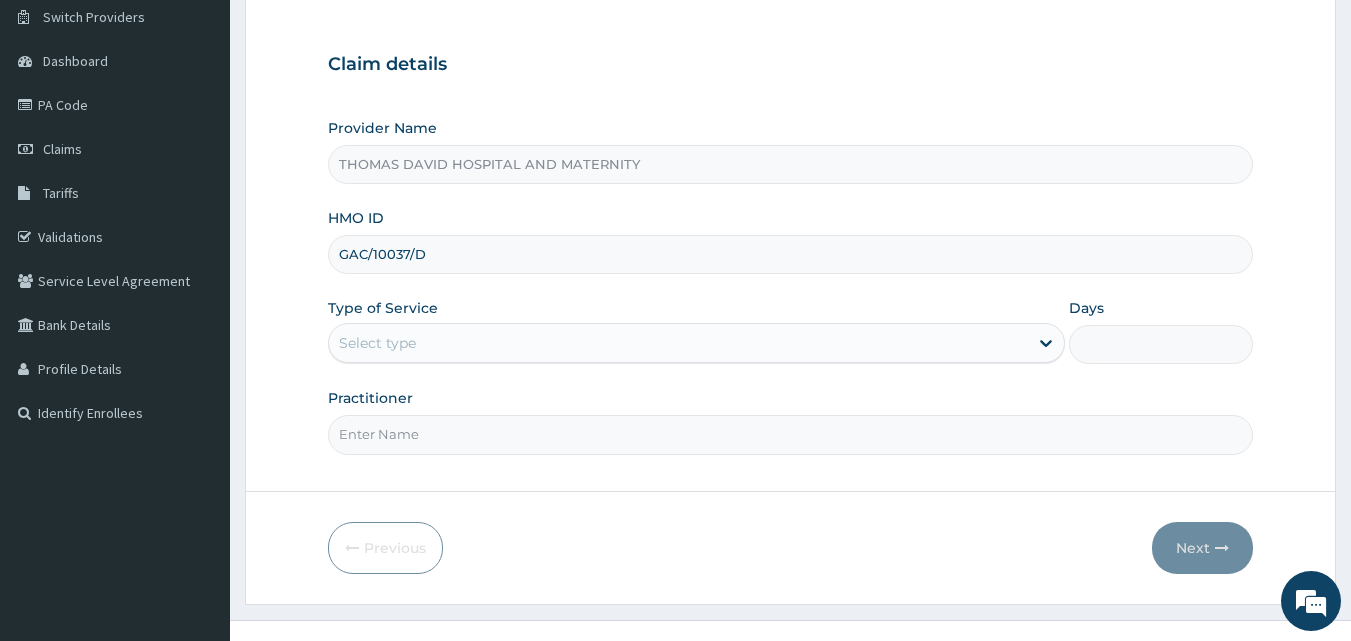 scroll, scrollTop: 187, scrollLeft: 0, axis: vertical 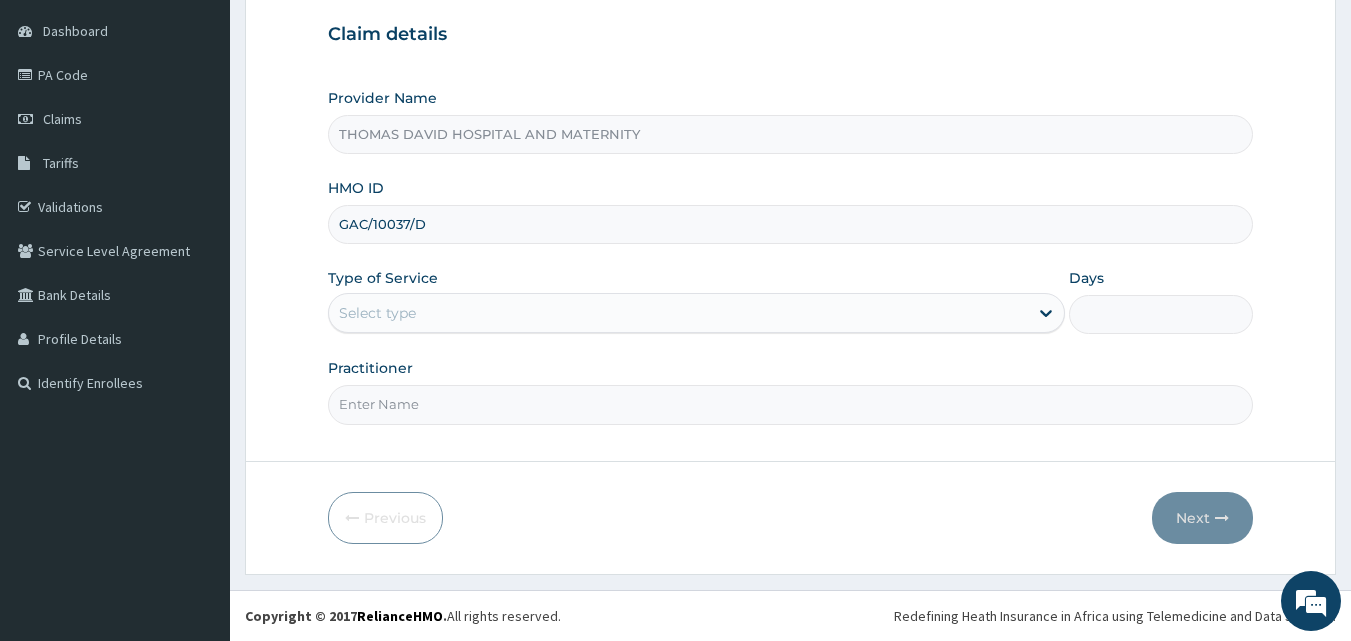 click on "Select type" at bounding box center (678, 313) 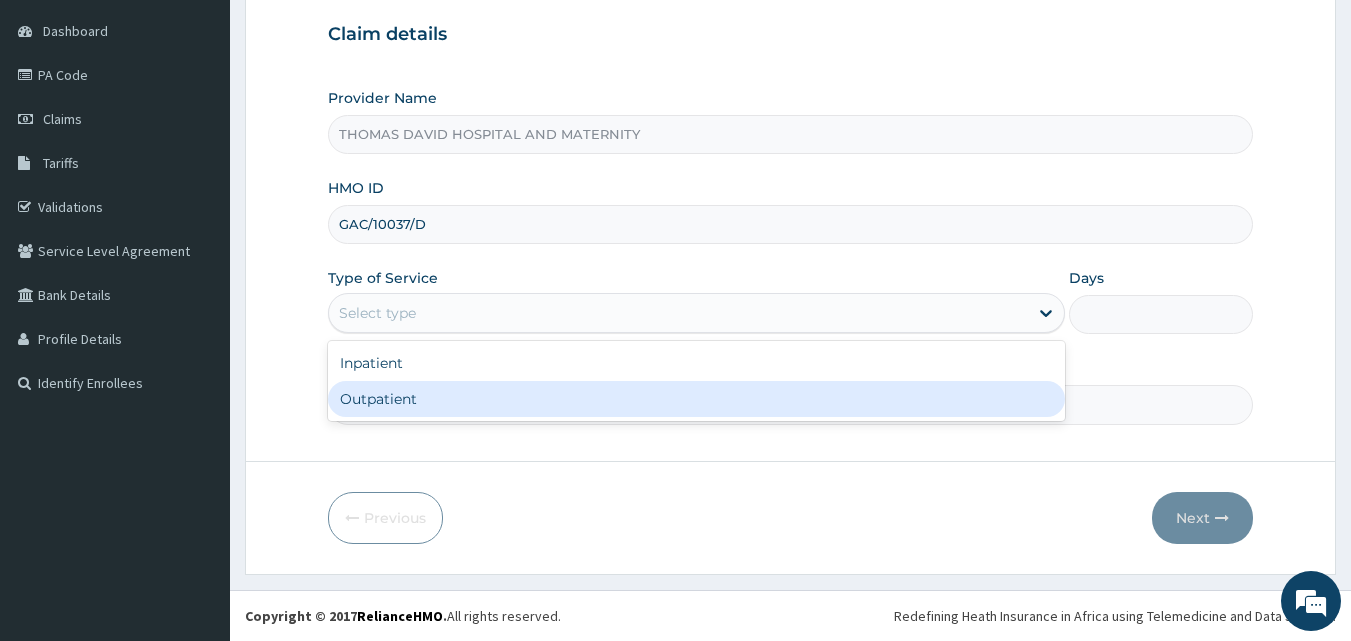 click on "Outpatient" at bounding box center (696, 399) 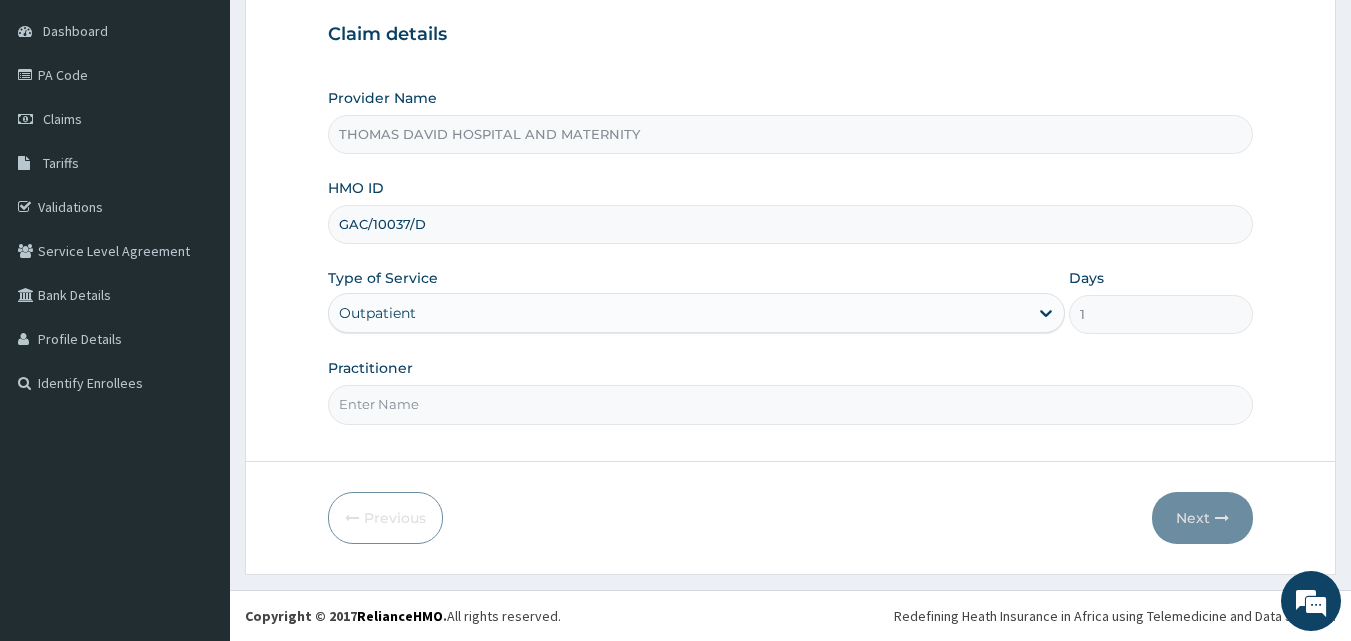 click on "Practitioner" at bounding box center [791, 404] 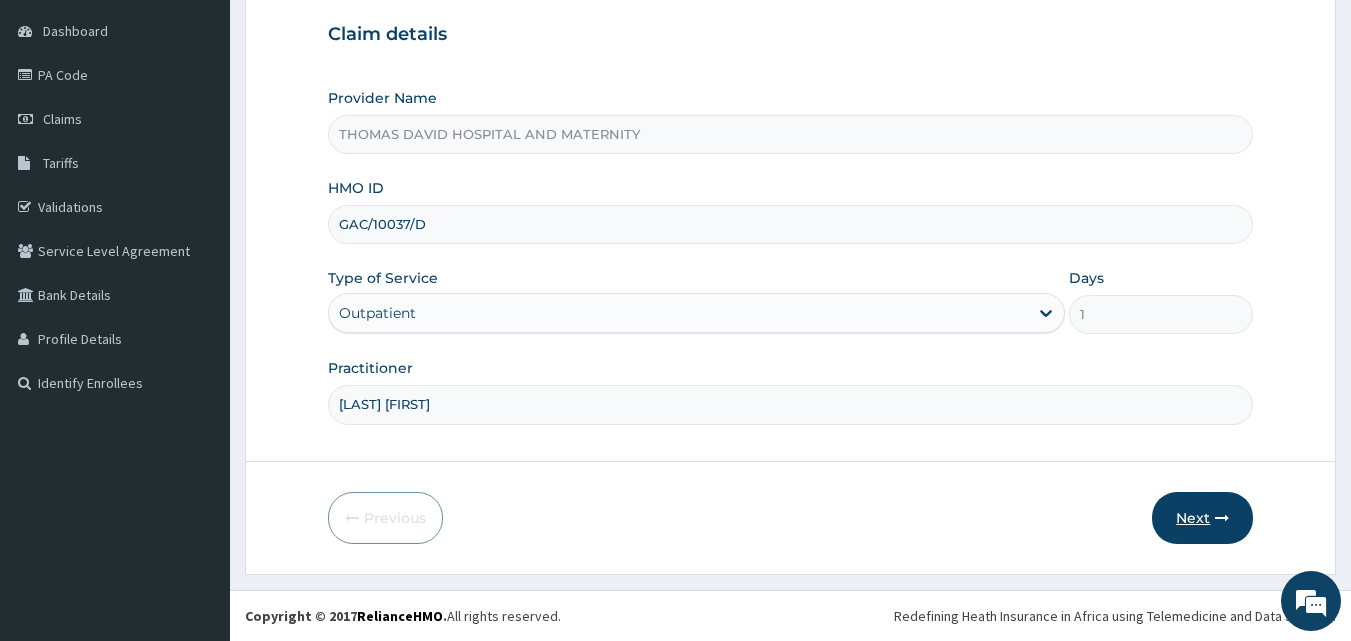 click on "Next" at bounding box center [1202, 518] 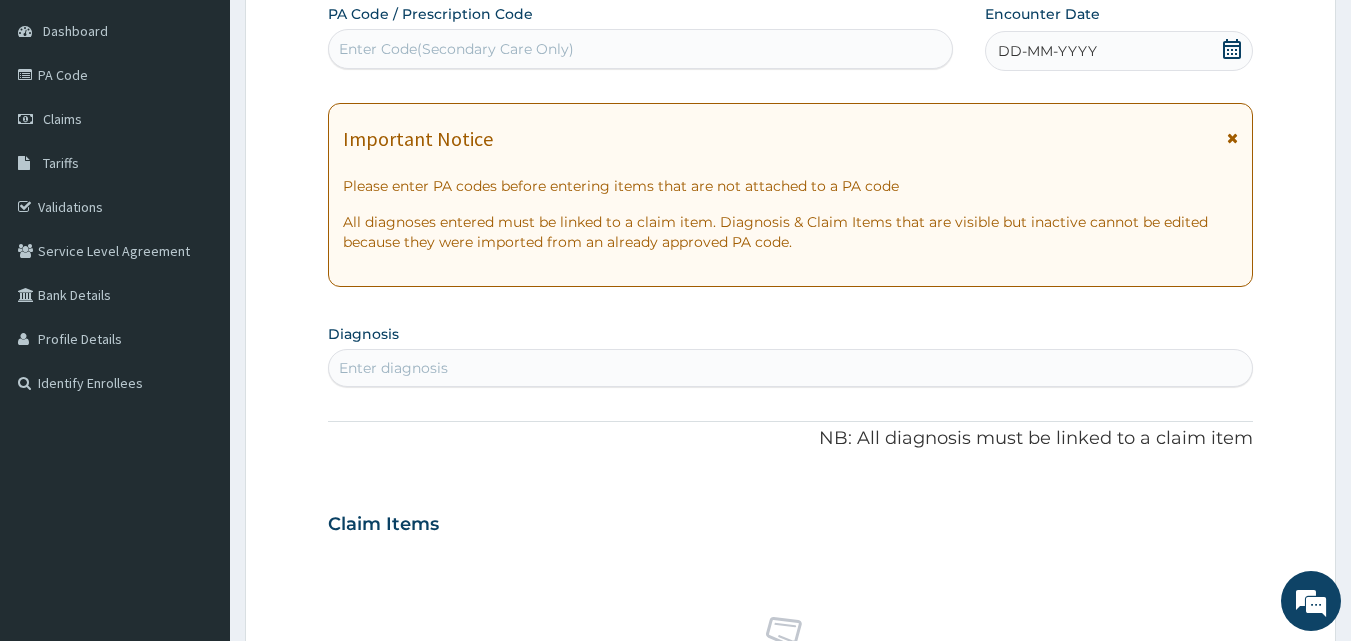 click 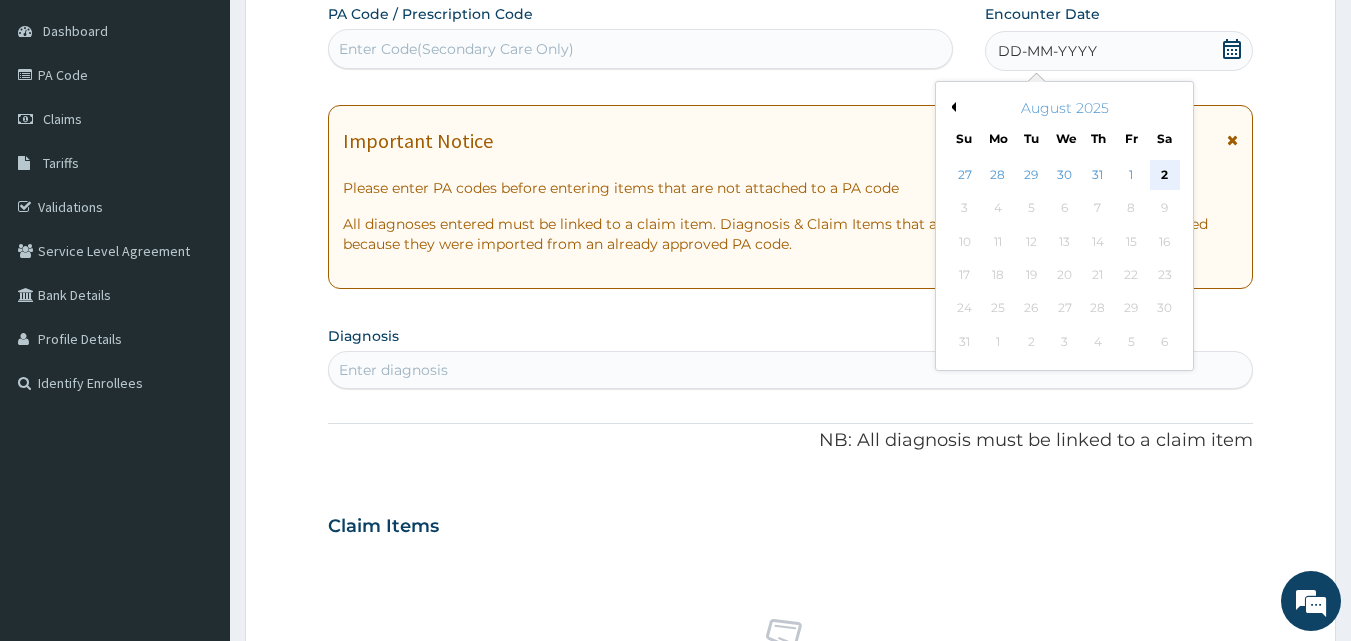 click on "2" at bounding box center (1165, 175) 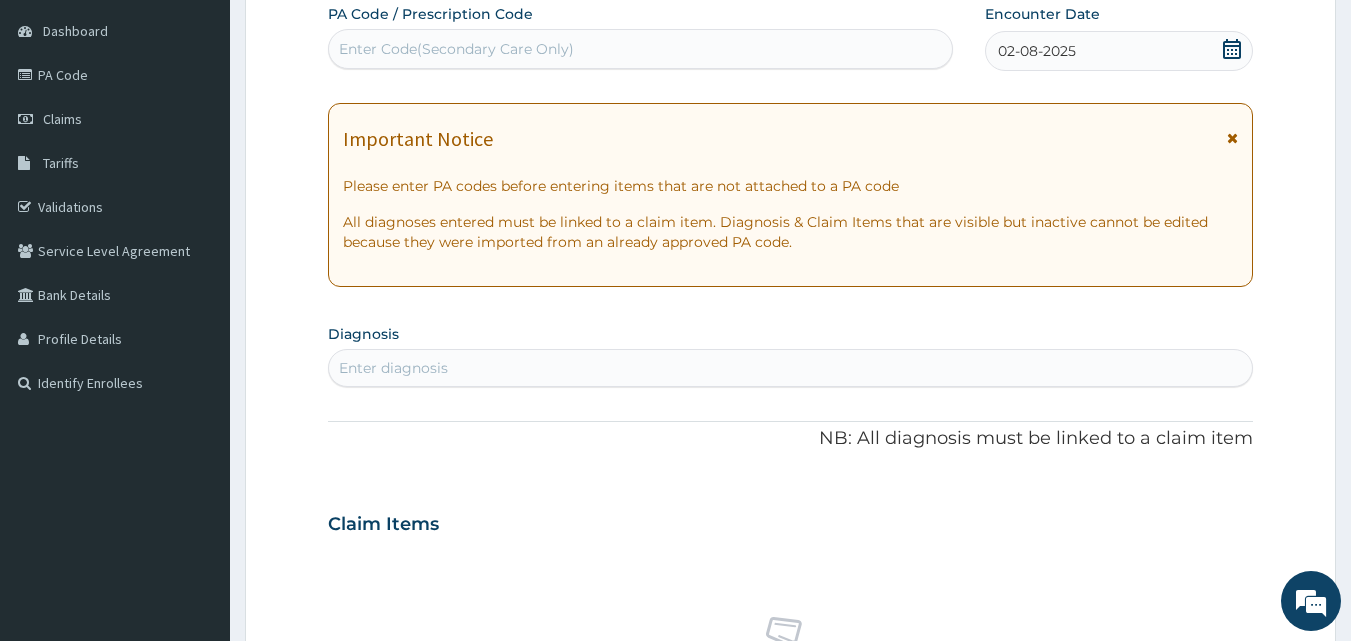 click on "Enter diagnosis" at bounding box center [791, 368] 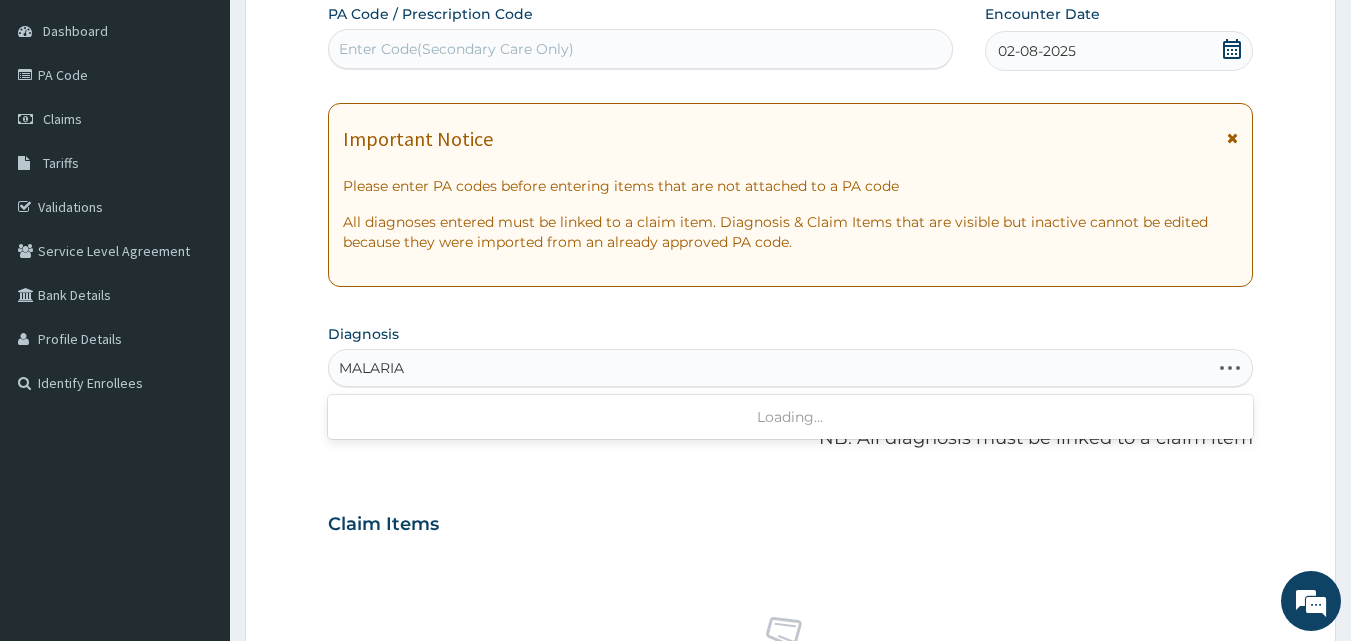 type on "MALARIA" 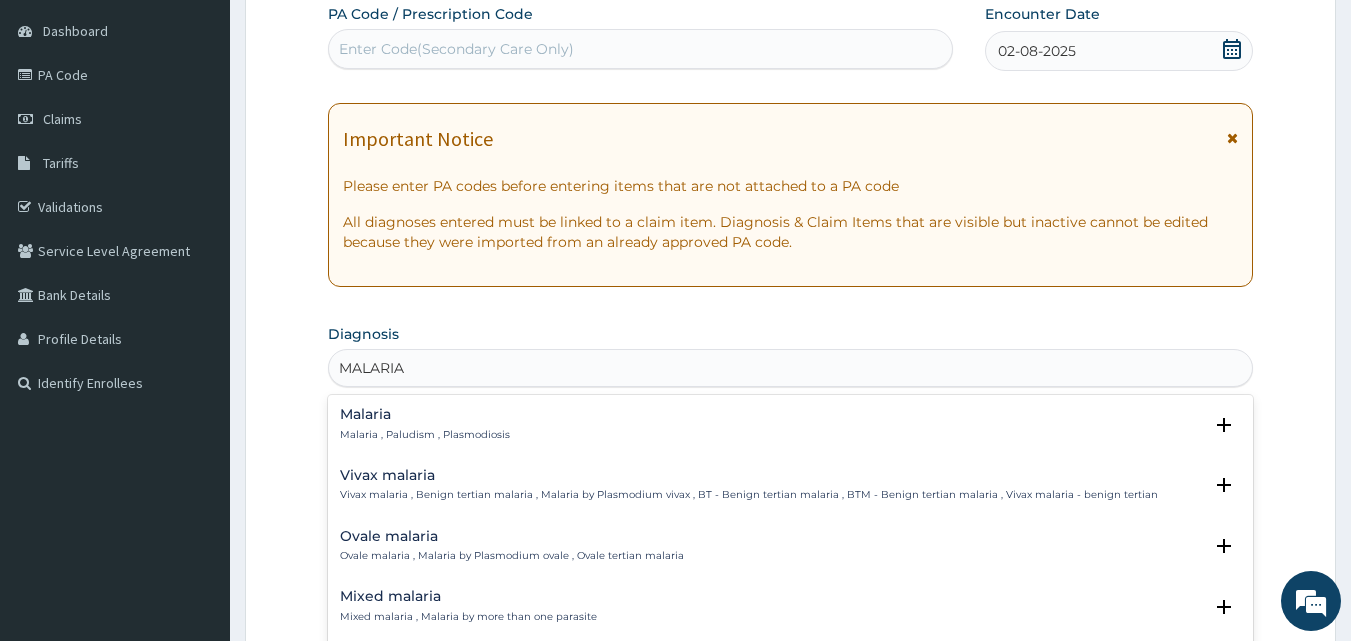click on "Malaria Malaria , Paludism , Plasmodiosis Select Status Query Query covers suspected (?), Keep in view (kiv), Ruled out (r/o) Confirmed" at bounding box center (791, 429) 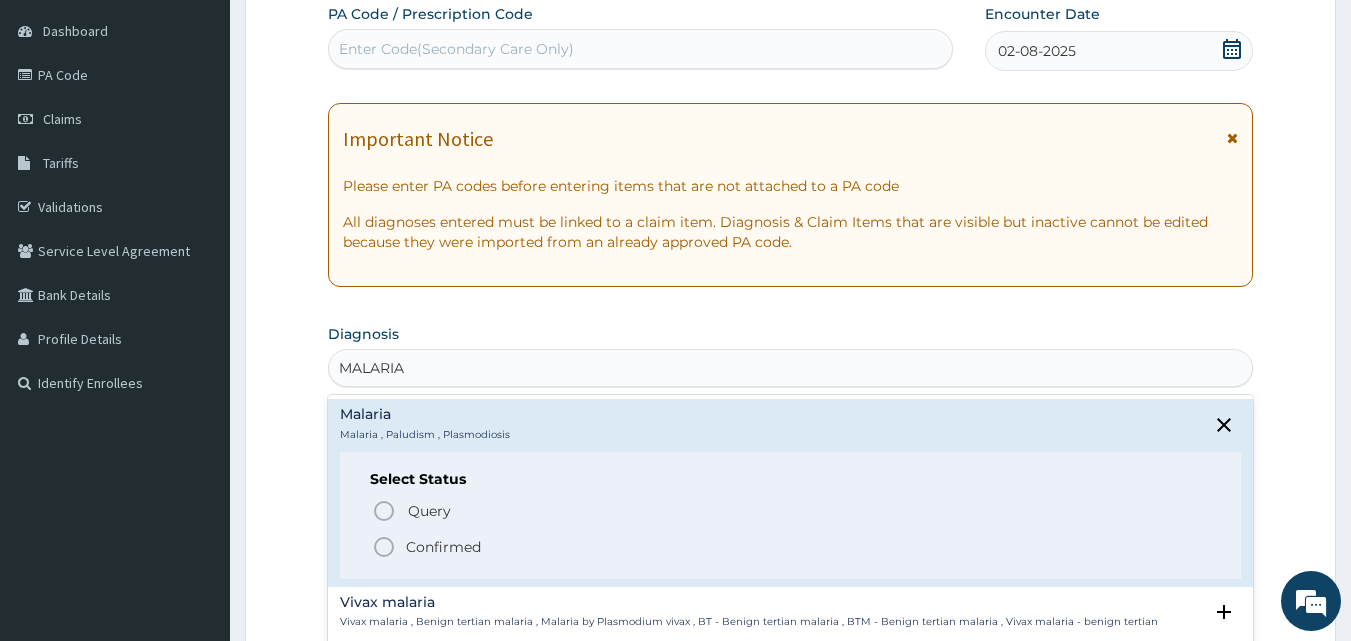 click 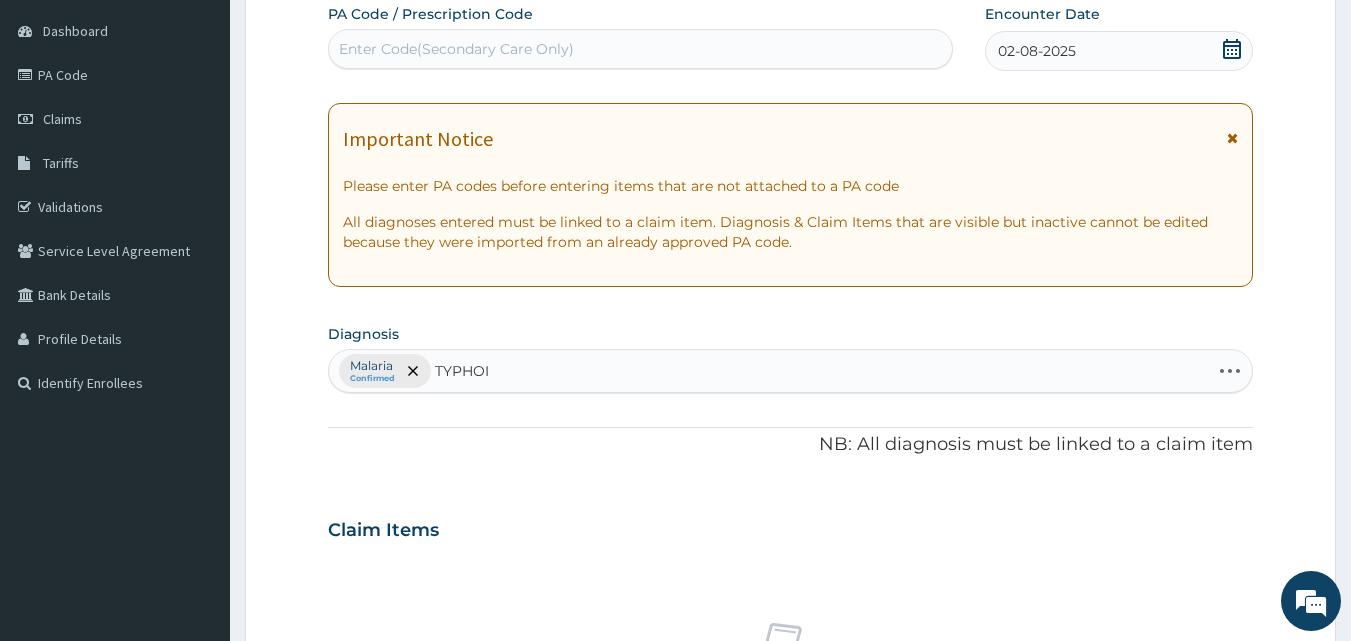 type on "TYPHOID" 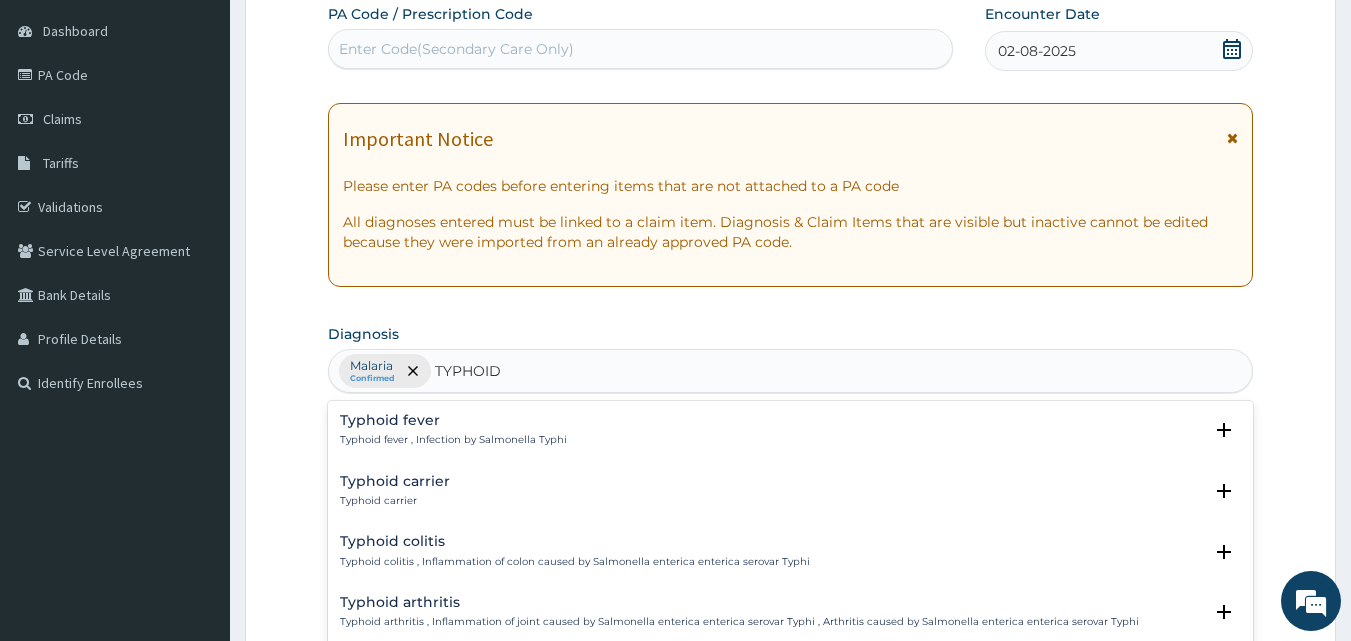 click on "Typhoid fever" at bounding box center (453, 420) 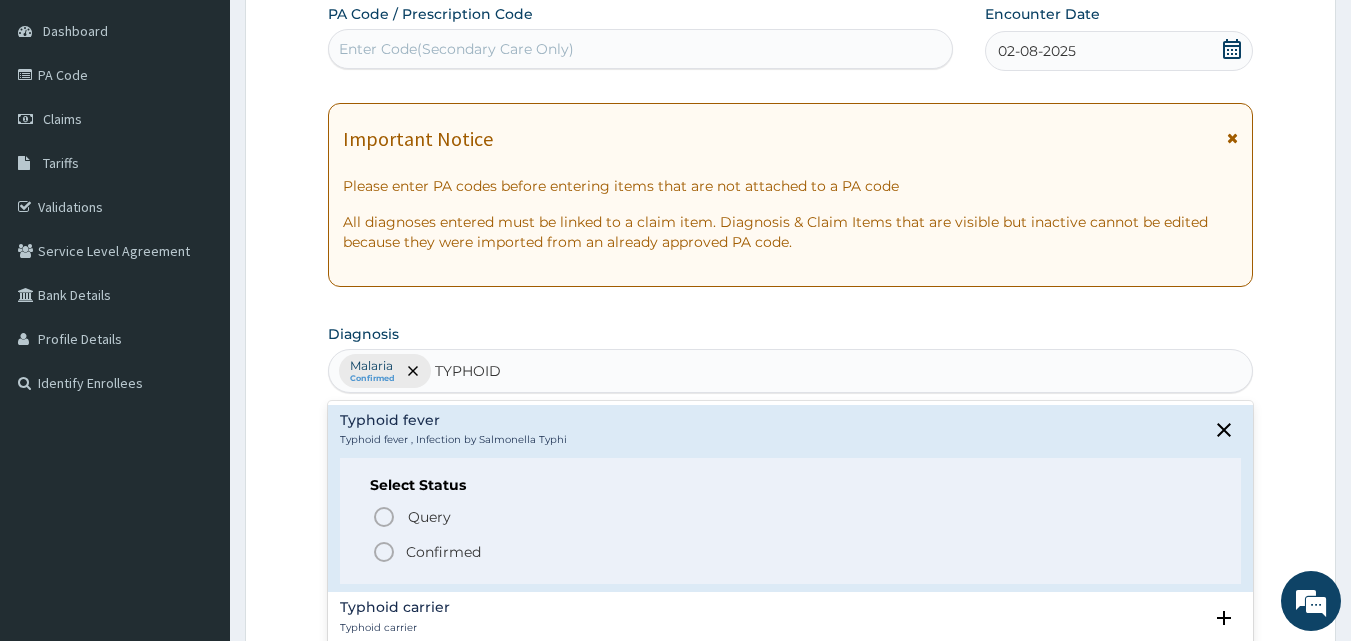 click 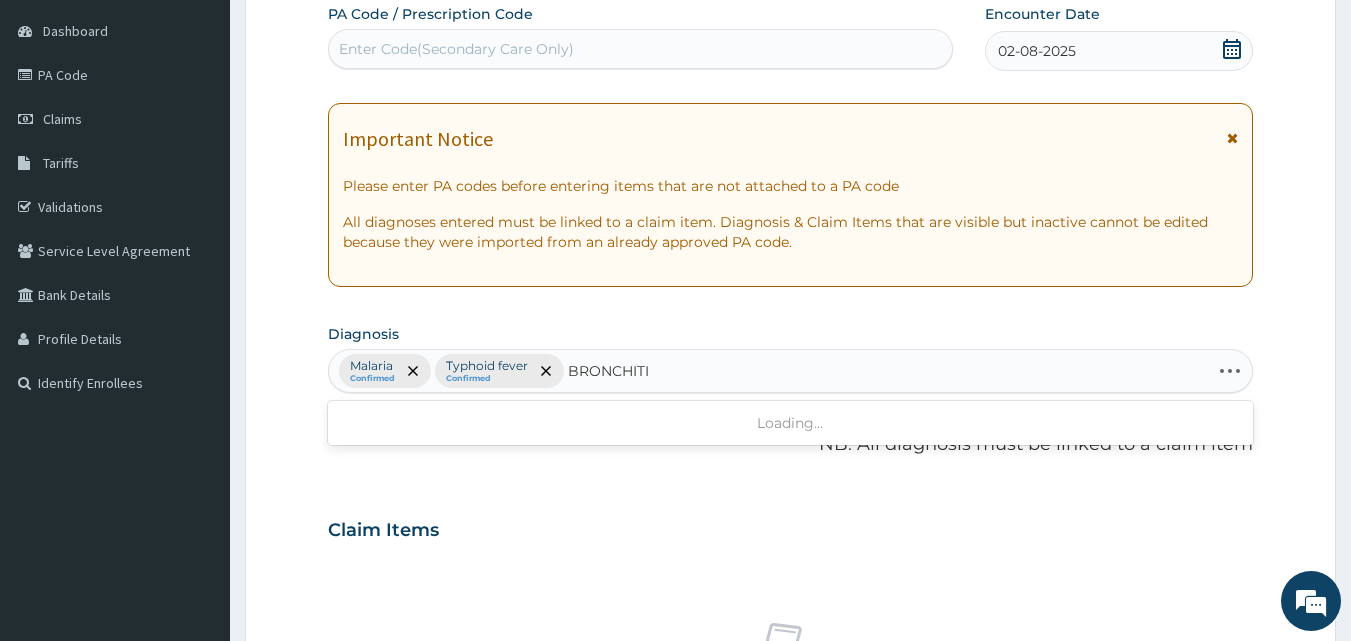 type on "BRONCHITIS" 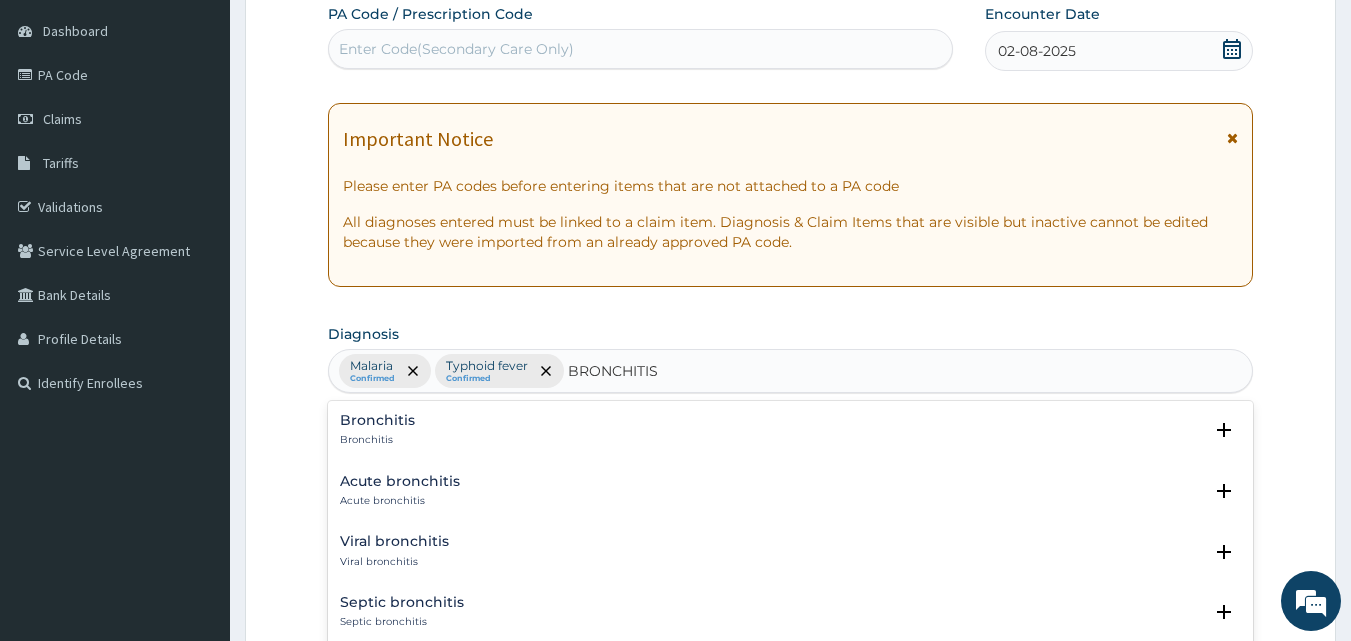 click on "Bronchitis Bronchitis" at bounding box center (377, 430) 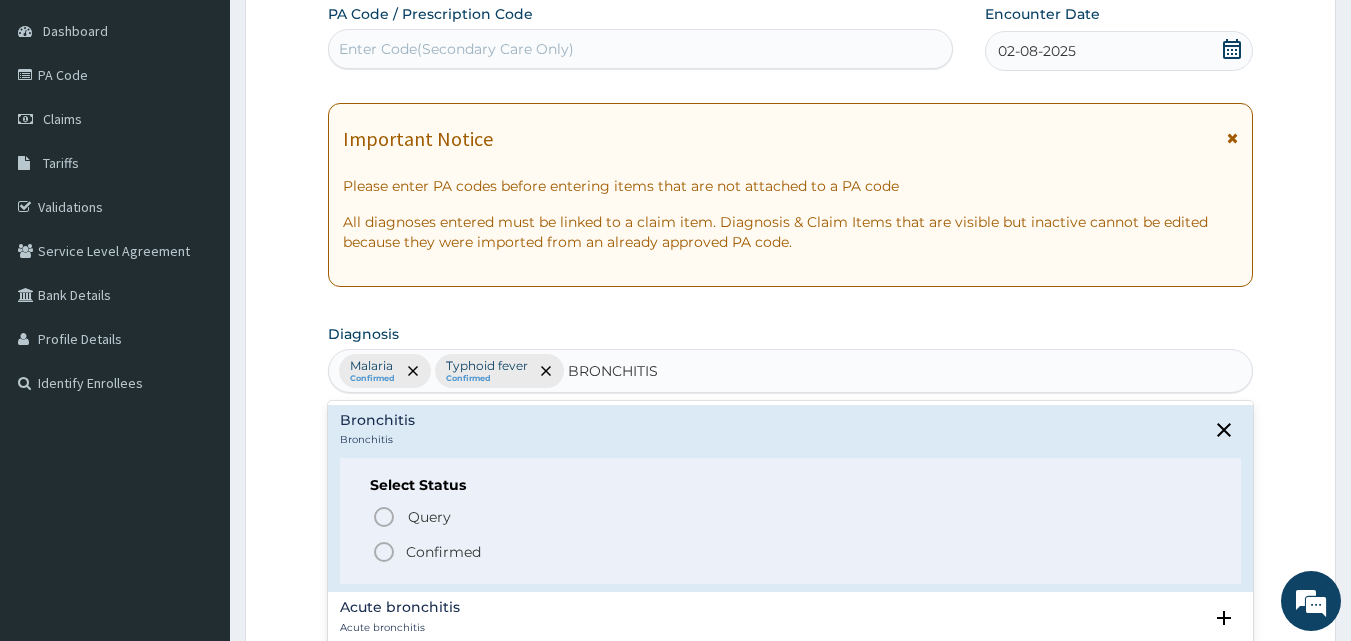 click 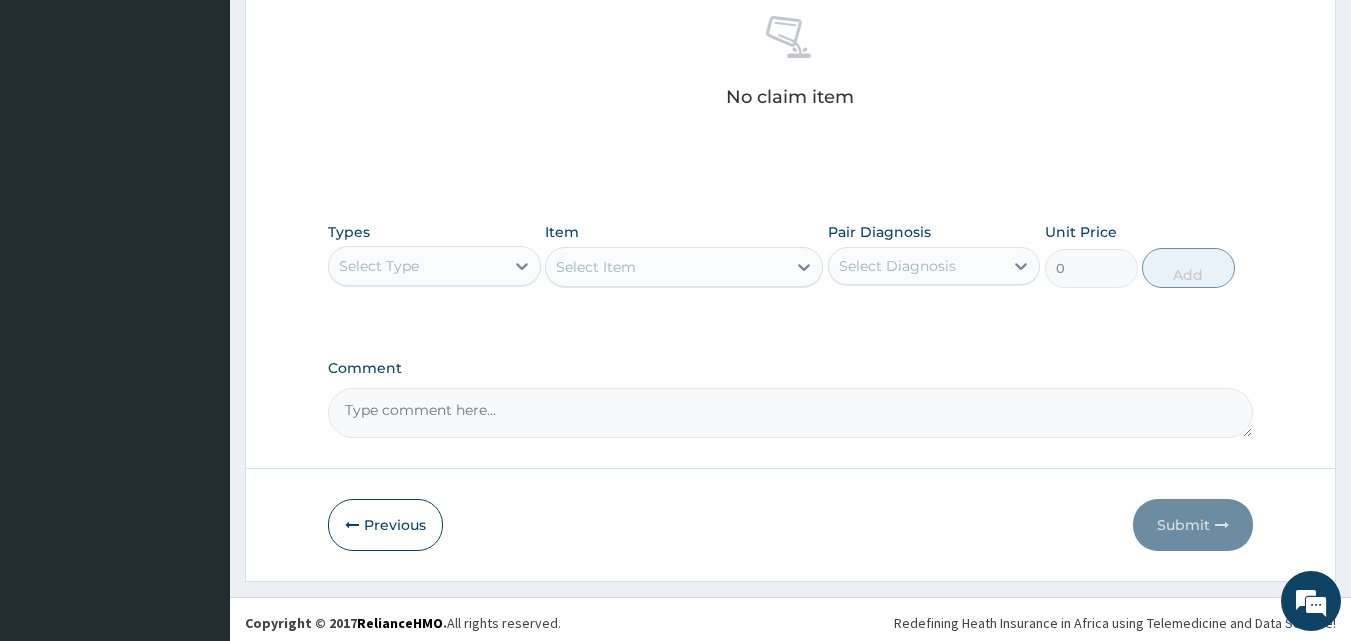 scroll, scrollTop: 801, scrollLeft: 0, axis: vertical 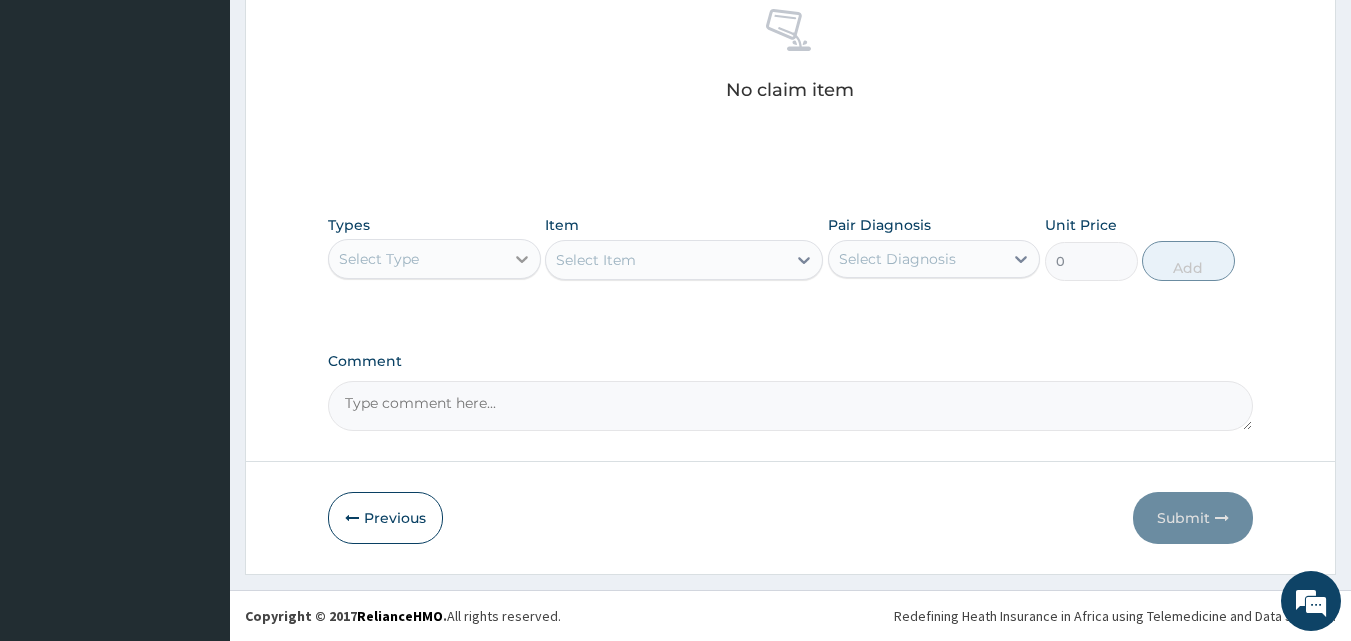 click at bounding box center (522, 259) 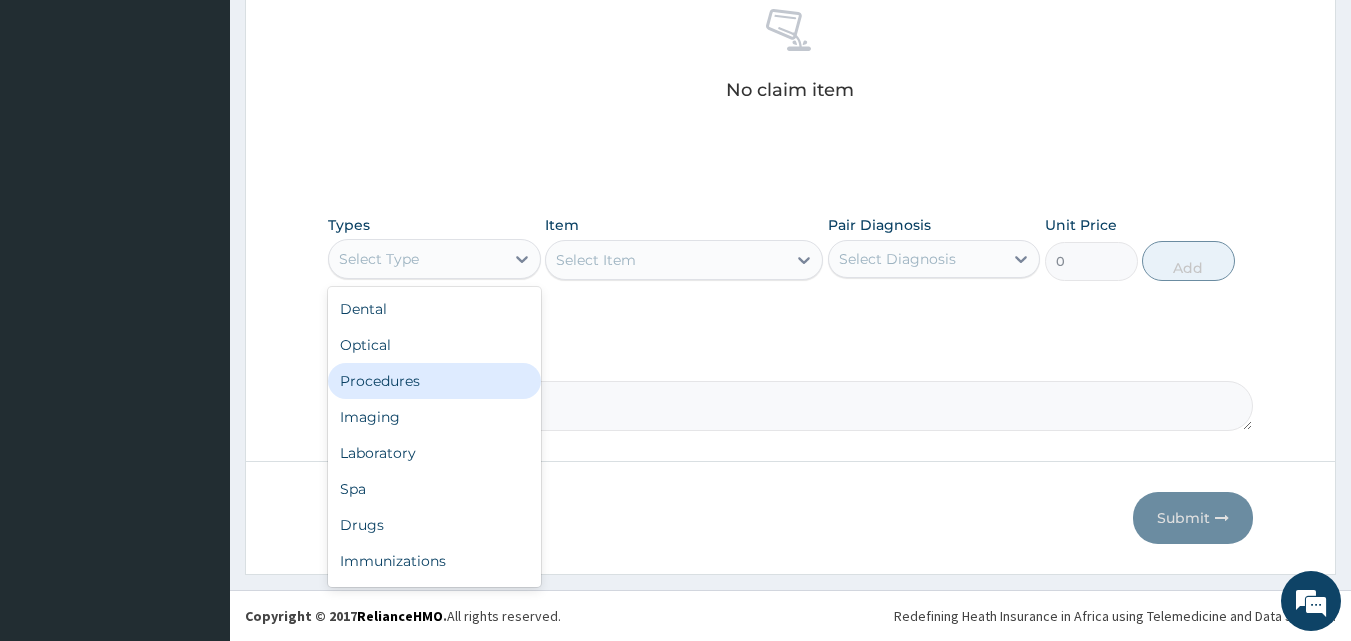click on "Procedures" at bounding box center [434, 381] 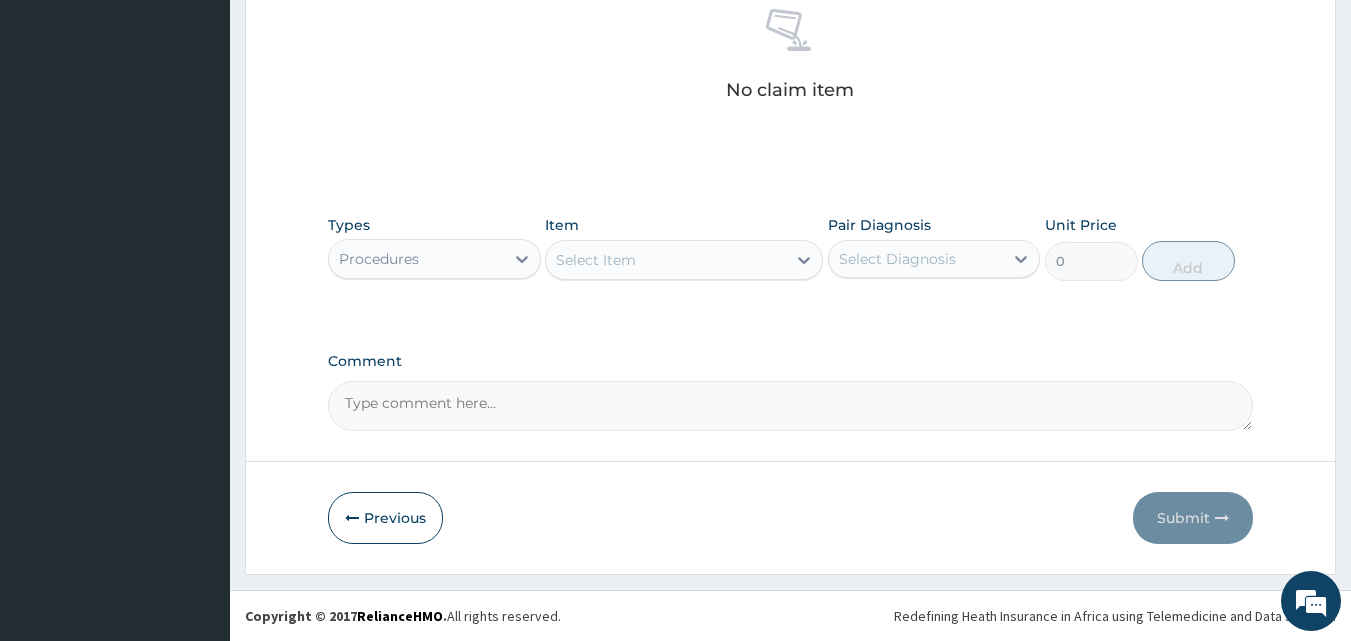 click on "Select Item" at bounding box center (666, 260) 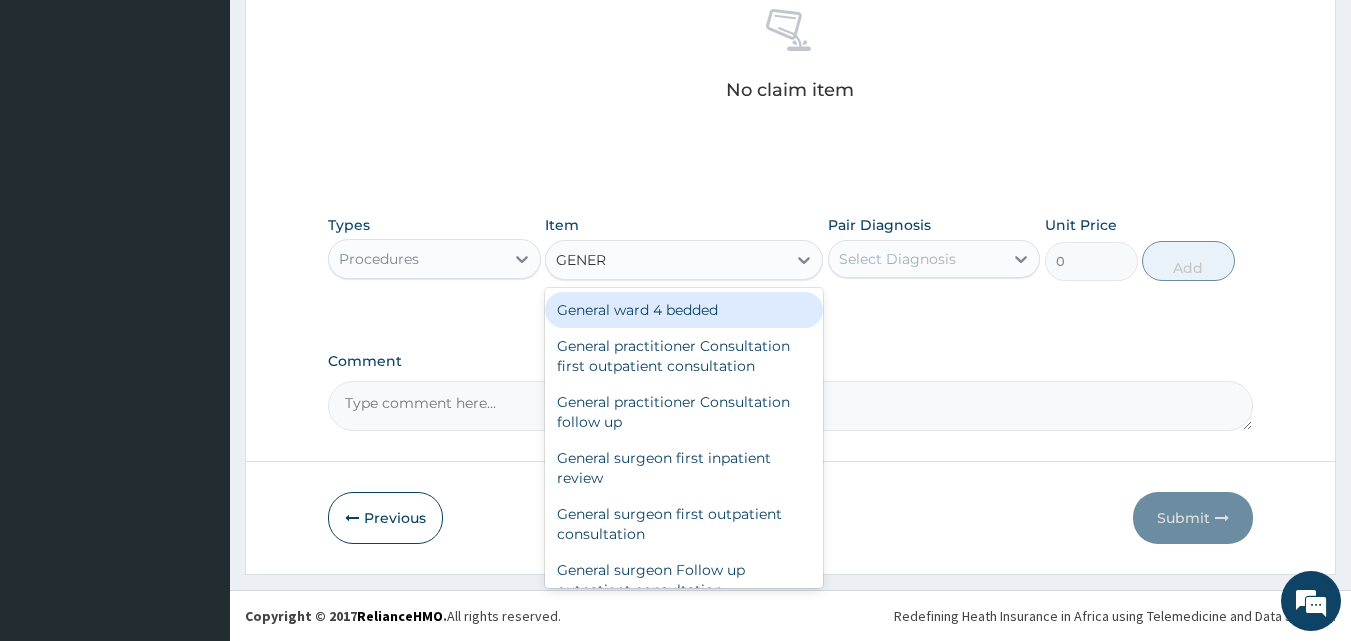 type on "GENERA" 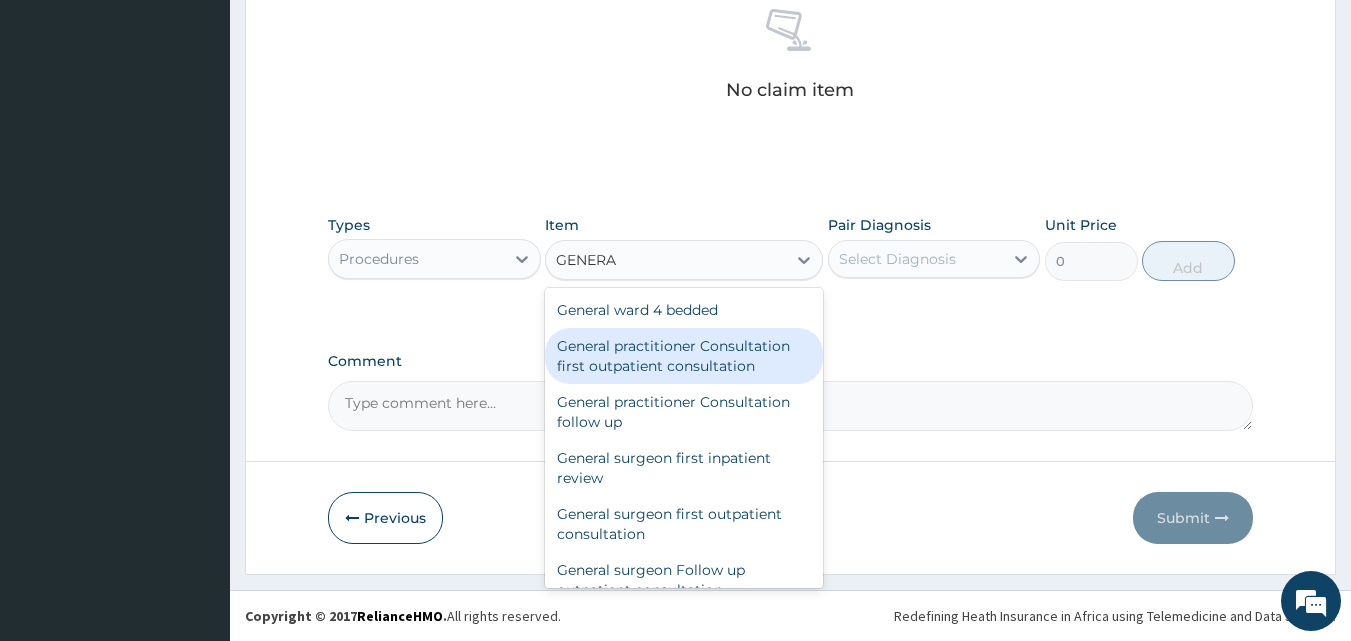 click on "General practitioner Consultation first outpatient consultation" at bounding box center [684, 356] 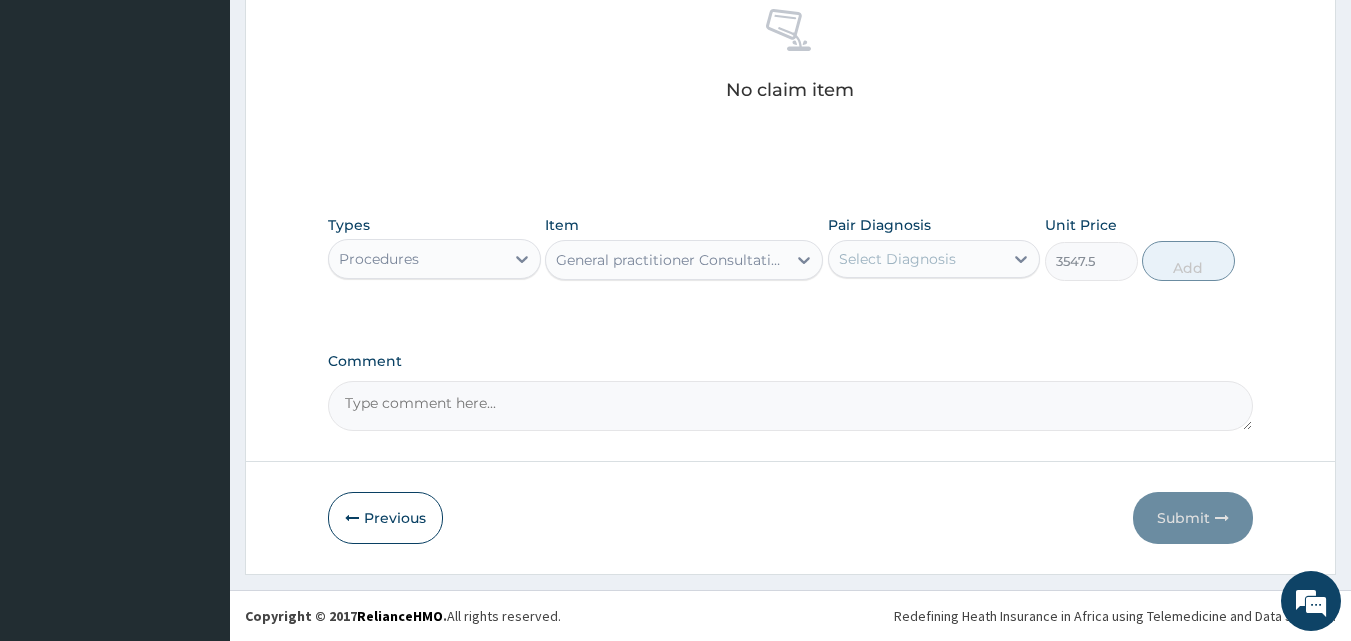 type 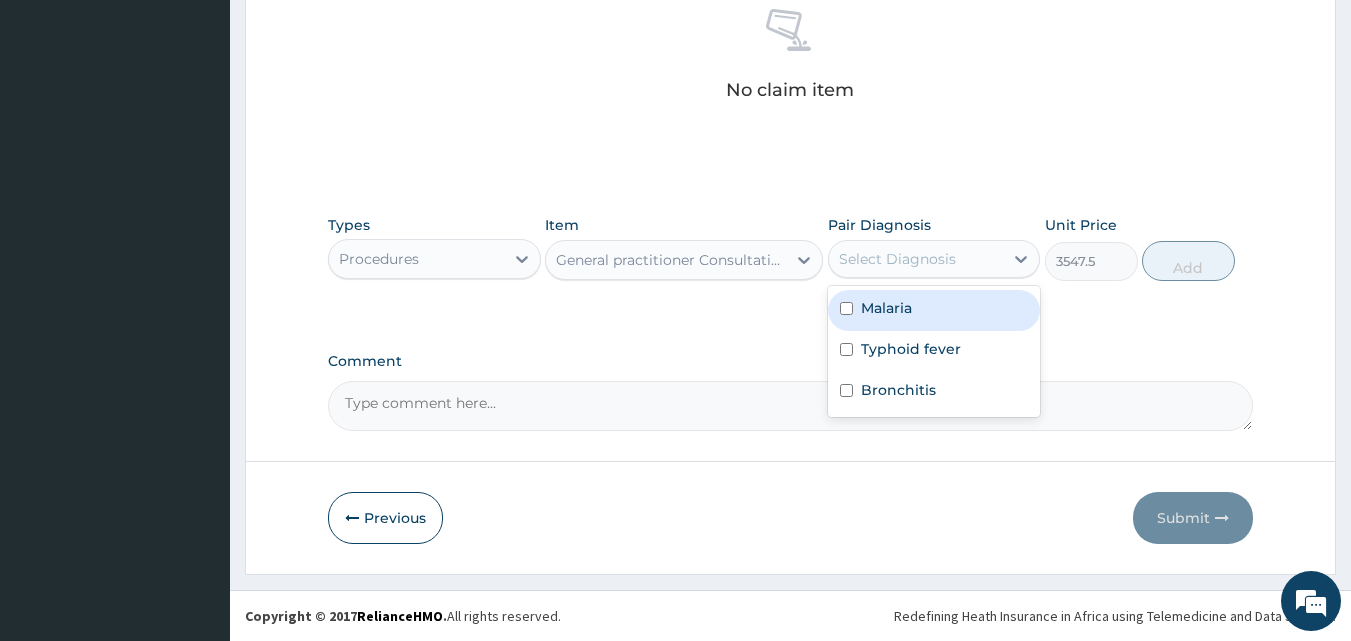 click on "Select Diagnosis" at bounding box center [897, 259] 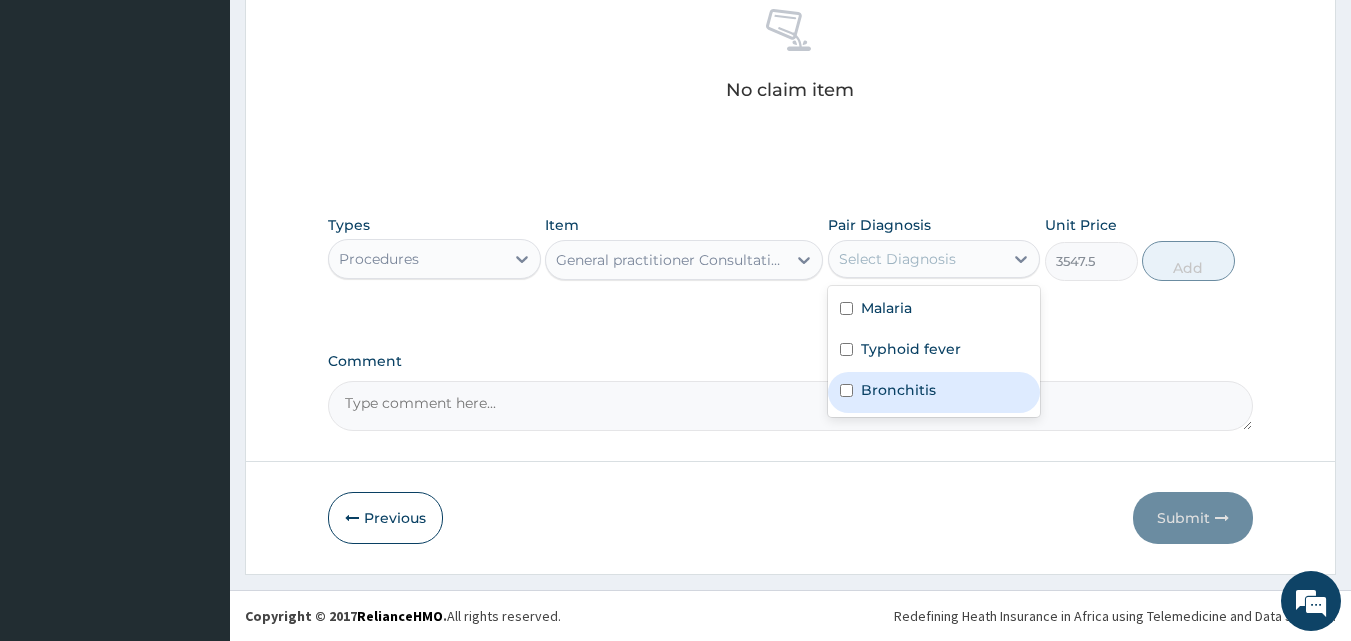 click on "Bronchitis" at bounding box center [934, 392] 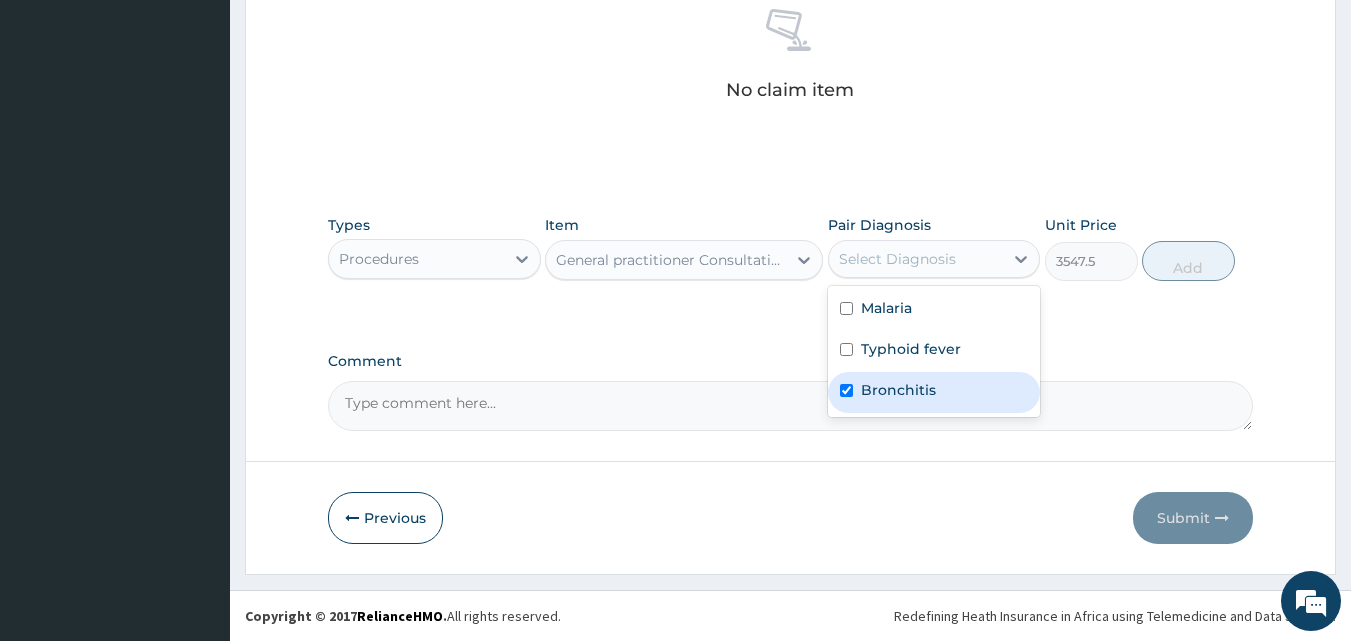 checkbox on "true" 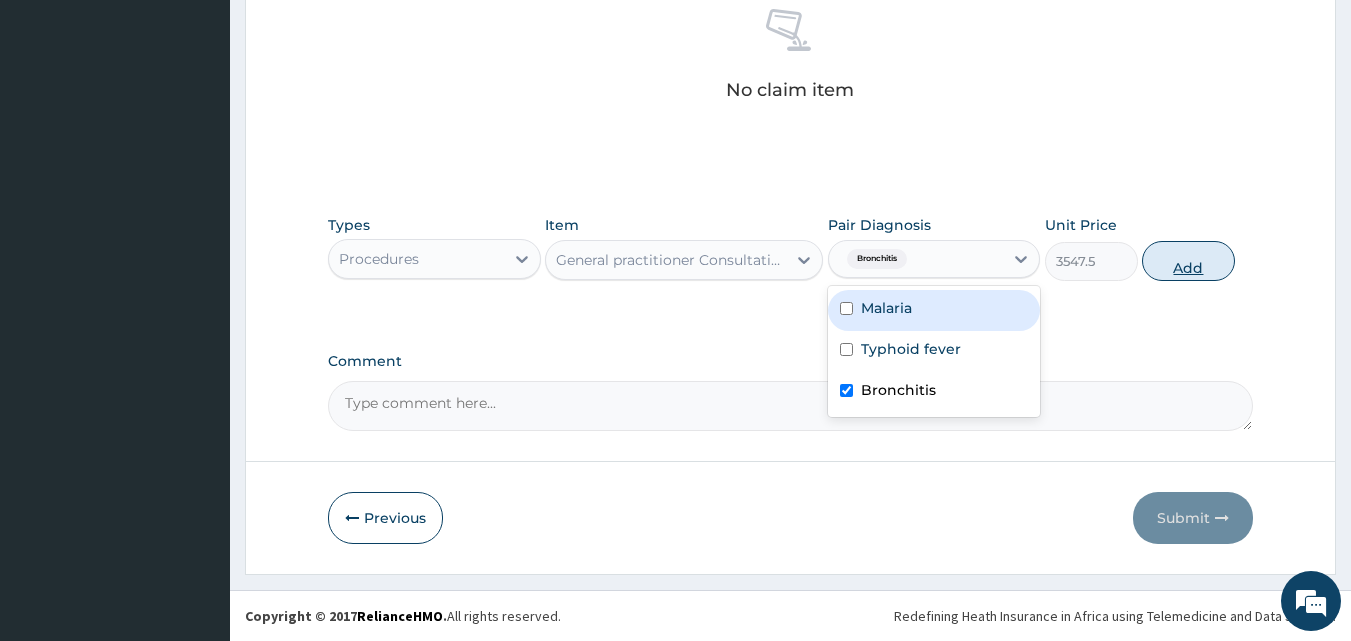 click on "Add" at bounding box center [1188, 261] 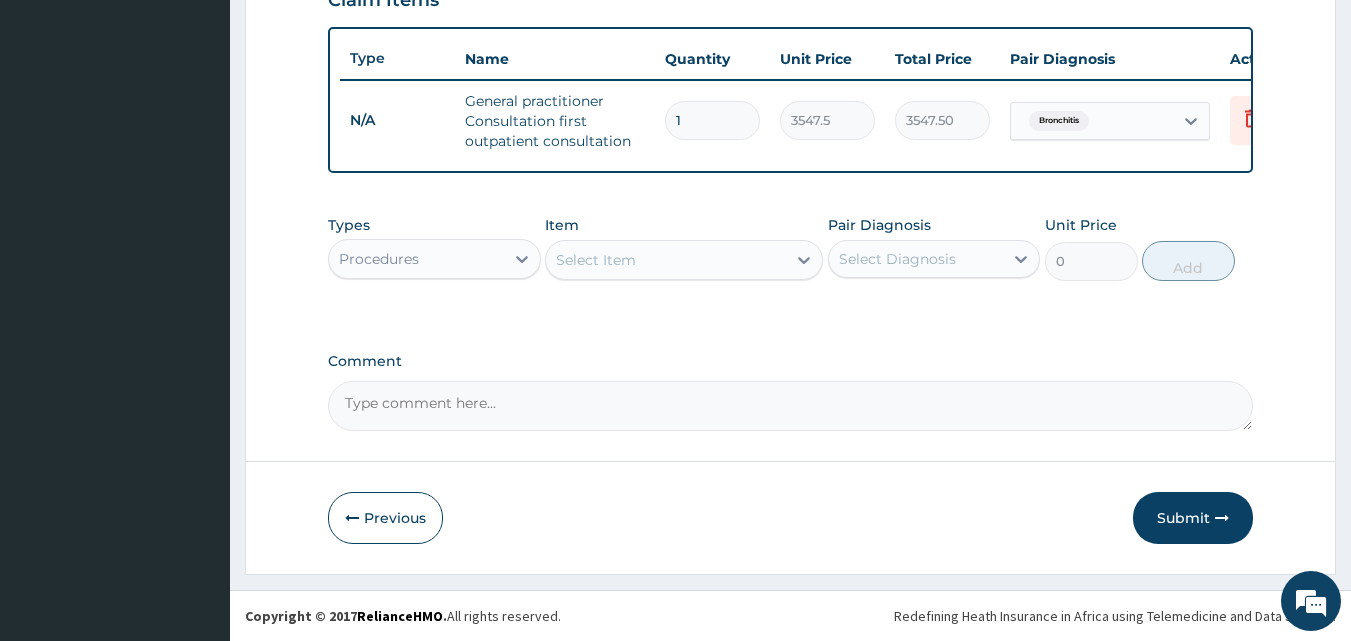 scroll, scrollTop: 732, scrollLeft: 0, axis: vertical 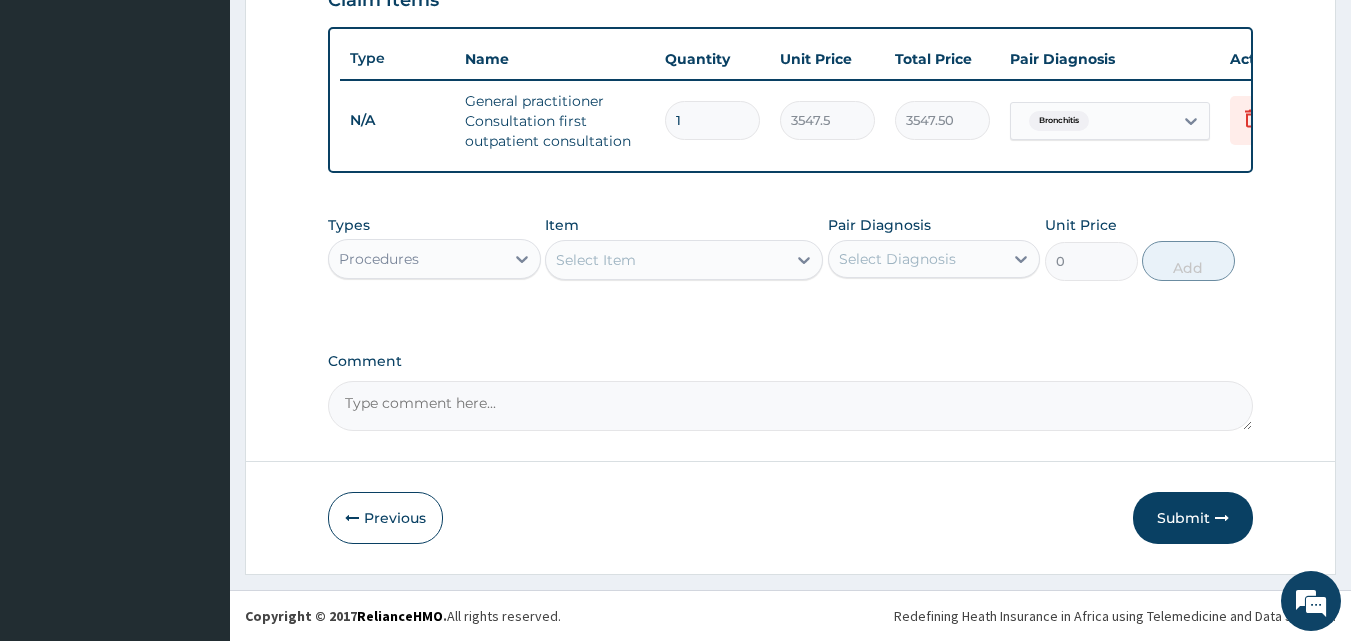 click on "Select Item" at bounding box center [666, 260] 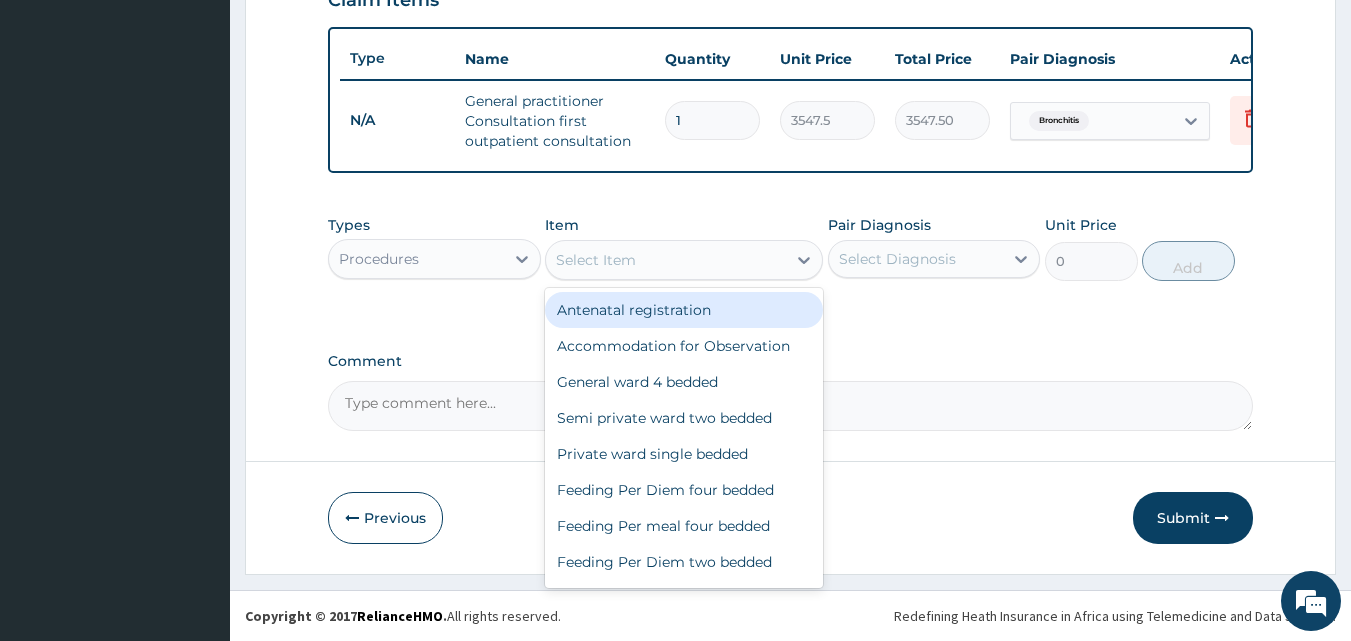 click on "Procedures" at bounding box center [416, 259] 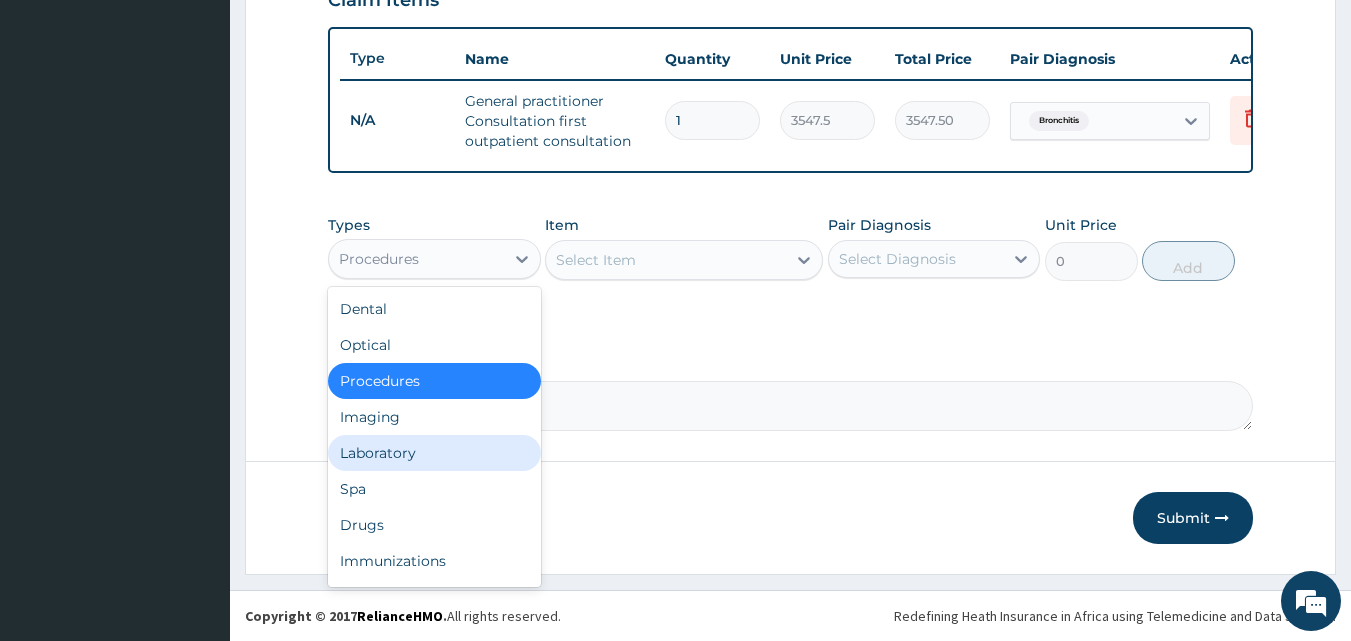 click on "Laboratory" at bounding box center [434, 453] 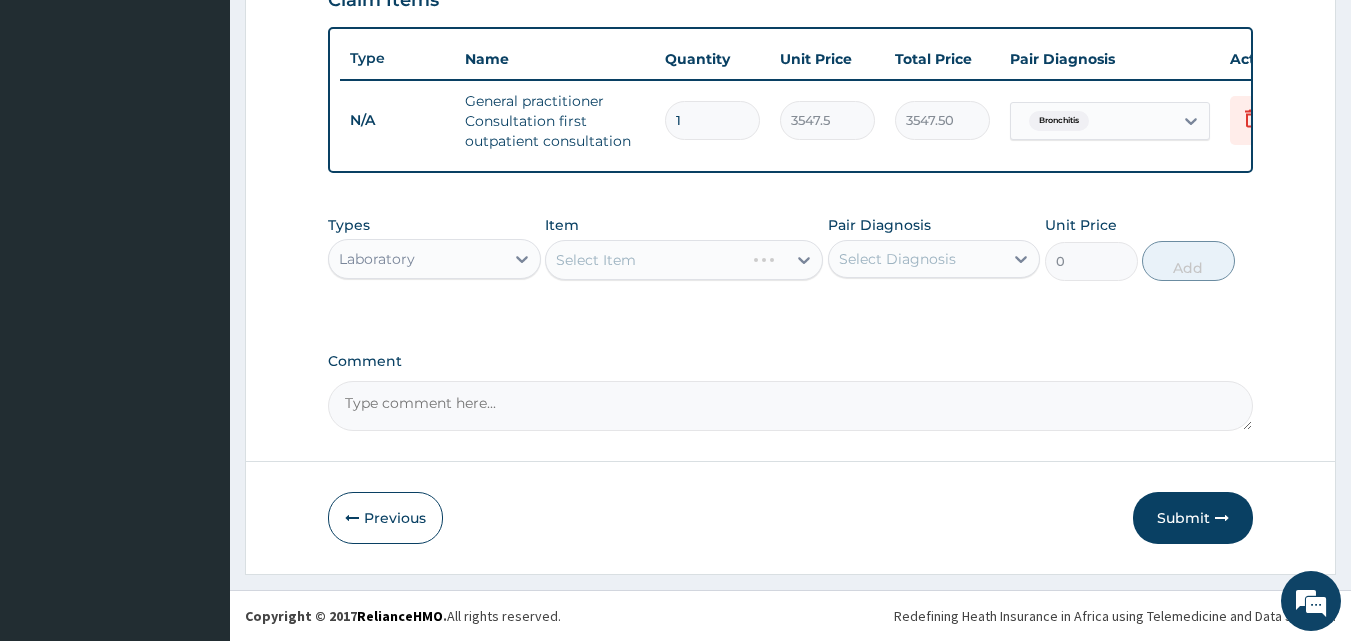 click on "Select Item" at bounding box center (684, 260) 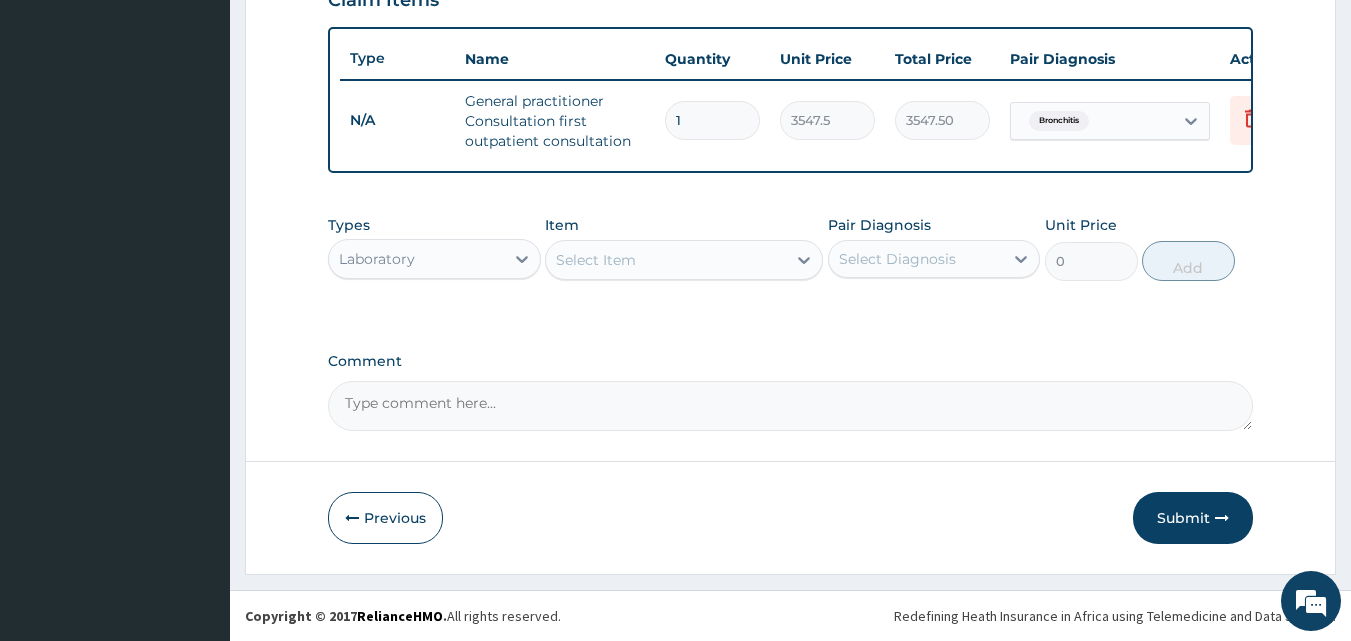 click on "Select Item" at bounding box center (666, 260) 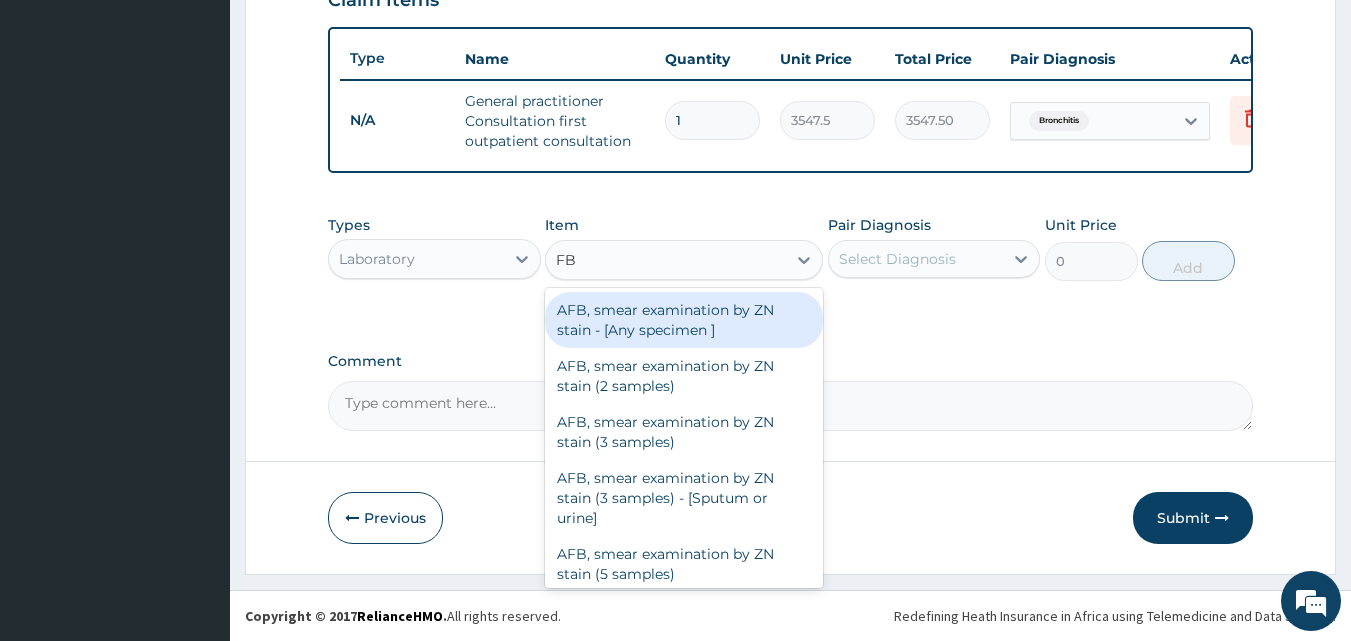 type on "FBC" 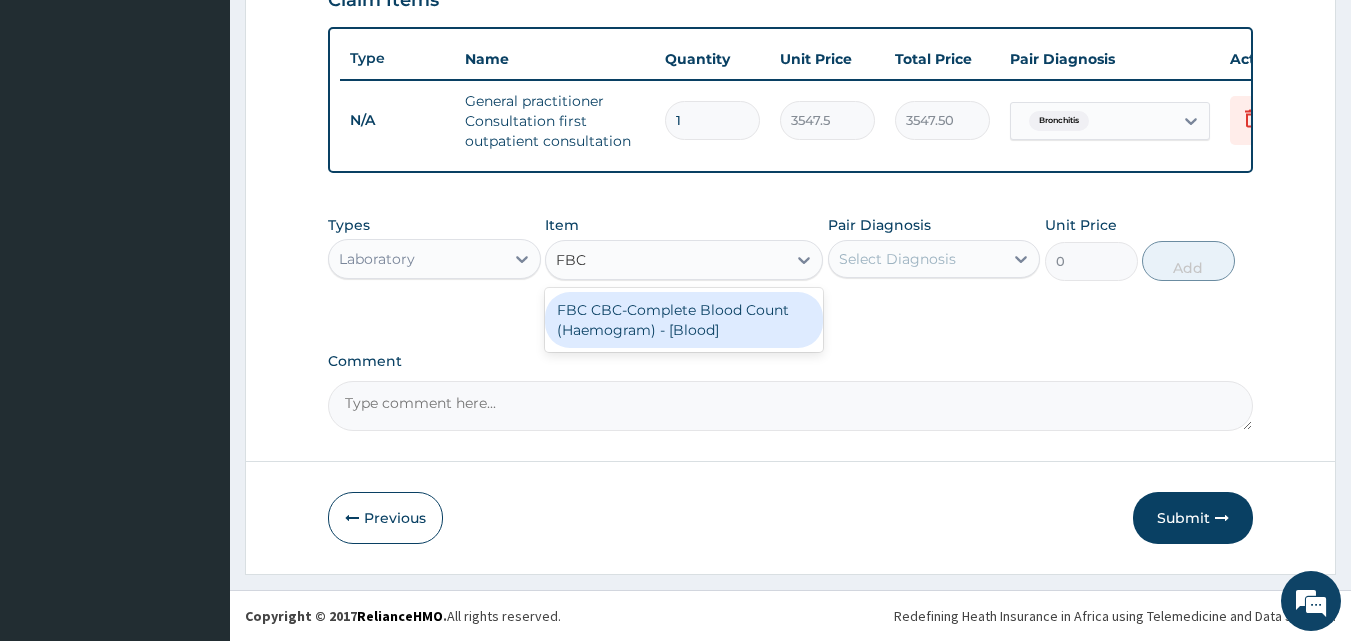 click on "FBC CBC-Complete Blood Count (Haemogram) - [Blood]" at bounding box center (684, 320) 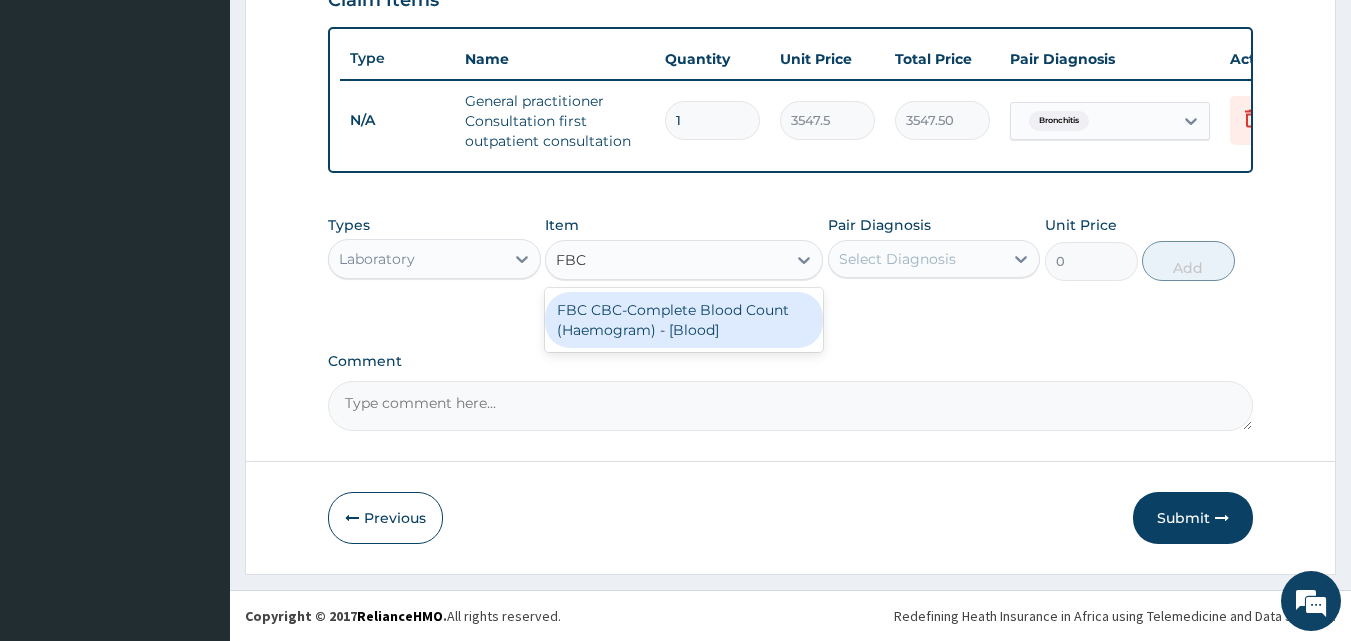 type 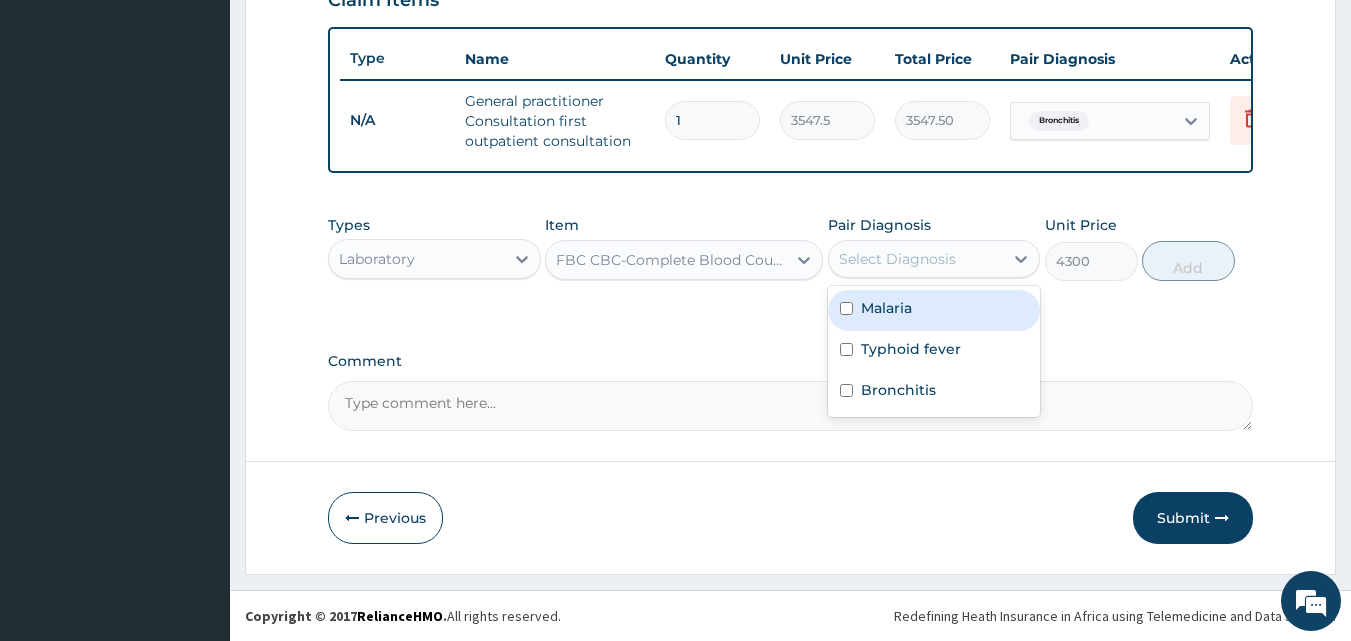 click on "Select Diagnosis" at bounding box center [916, 259] 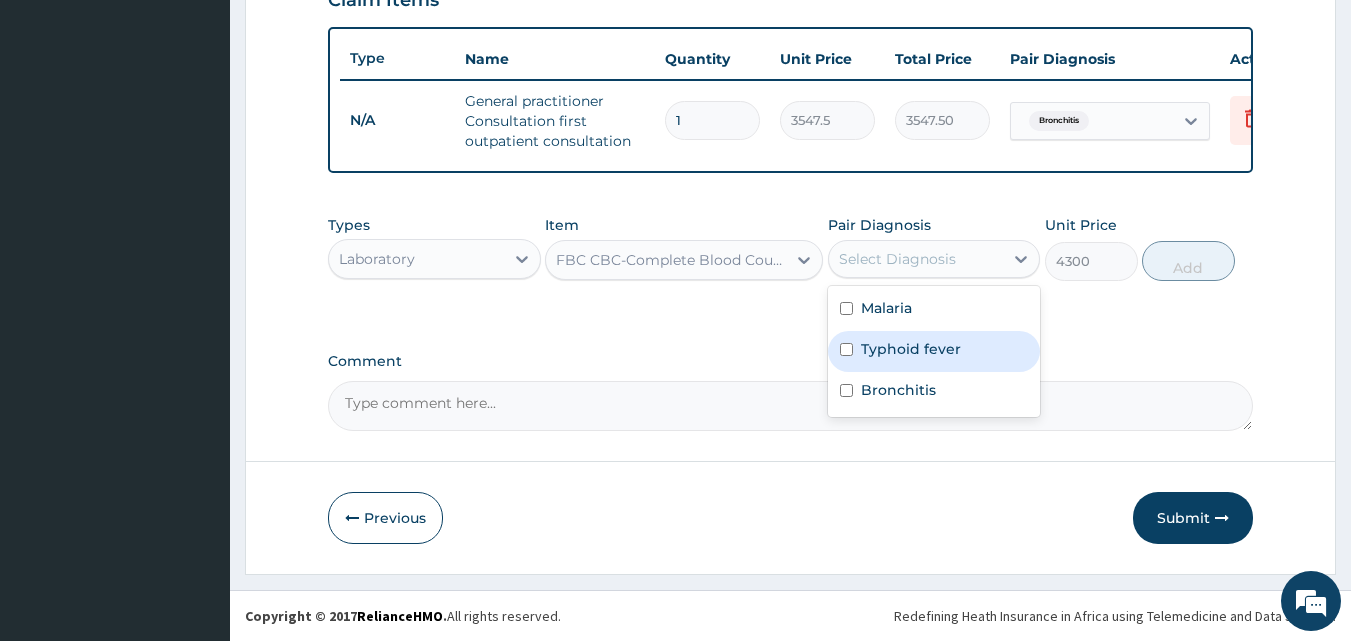 click on "Typhoid fever" at bounding box center [911, 349] 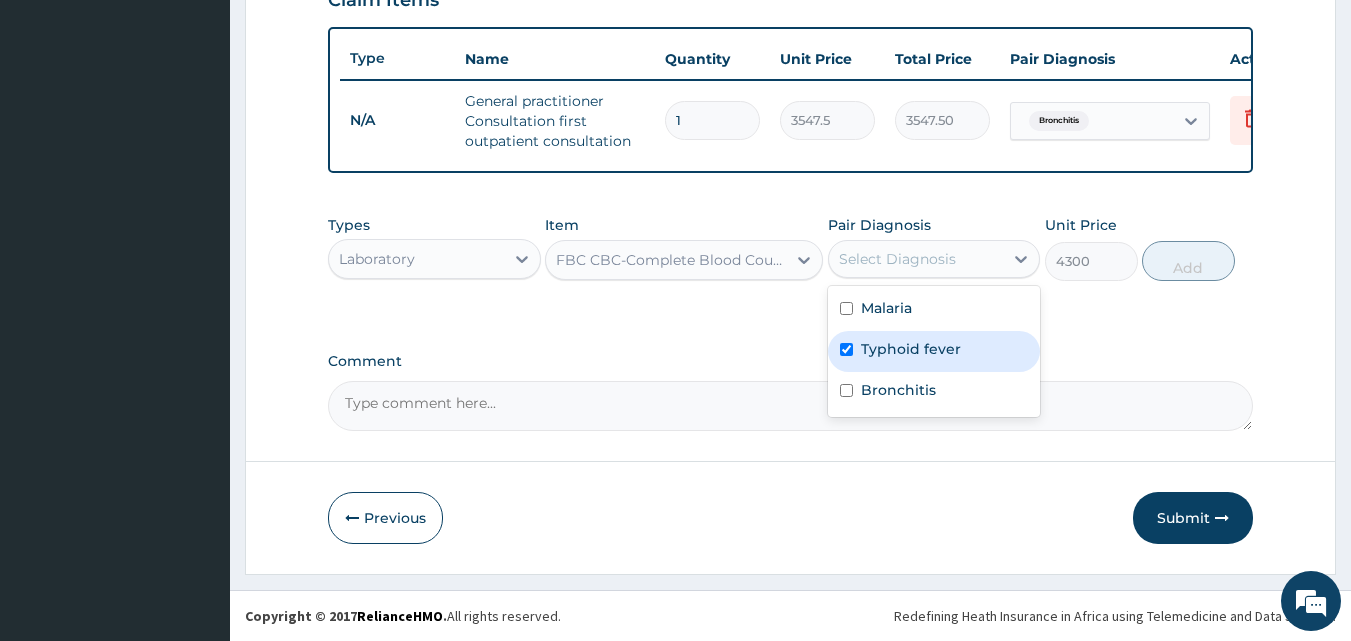 checkbox on "true" 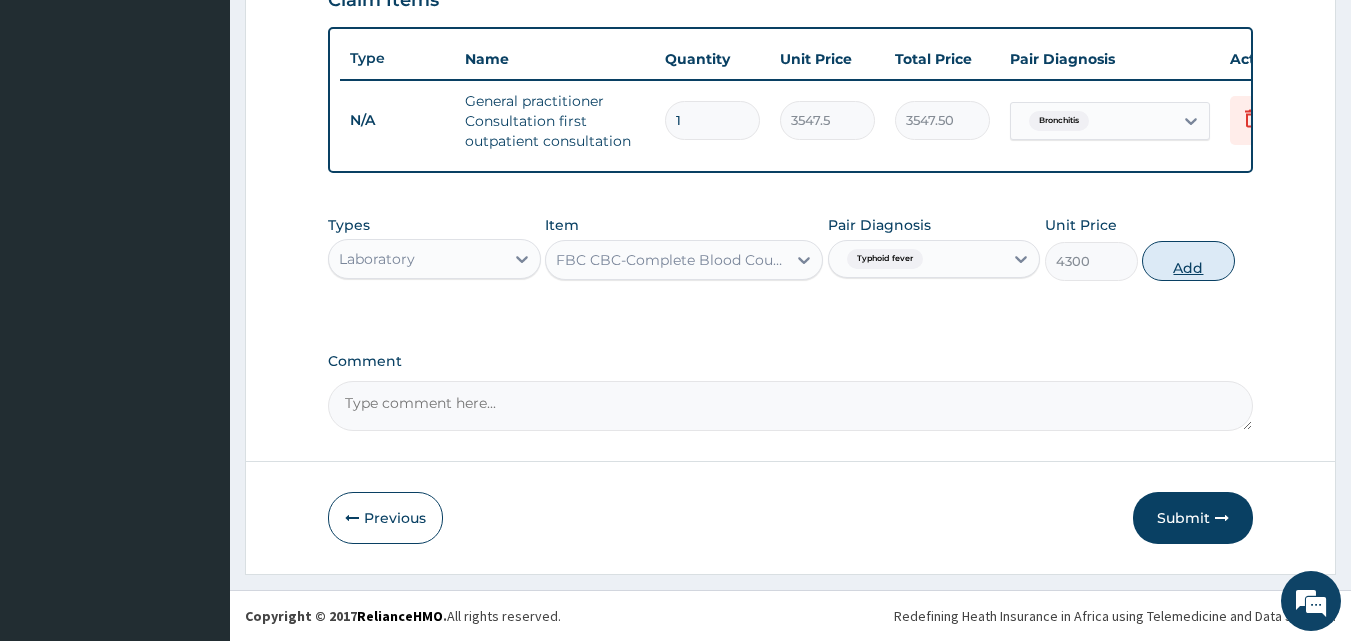 click on "Add" at bounding box center [1188, 261] 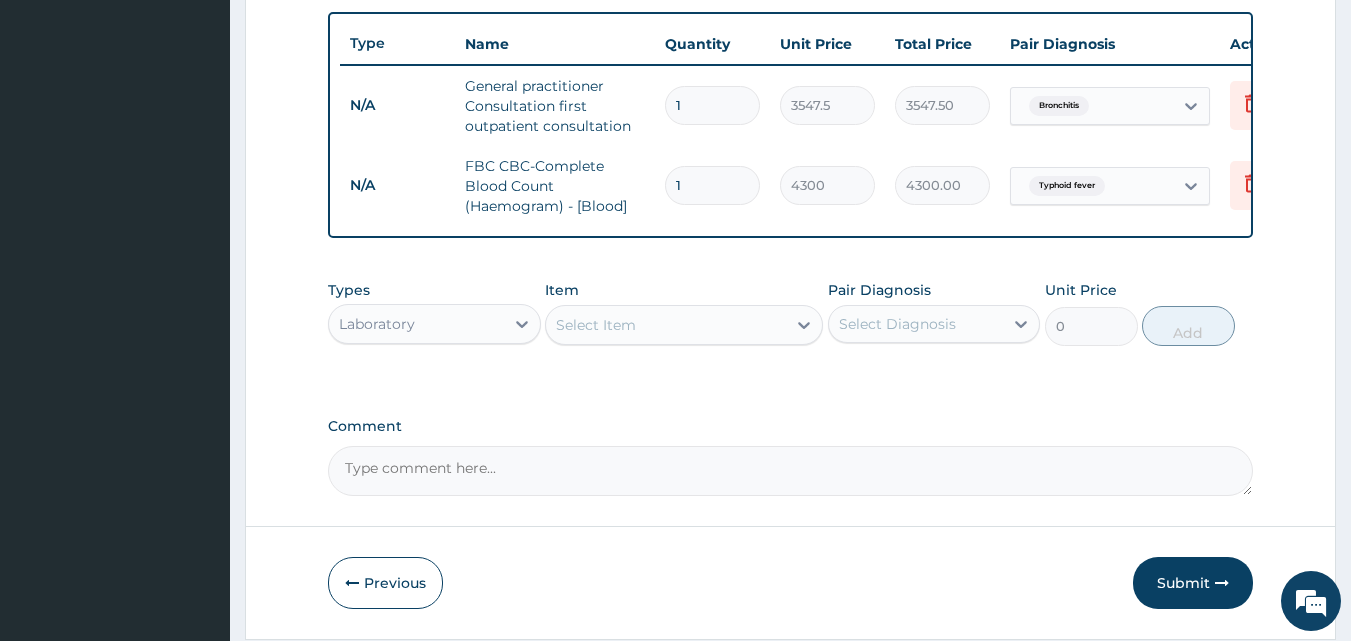 click on "Select Item" at bounding box center [666, 325] 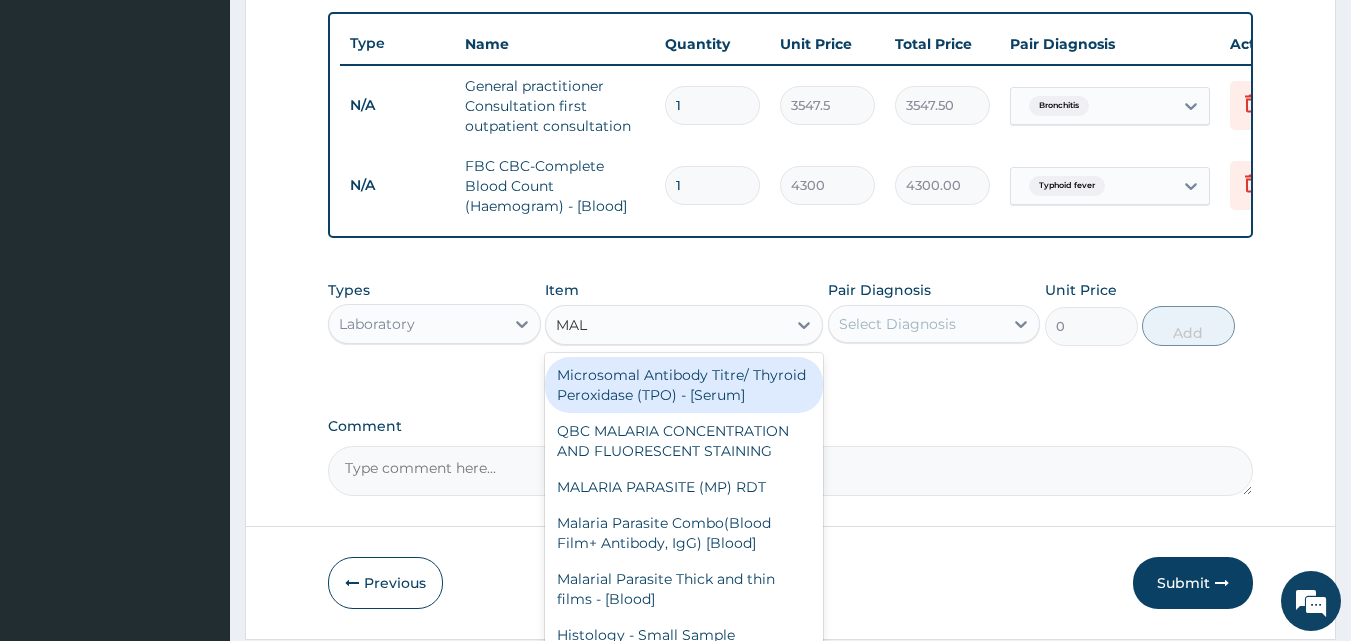 type on "MALA" 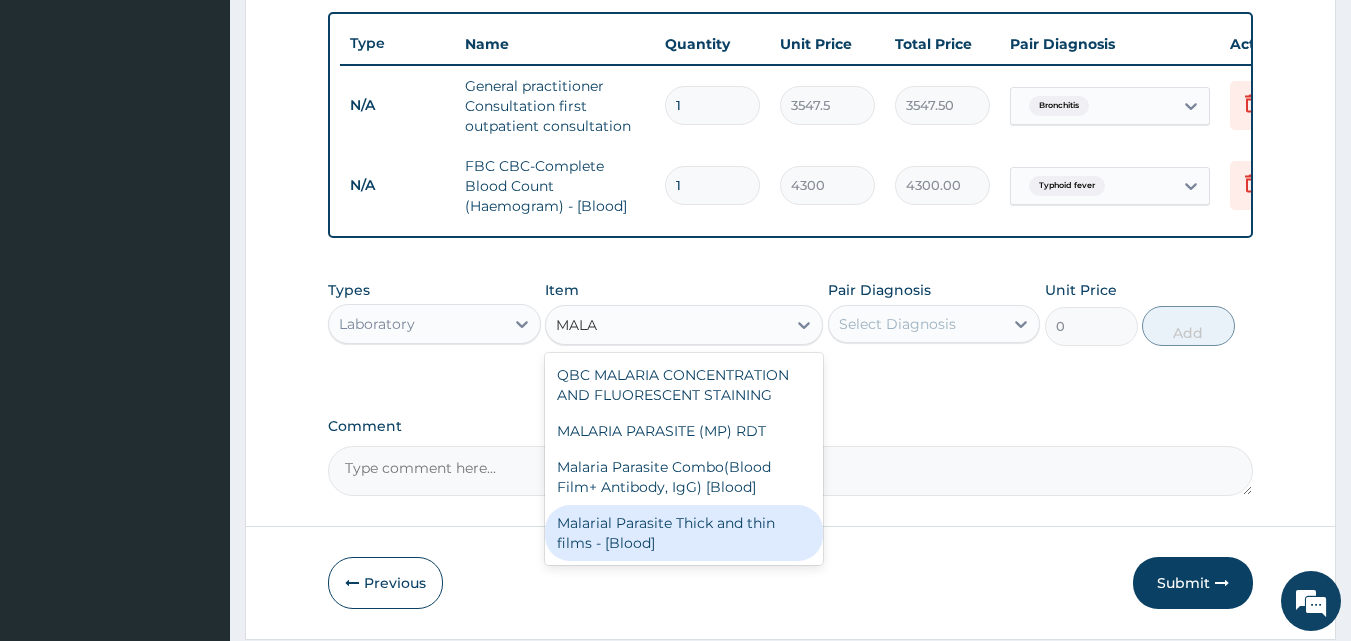 click on "Malarial Parasite Thick and thin films - [Blood]" at bounding box center [684, 533] 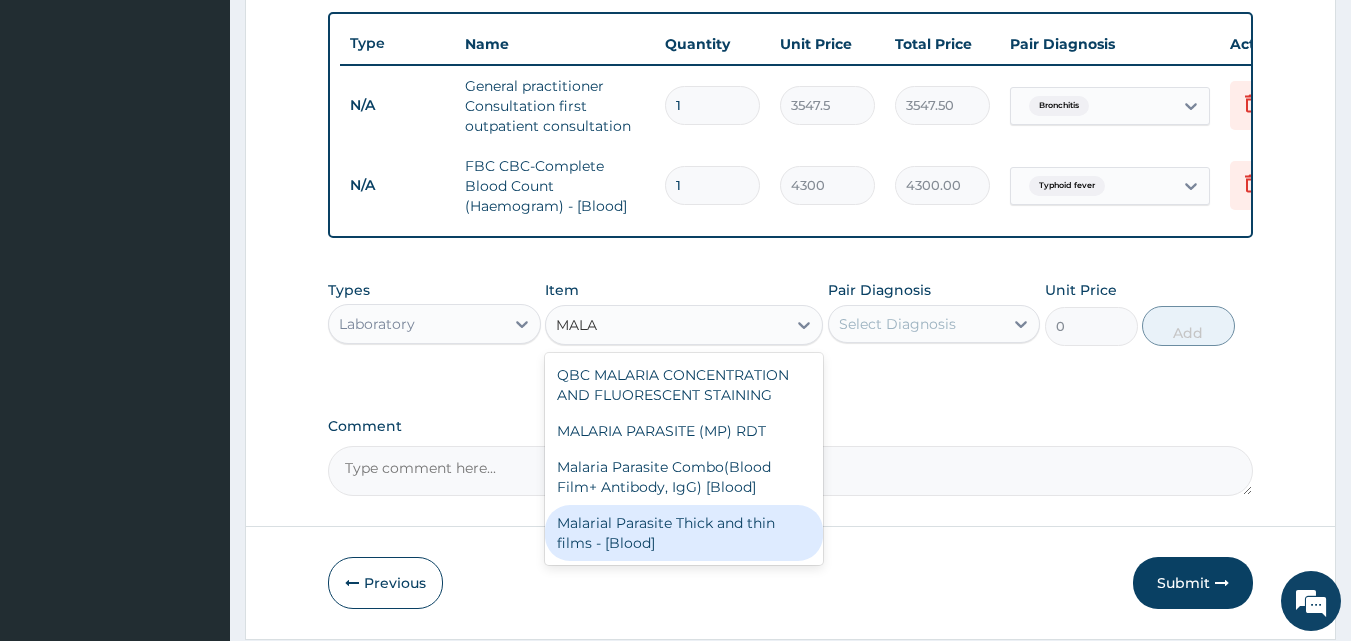 type 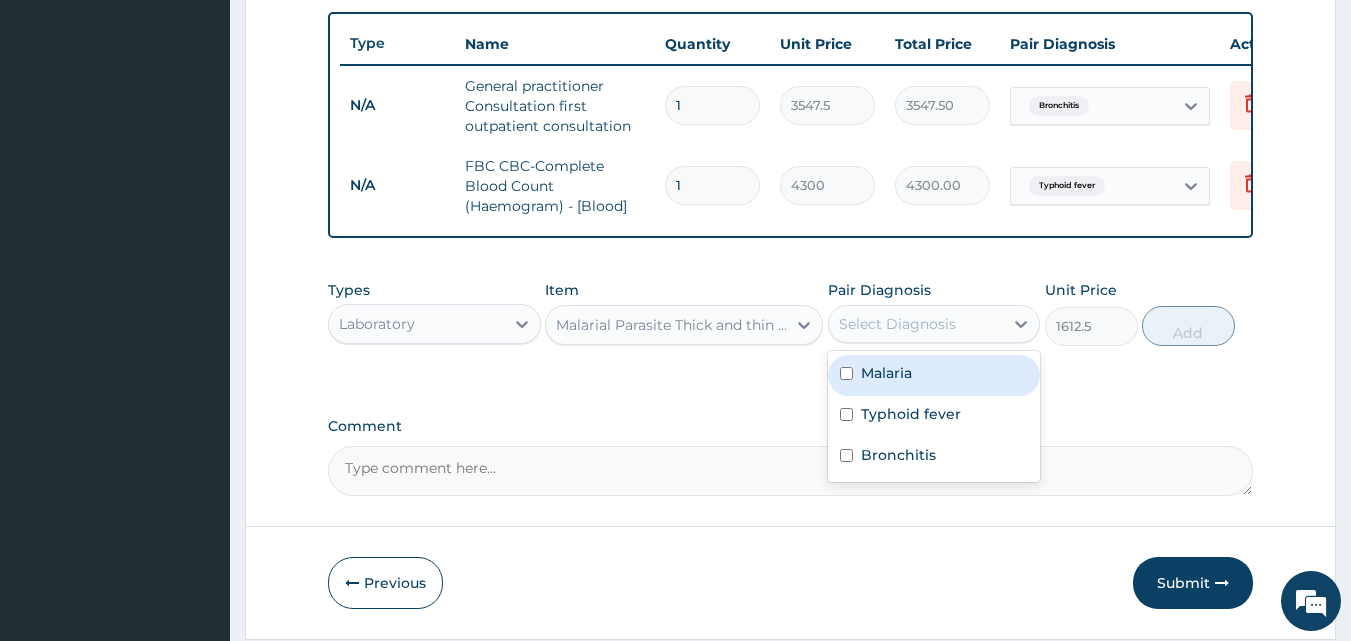 click on "Select Diagnosis" at bounding box center (916, 324) 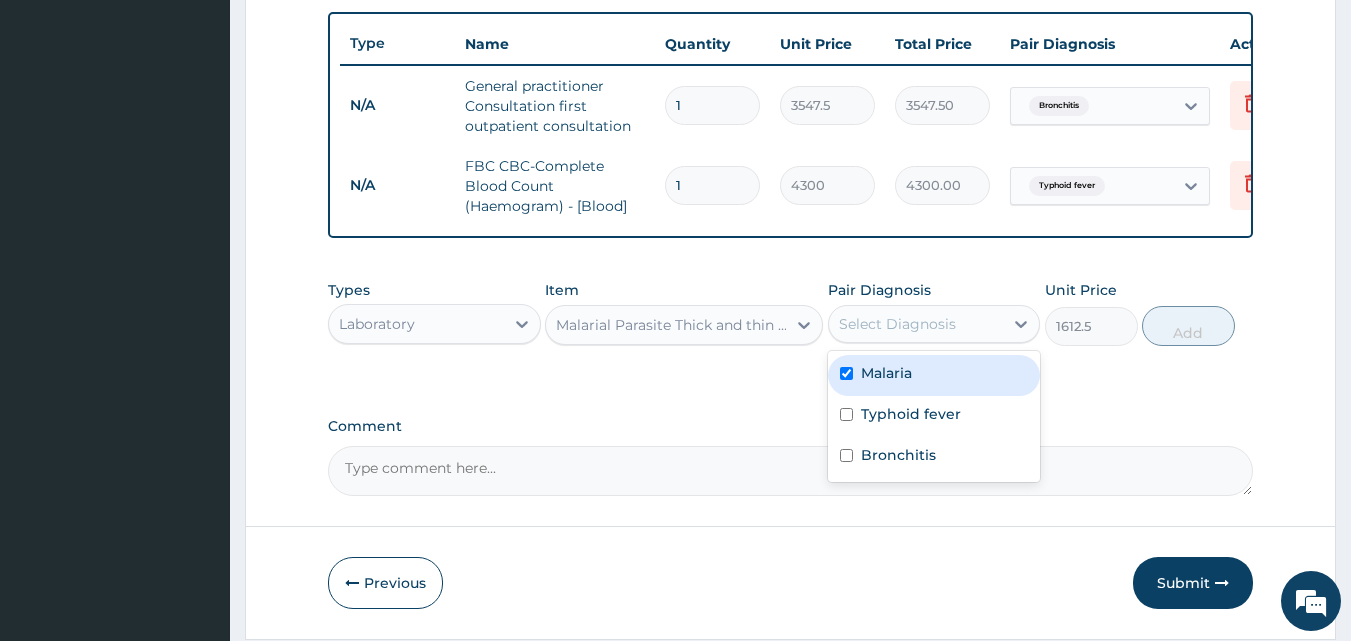 checkbox on "true" 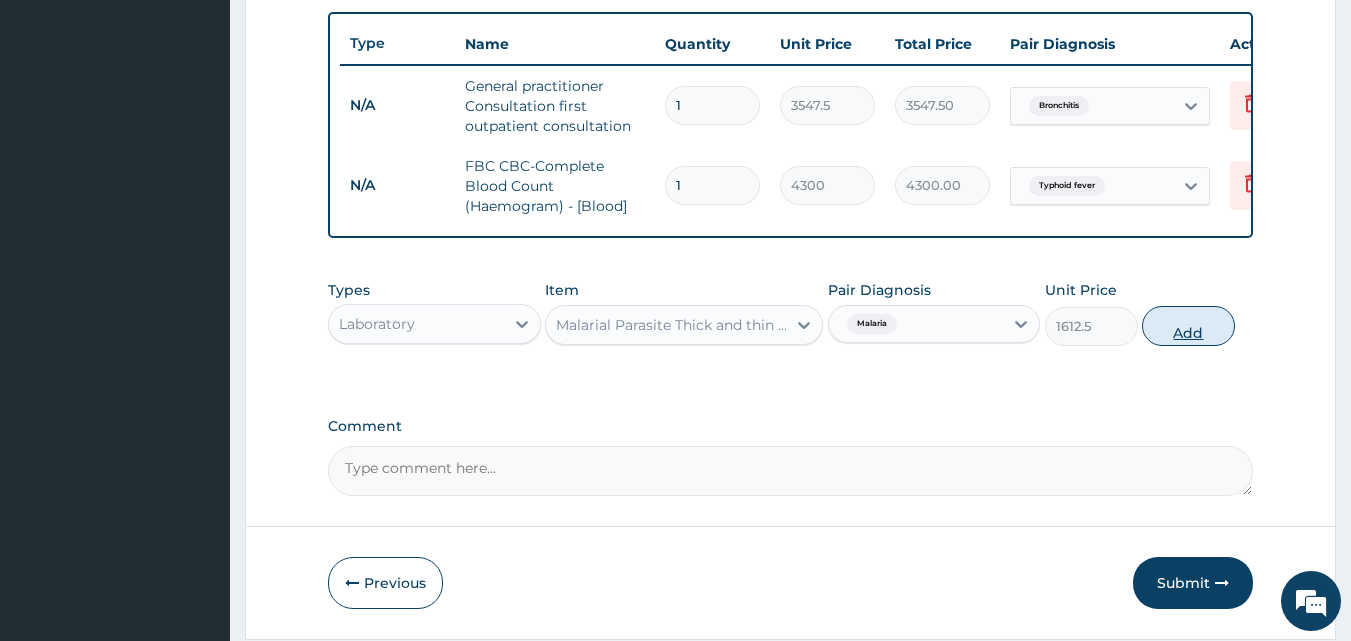 click on "Add" at bounding box center (1188, 326) 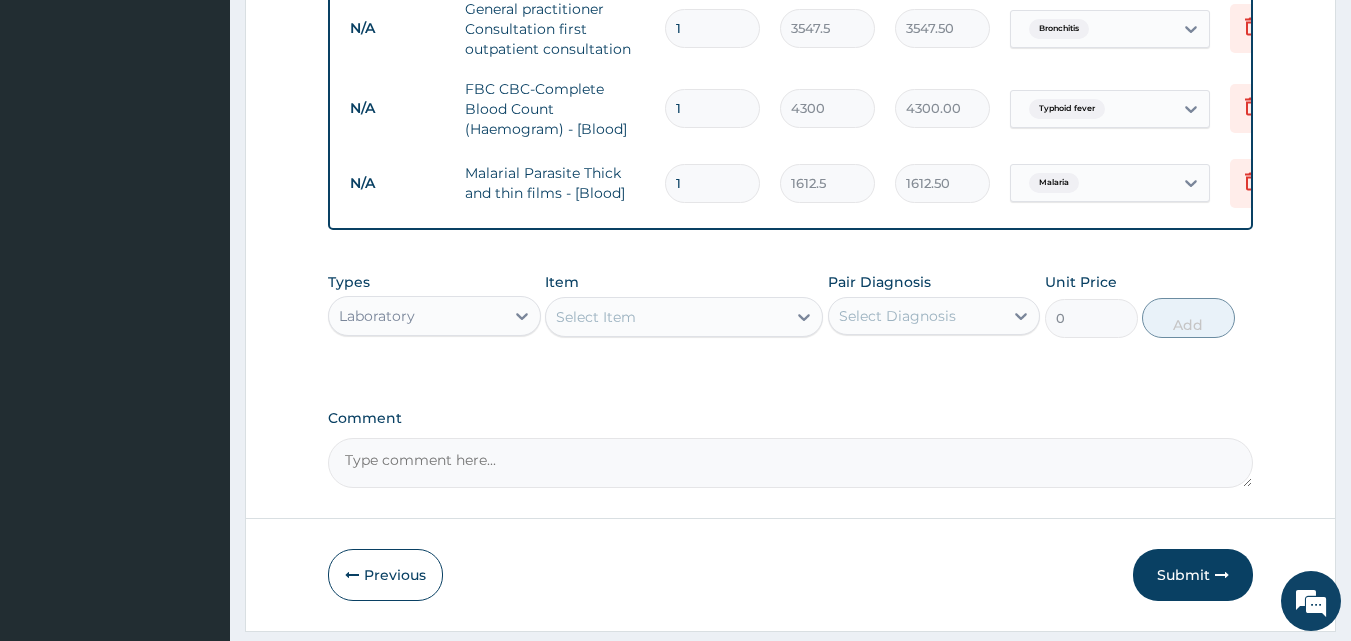 scroll, scrollTop: 881, scrollLeft: 0, axis: vertical 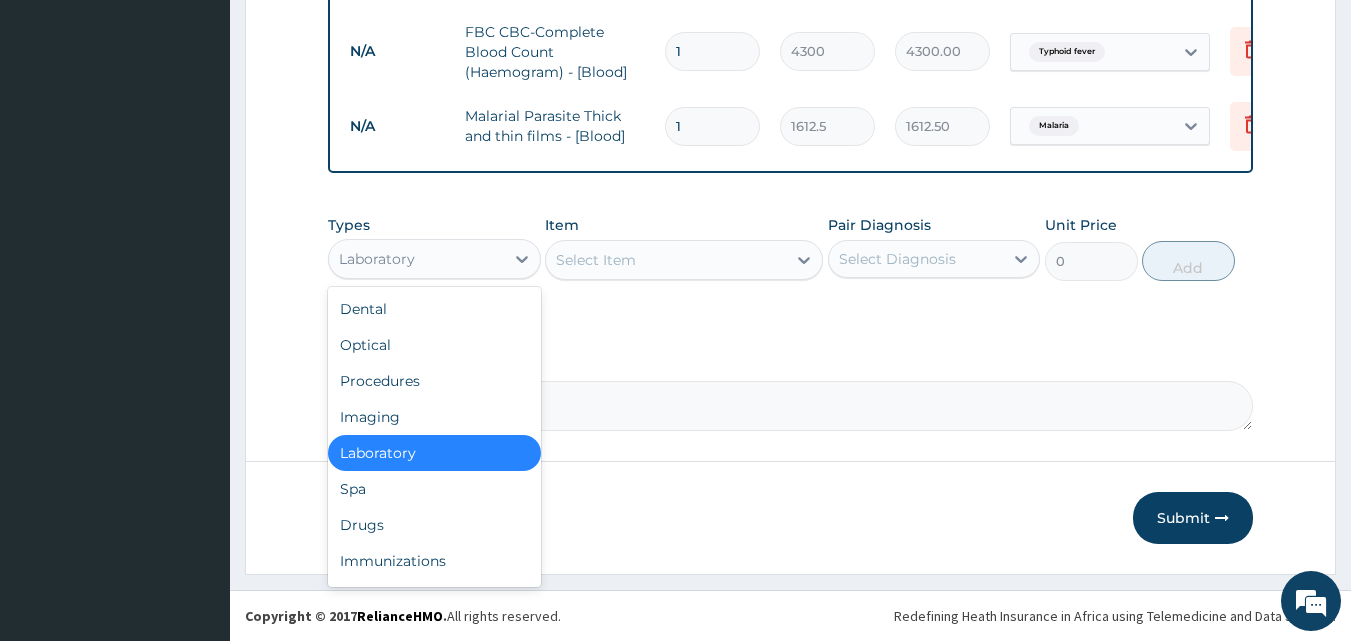 click on "Laboratory" at bounding box center [416, 259] 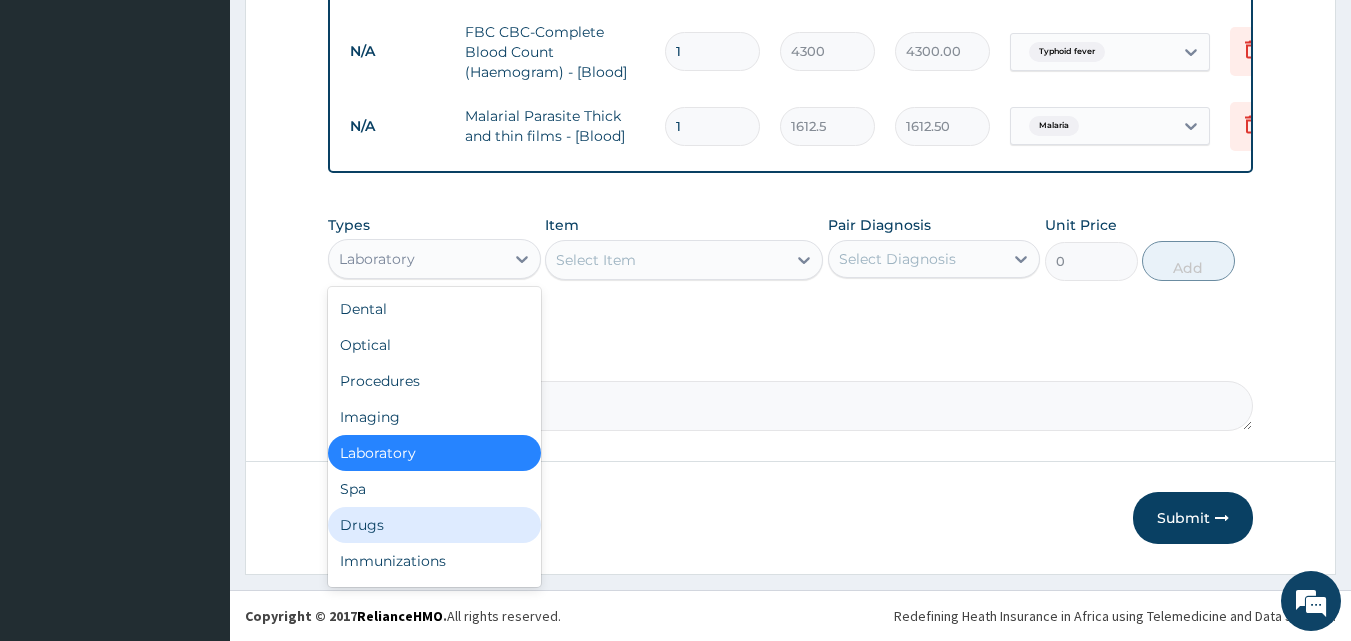 click on "Drugs" at bounding box center (434, 525) 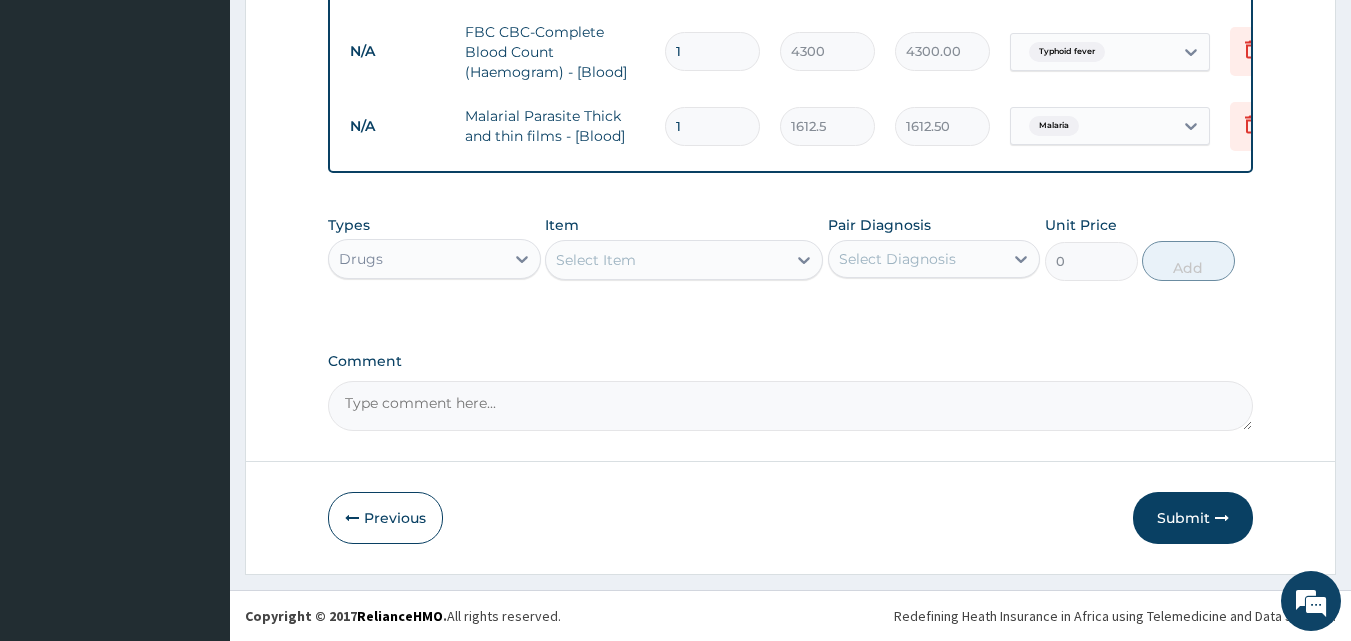 click on "Select Item" at bounding box center (666, 260) 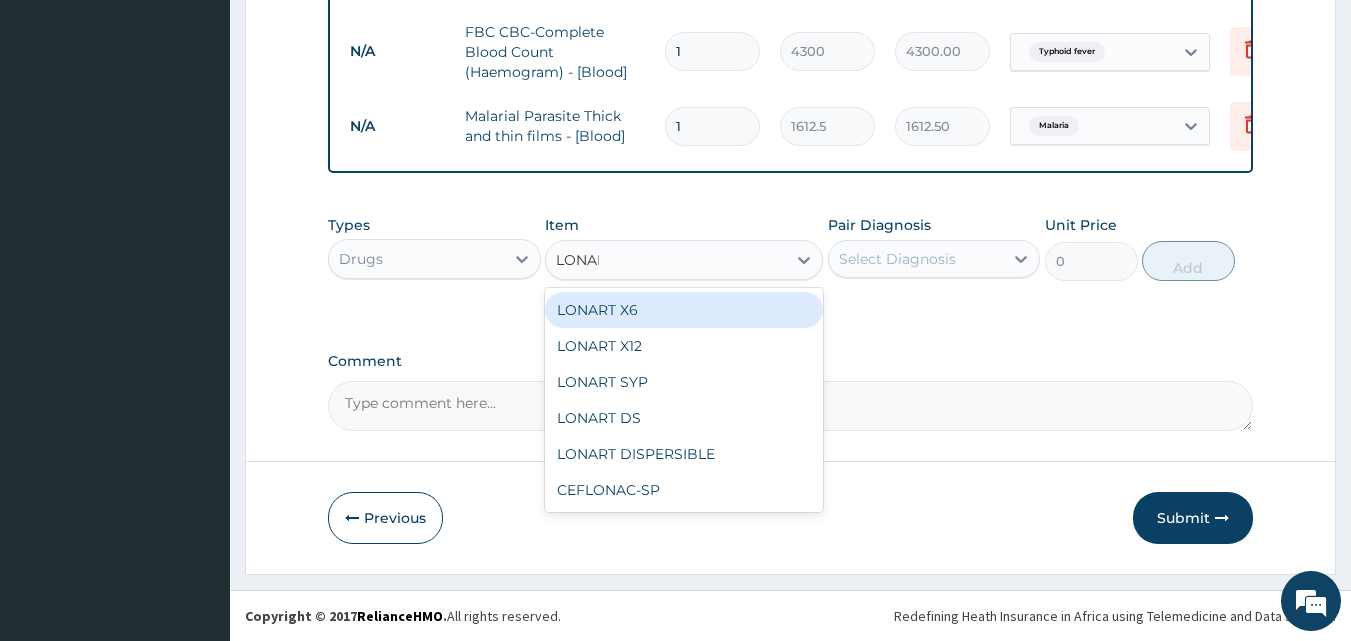 type on "LONART" 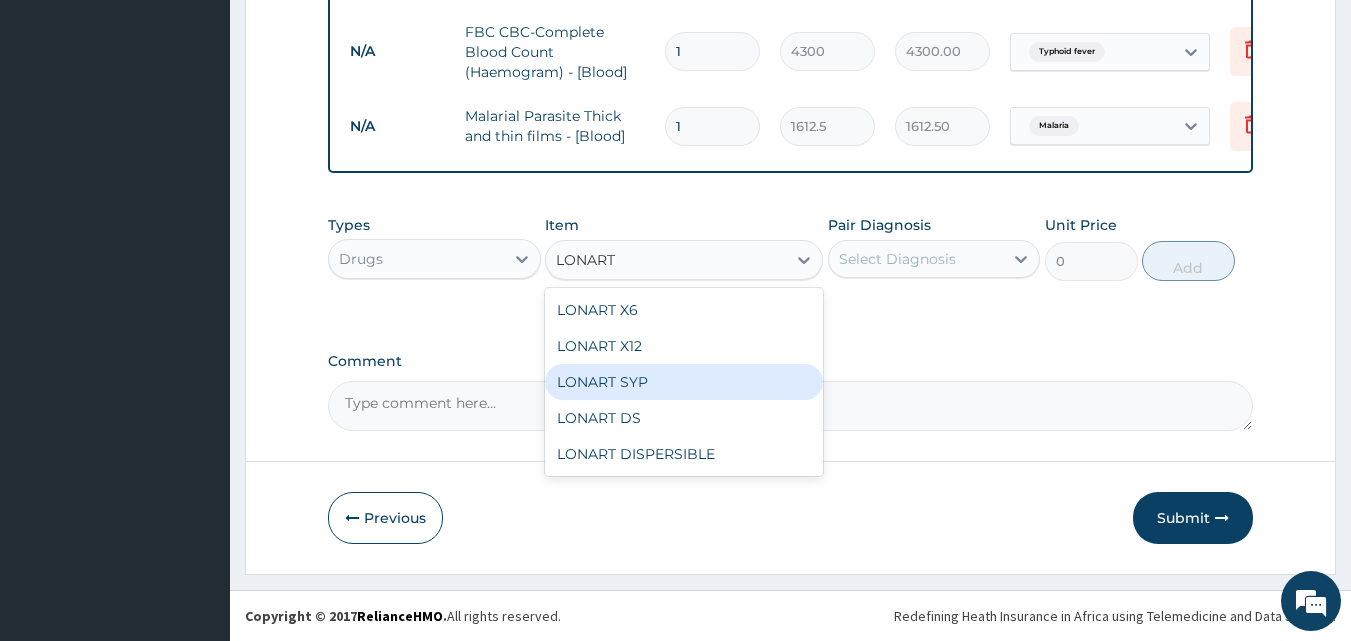 click on "LONART SYP" at bounding box center [684, 382] 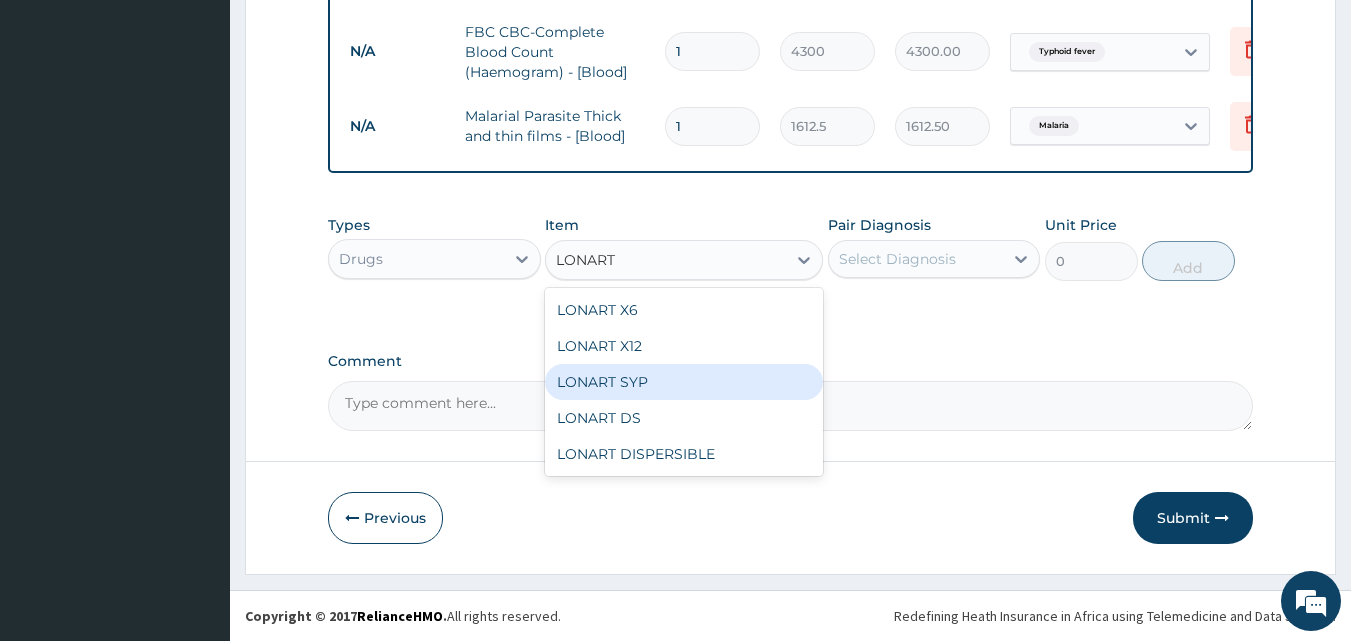 type 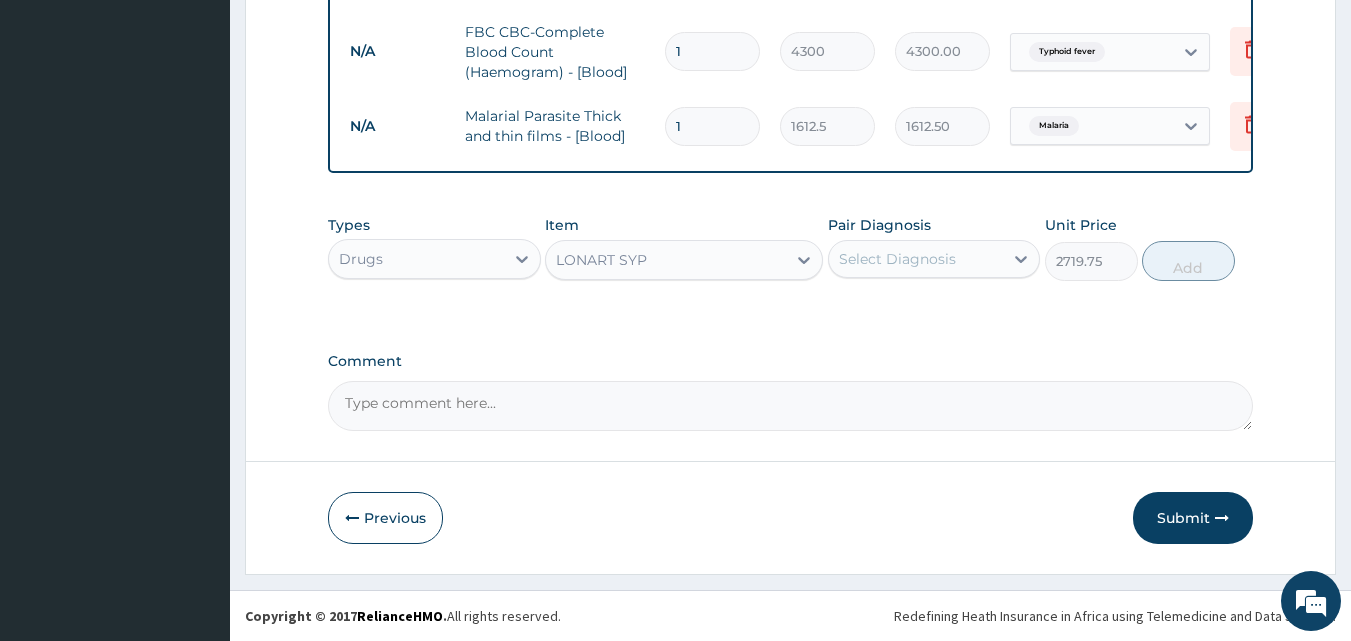 click on "Select Diagnosis" at bounding box center (897, 259) 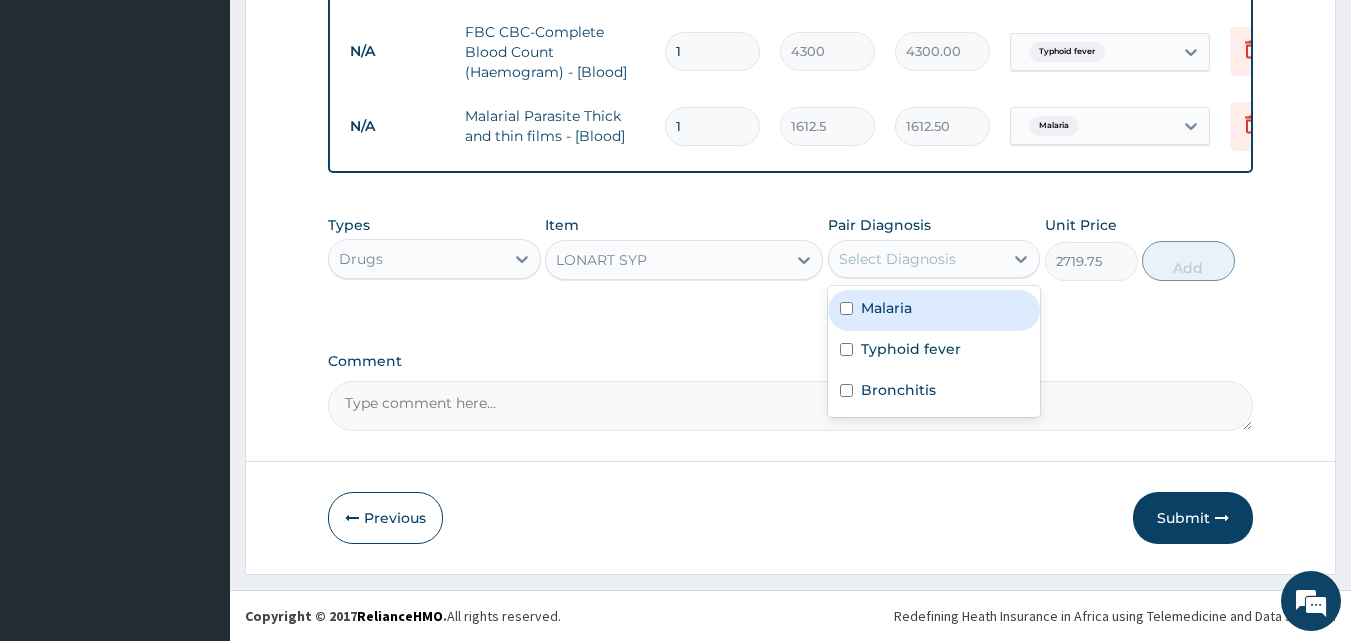 click on "Malaria" at bounding box center [886, 308] 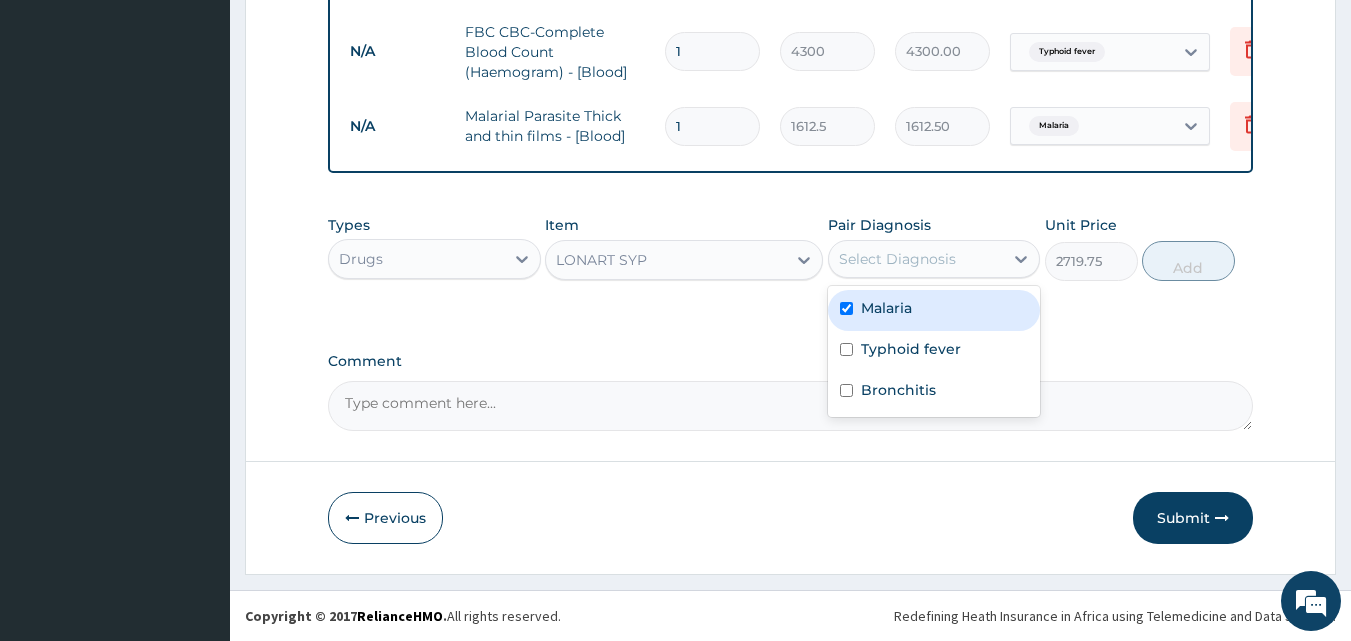 checkbox on "true" 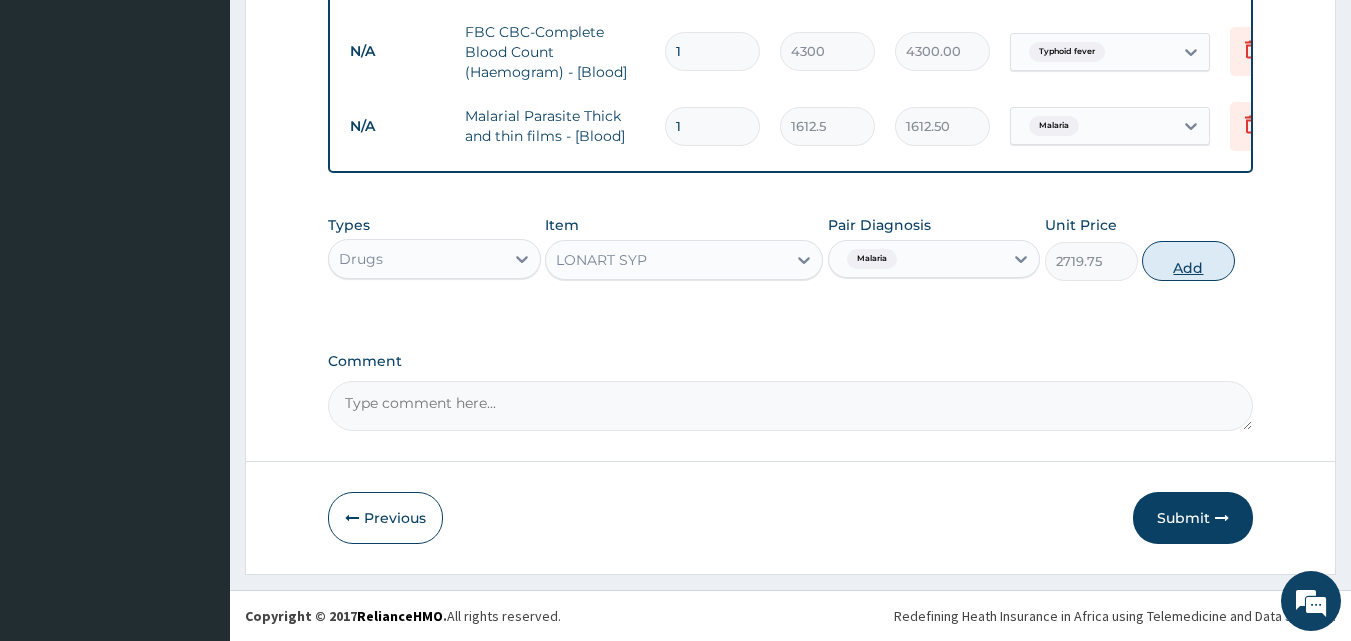 click on "Add" at bounding box center (1188, 261) 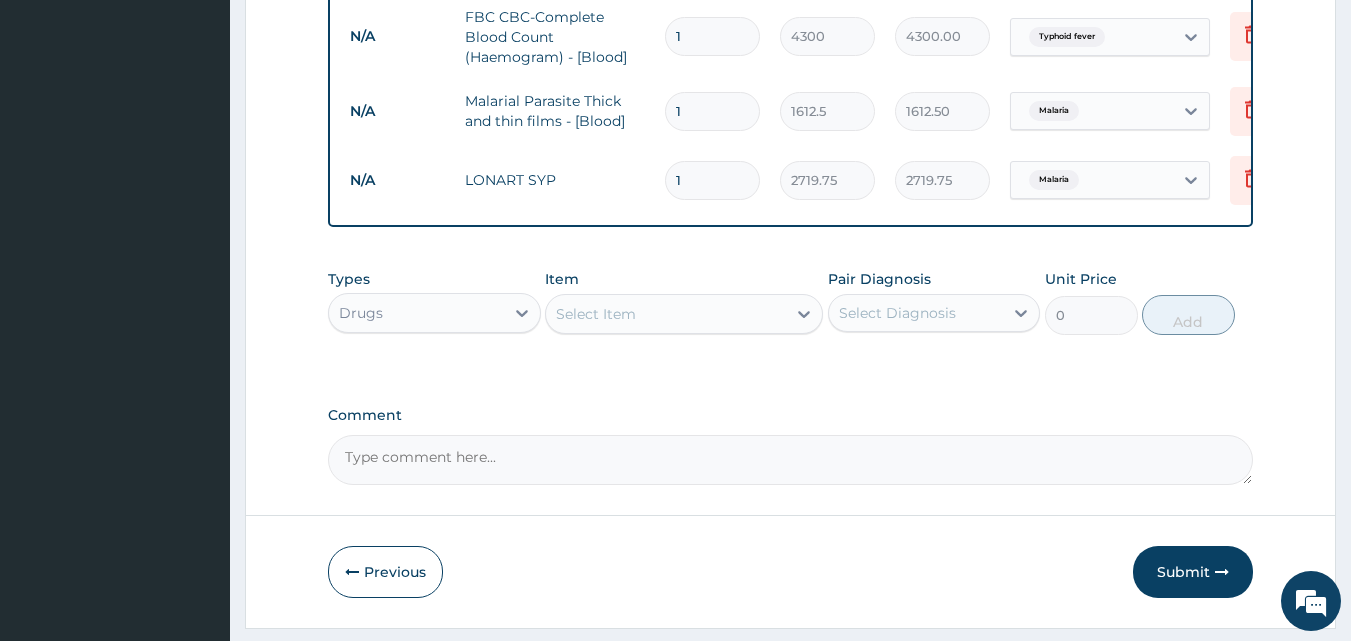 click on "Select Item" at bounding box center [666, 314] 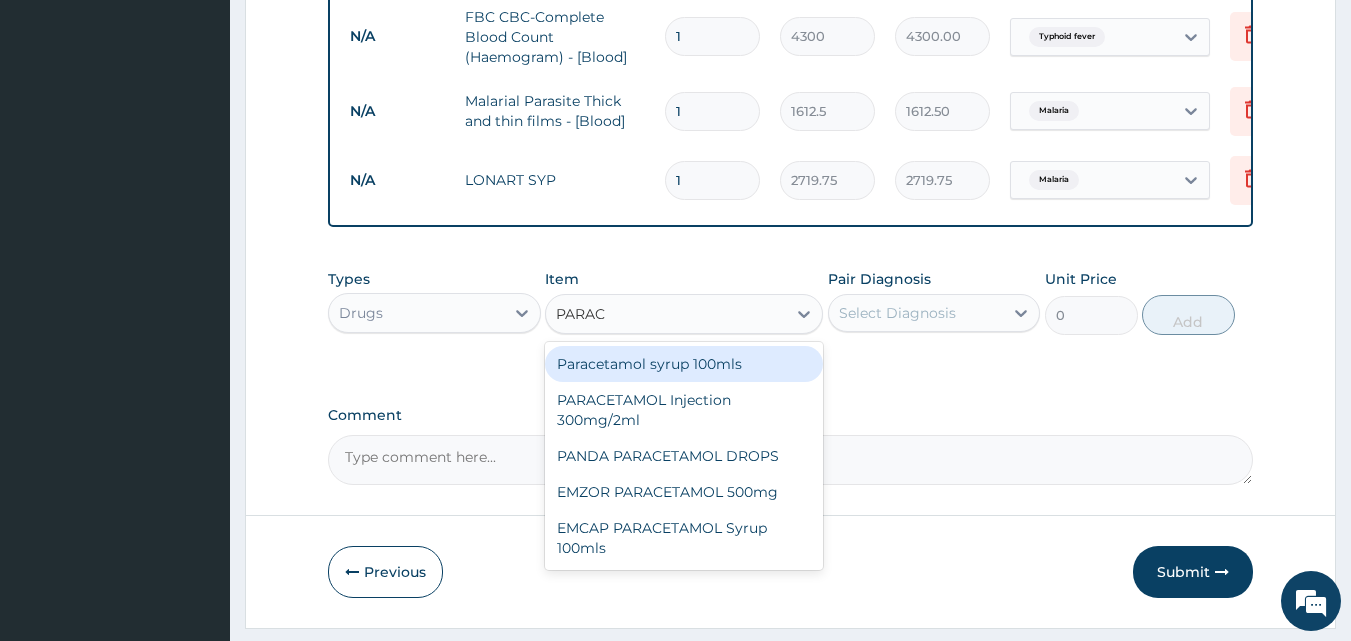 type on "PARACE" 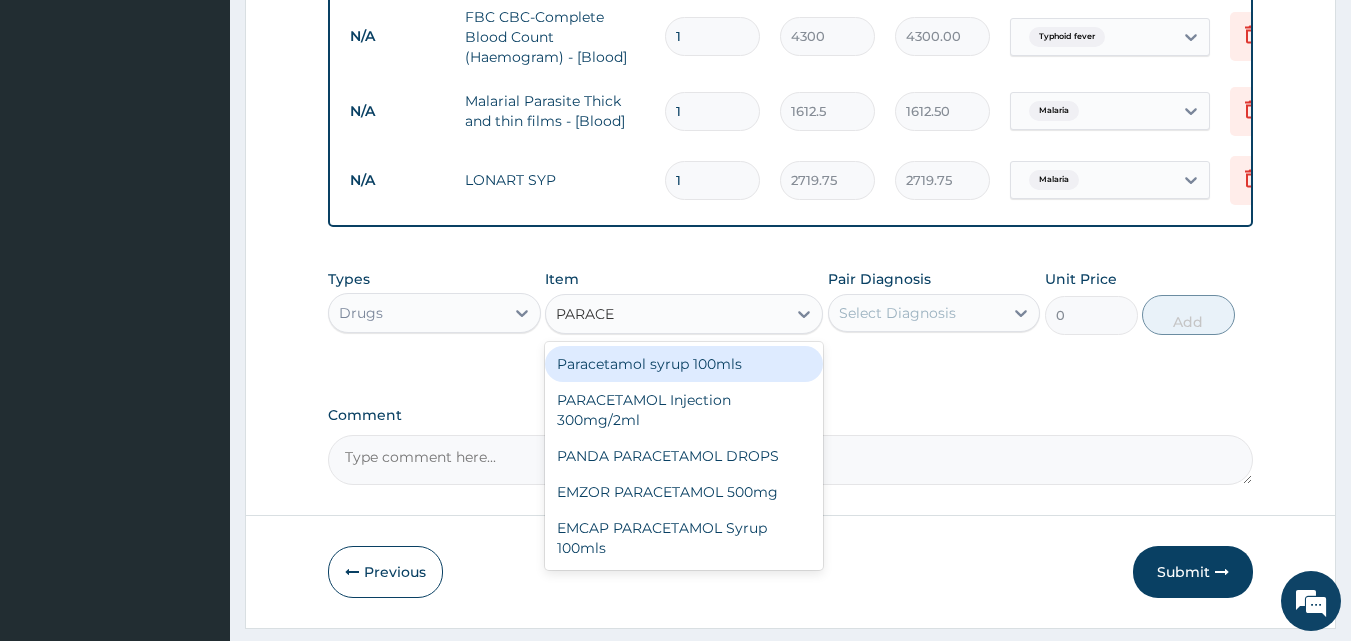 click on "Paracetamol syrup 100mls" at bounding box center (684, 364) 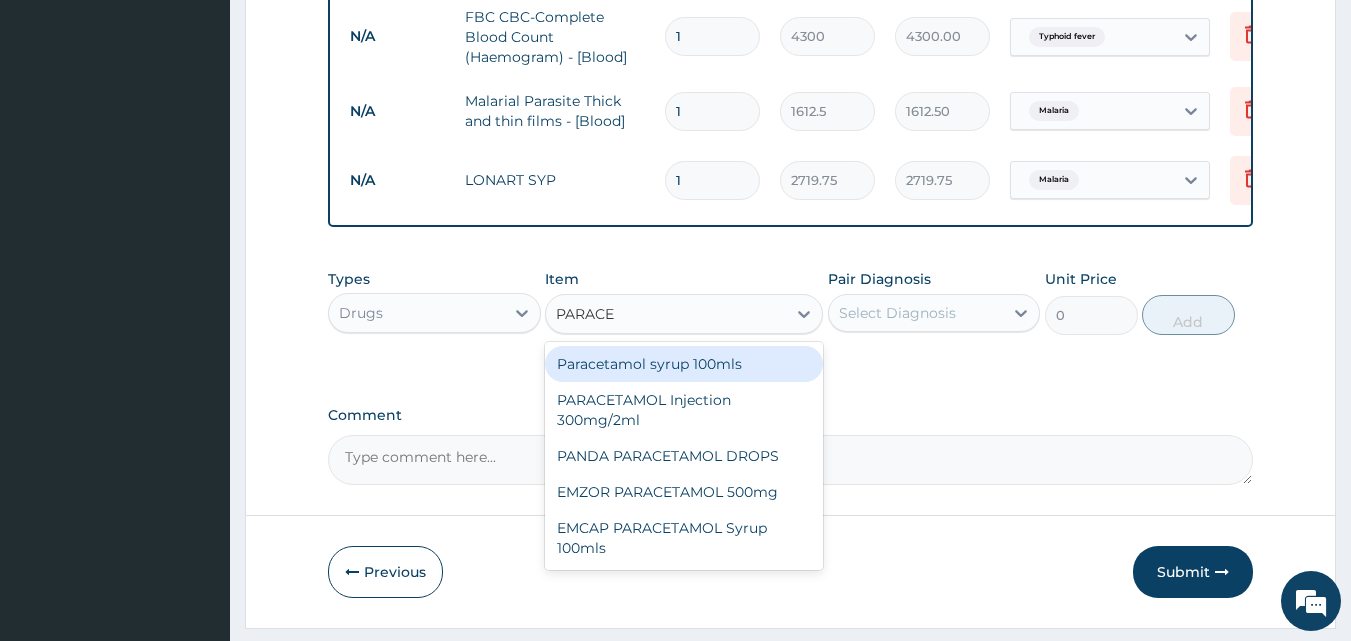 type 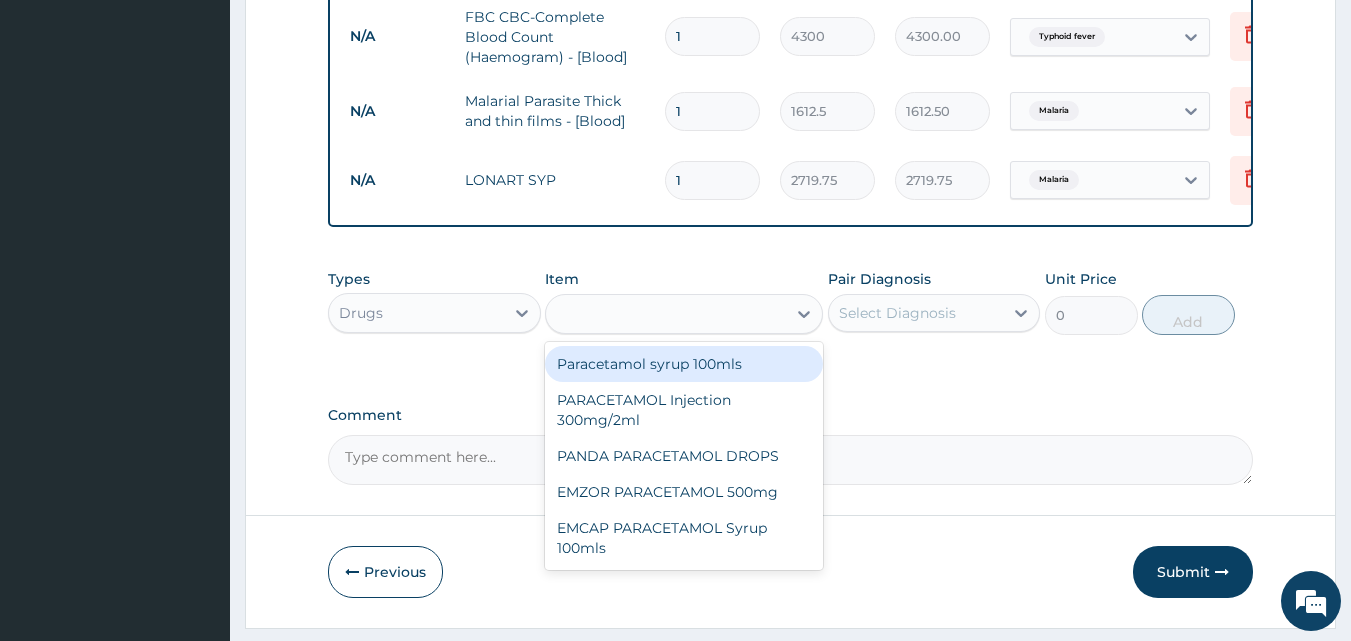 type on "709.5" 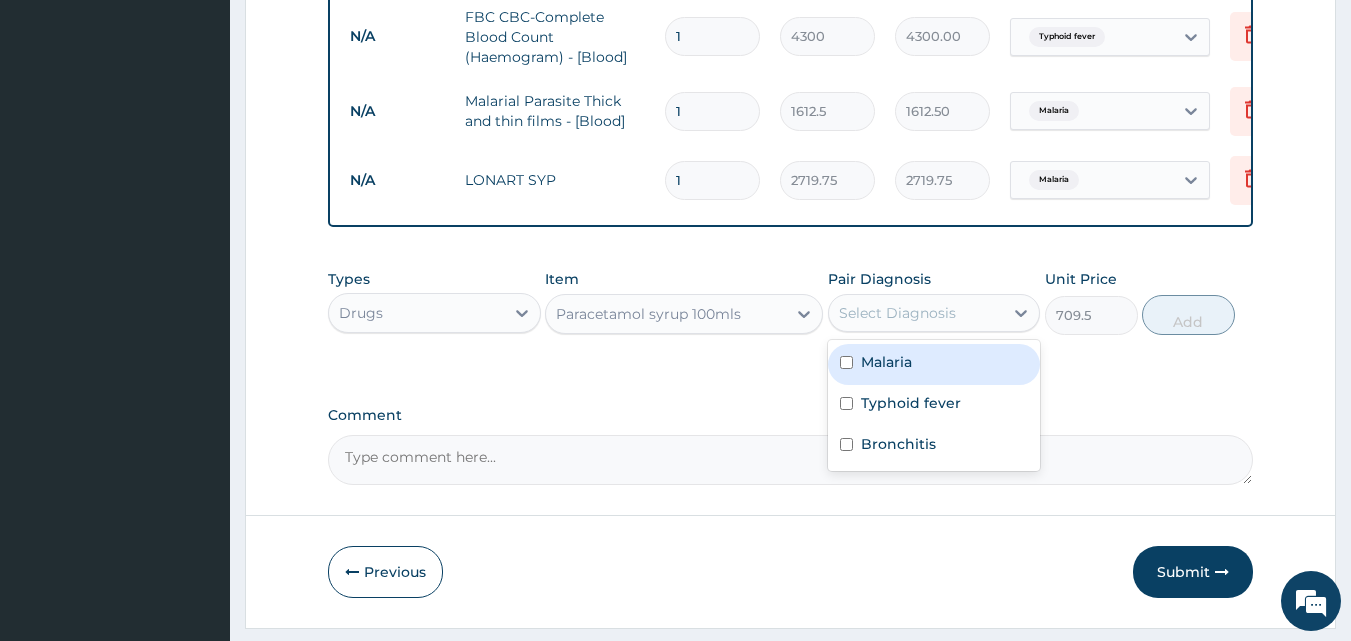 click on "Select Diagnosis" at bounding box center [897, 313] 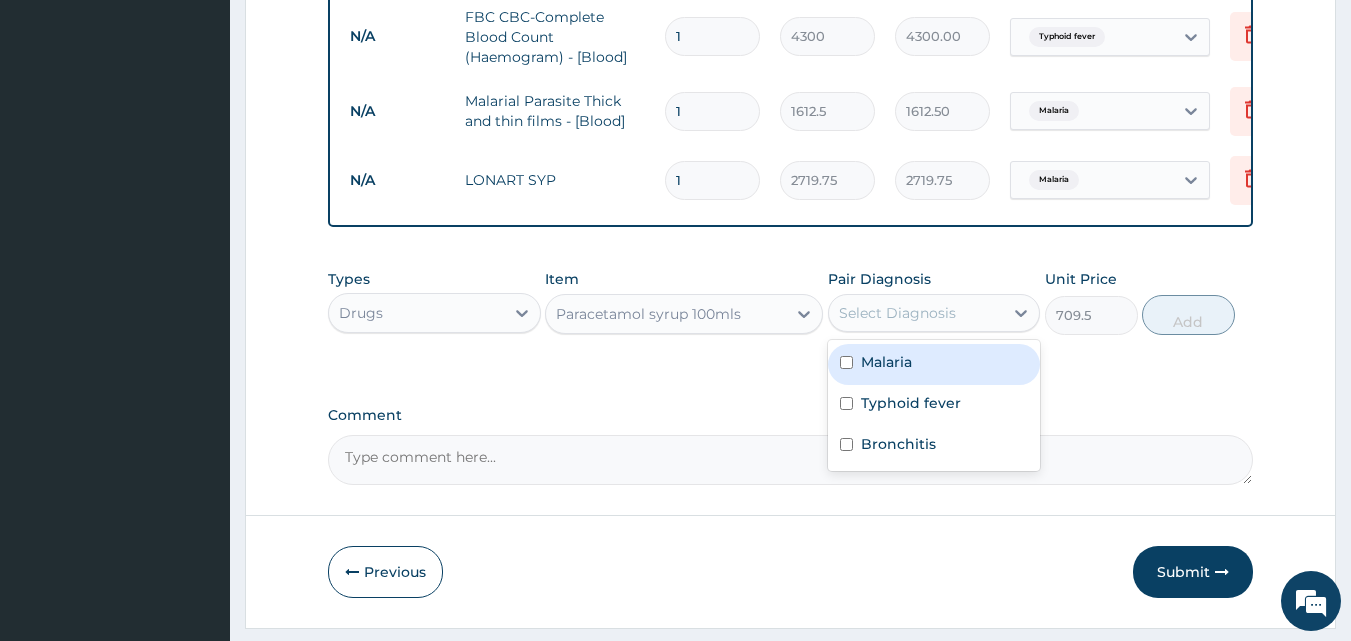 click on "Malaria" at bounding box center (934, 364) 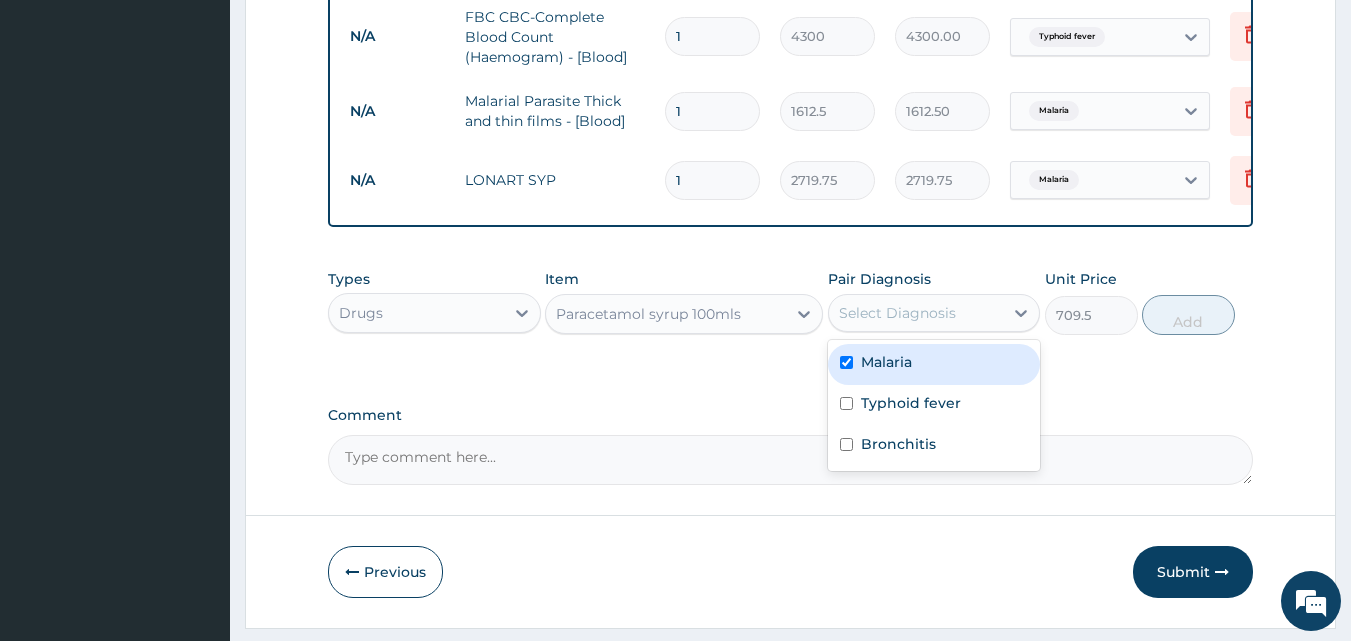 checkbox on "true" 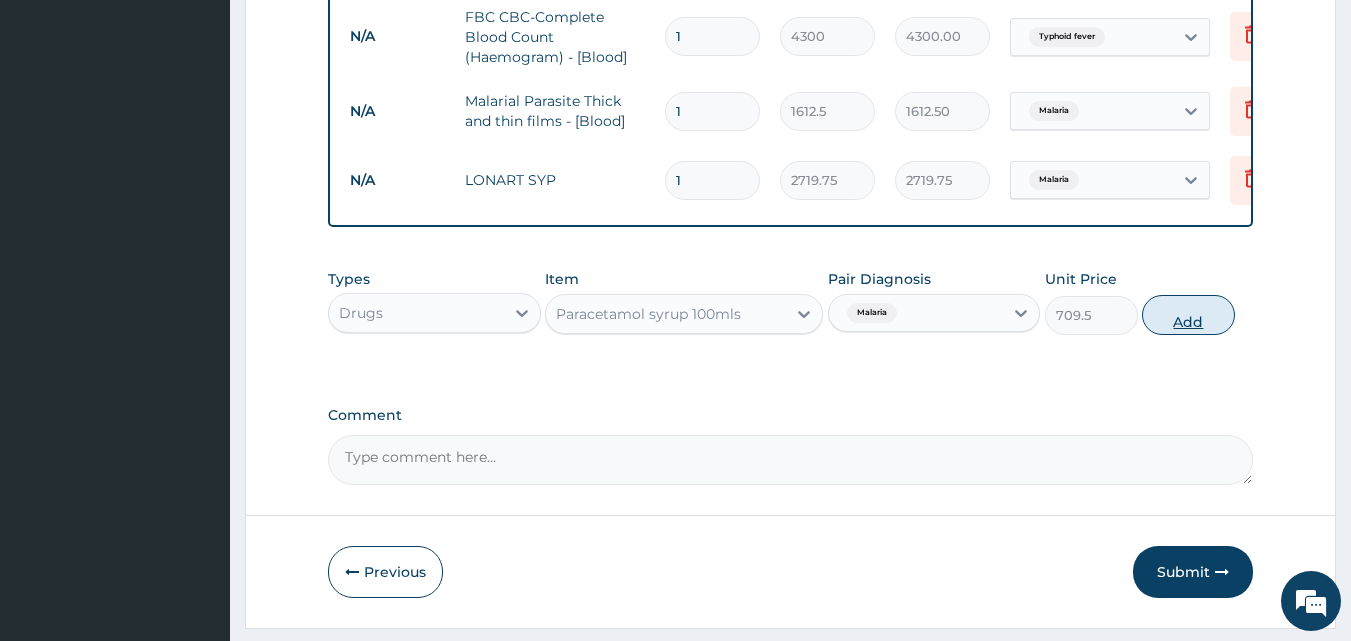 click on "Add" at bounding box center [1188, 315] 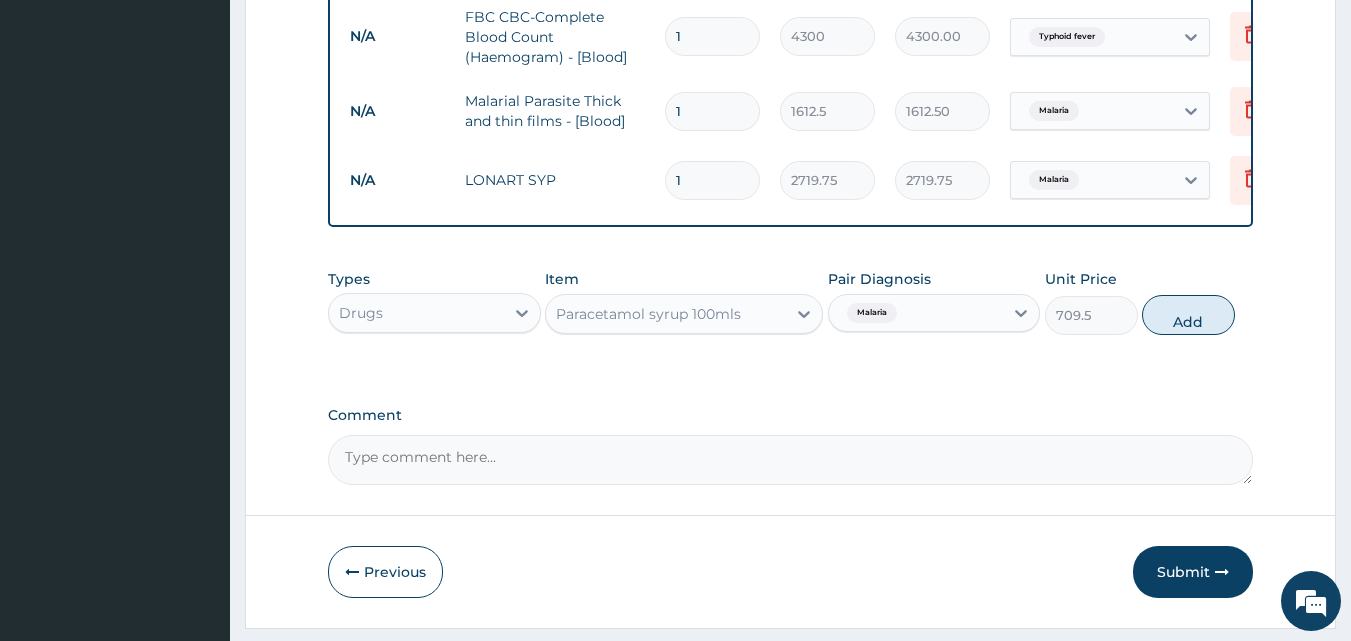 type on "0" 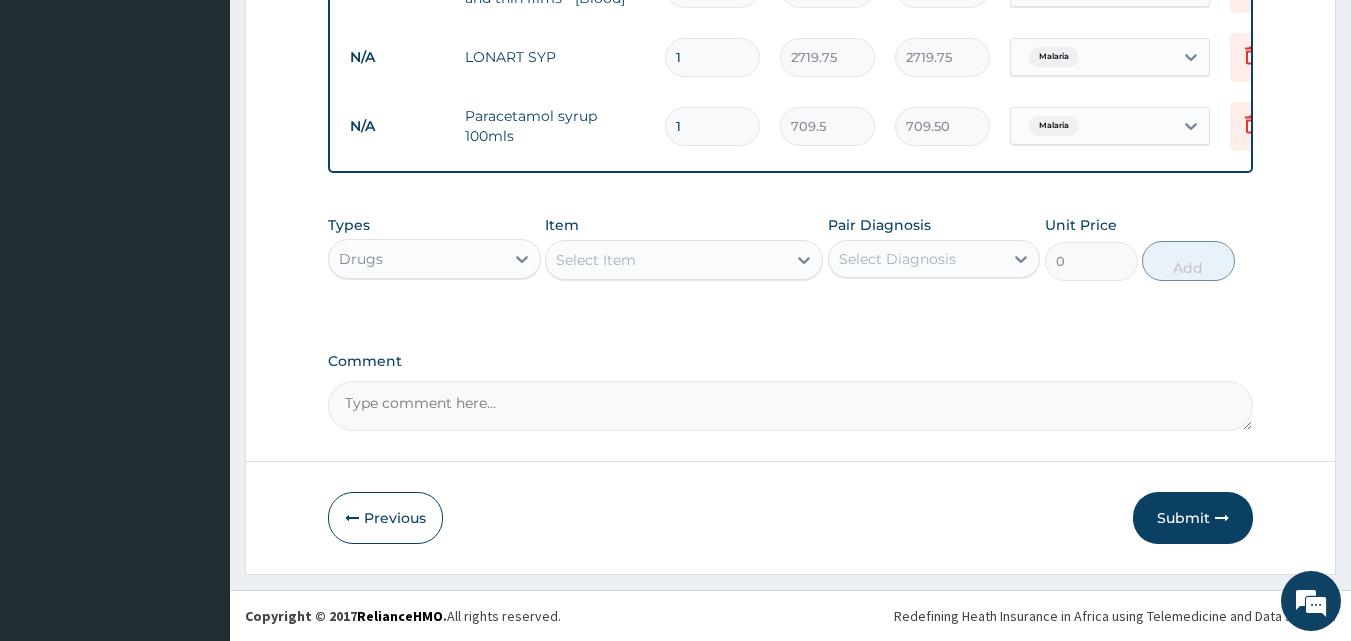 scroll, scrollTop: 1019, scrollLeft: 0, axis: vertical 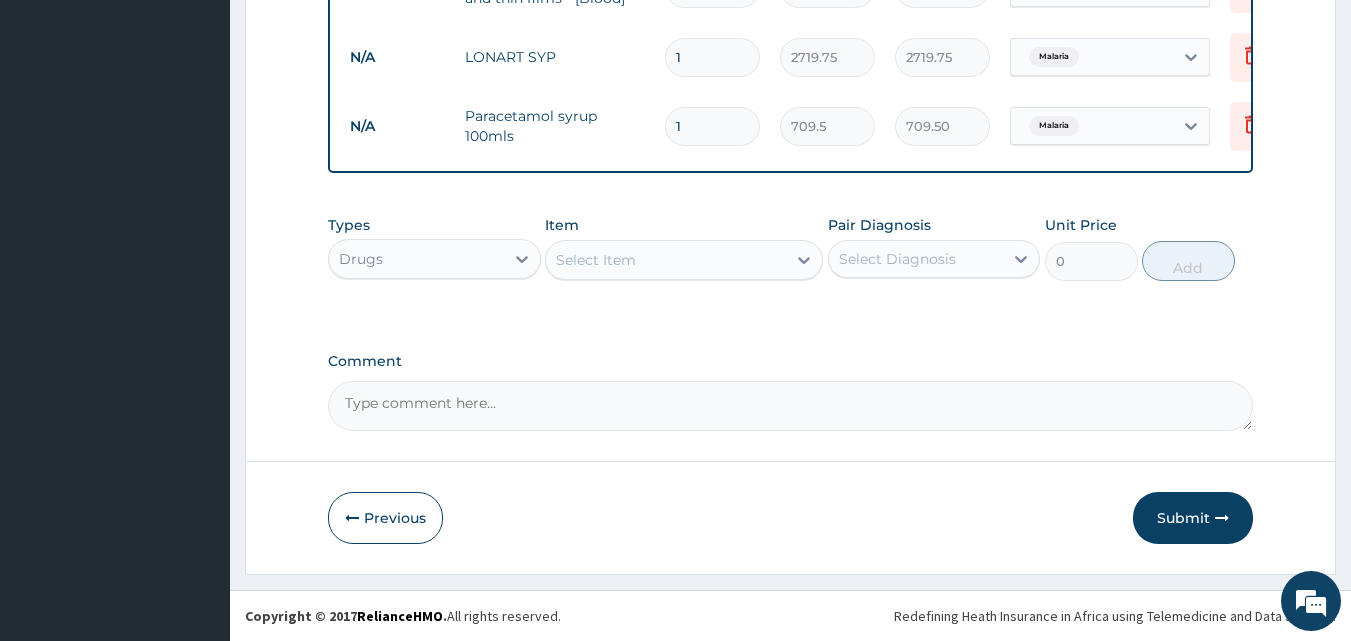 click on "Select Item" at bounding box center (666, 260) 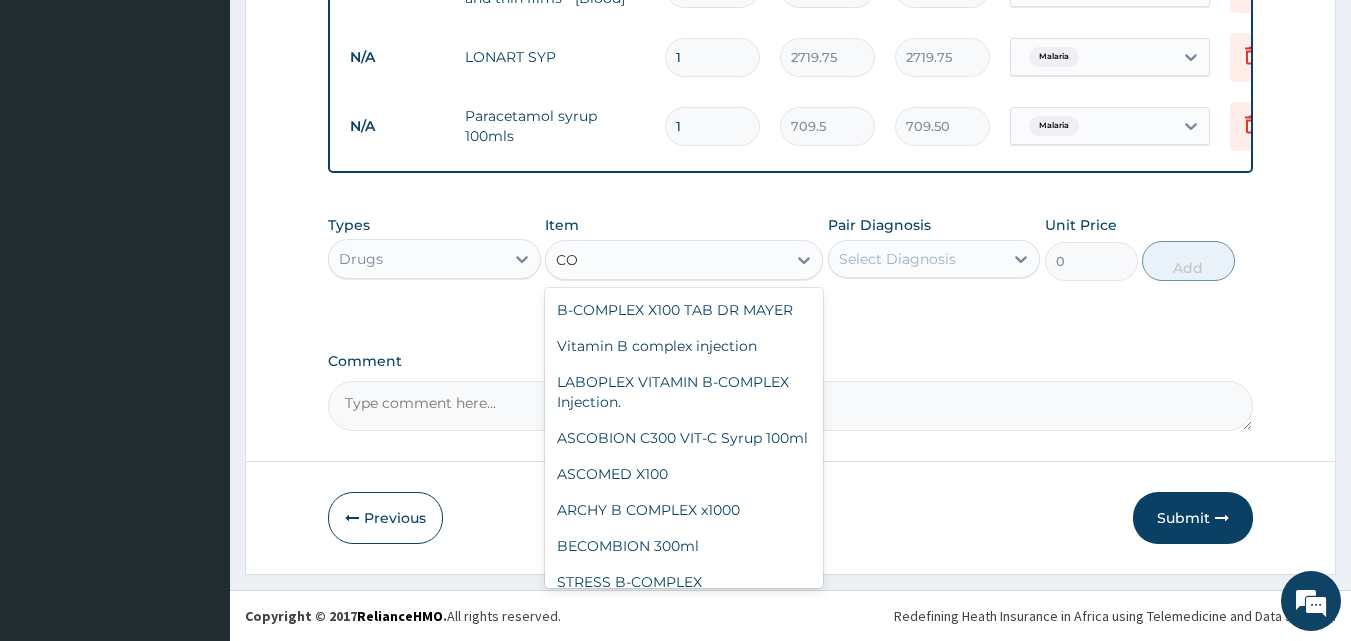 type on "C" 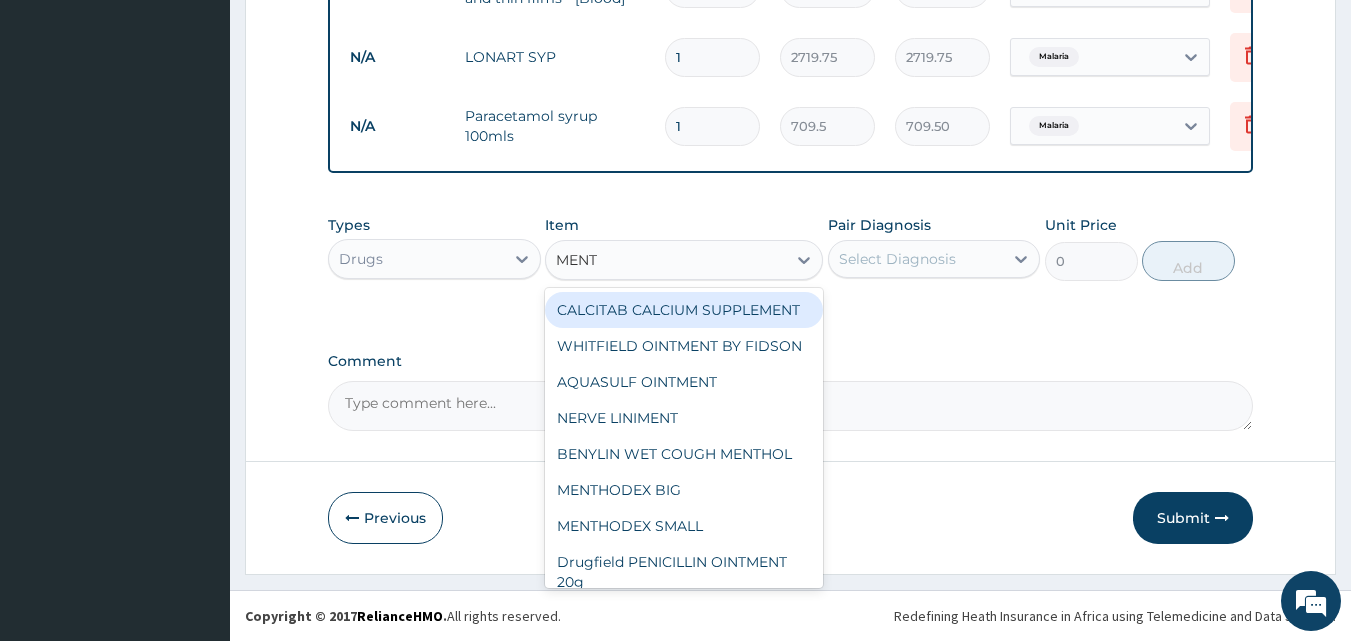 type on "MENTH" 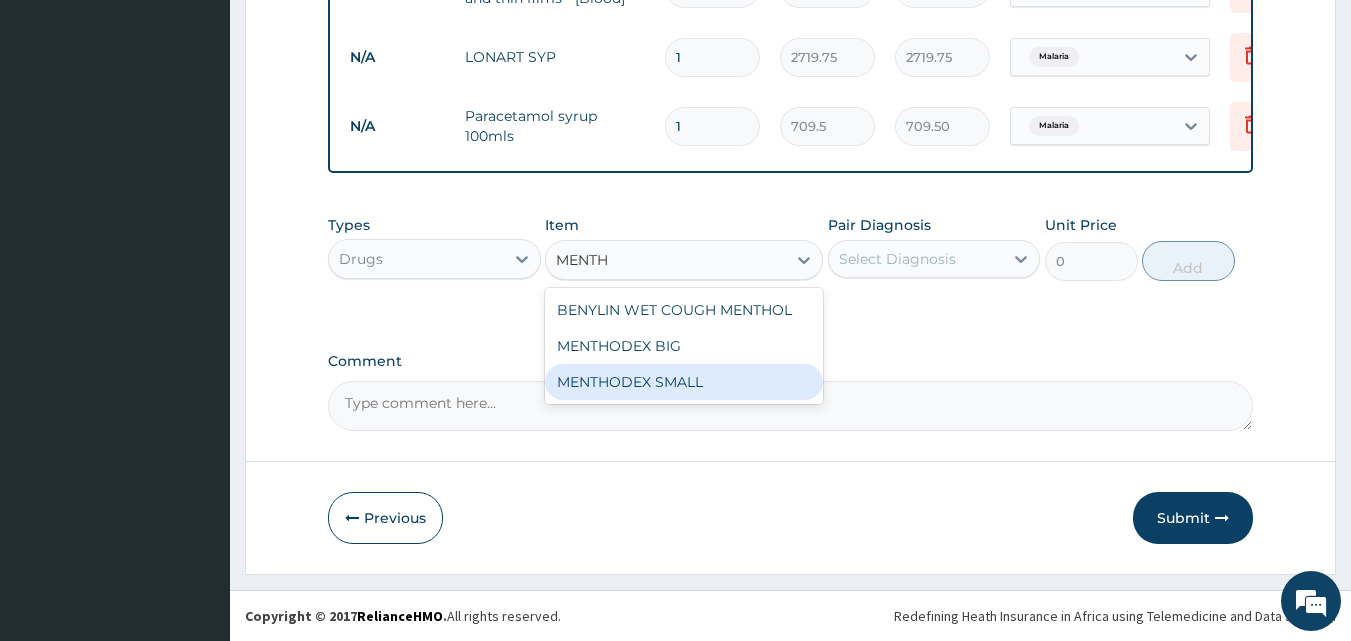 click on "MENTHODEX SMALL" at bounding box center [684, 382] 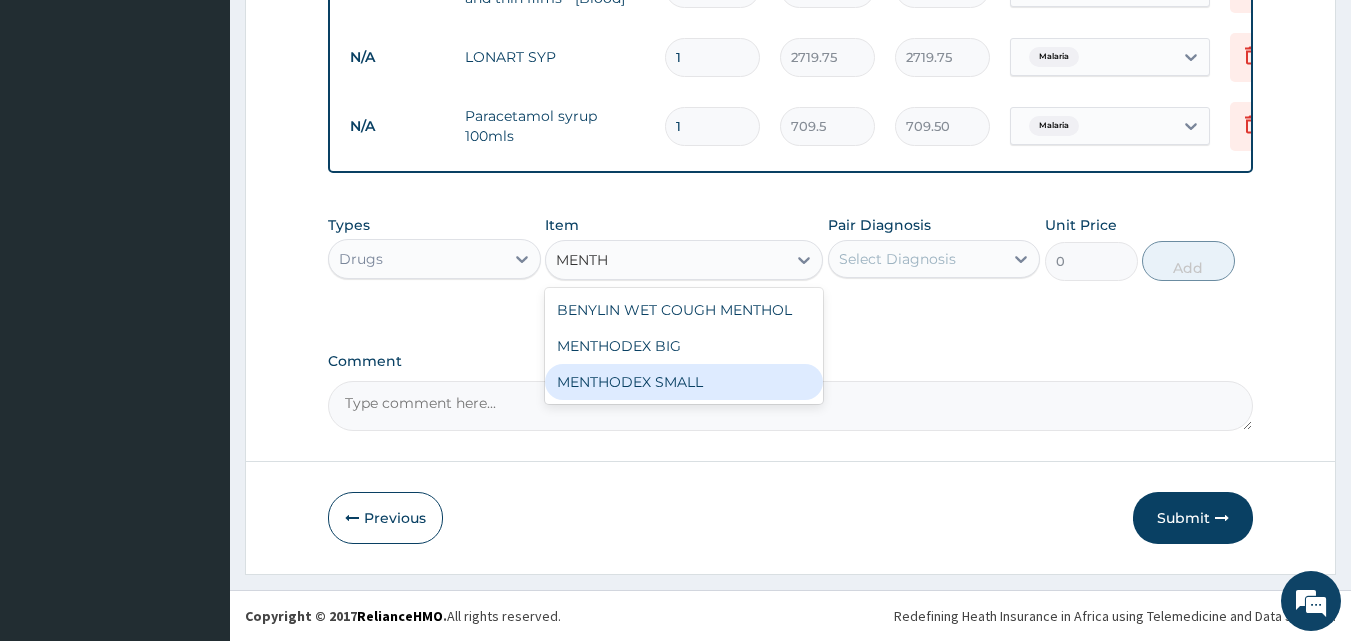 type 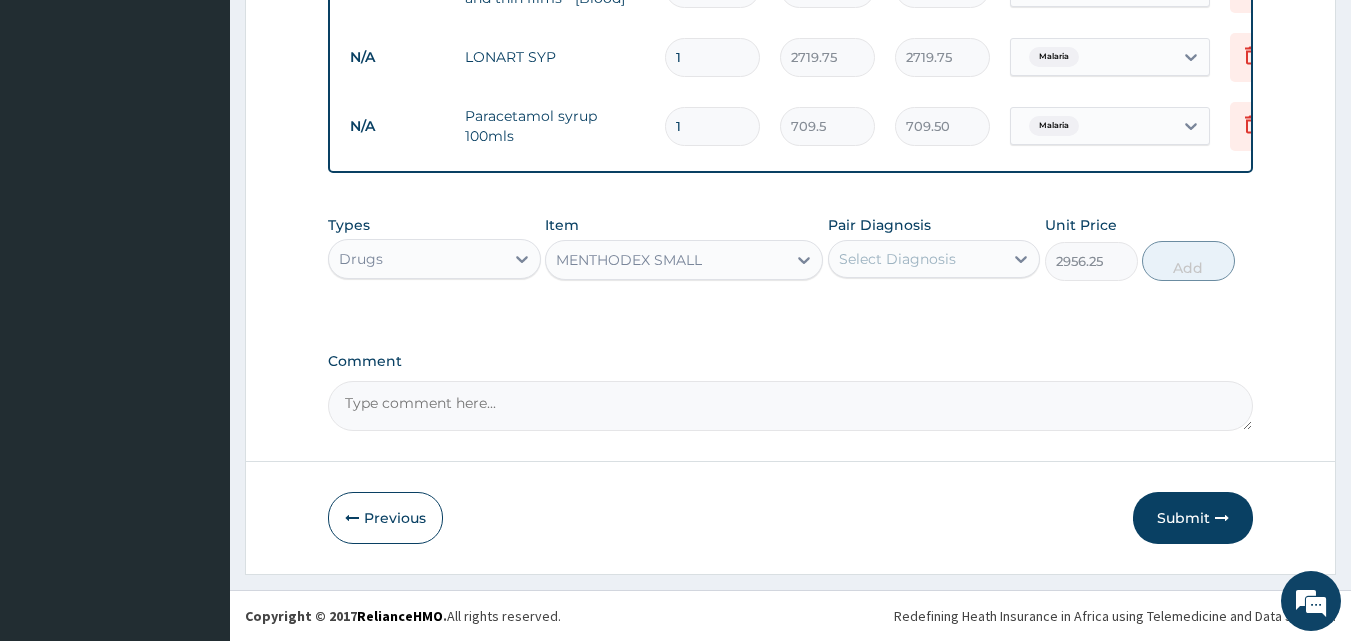click on "Select Diagnosis" at bounding box center (897, 259) 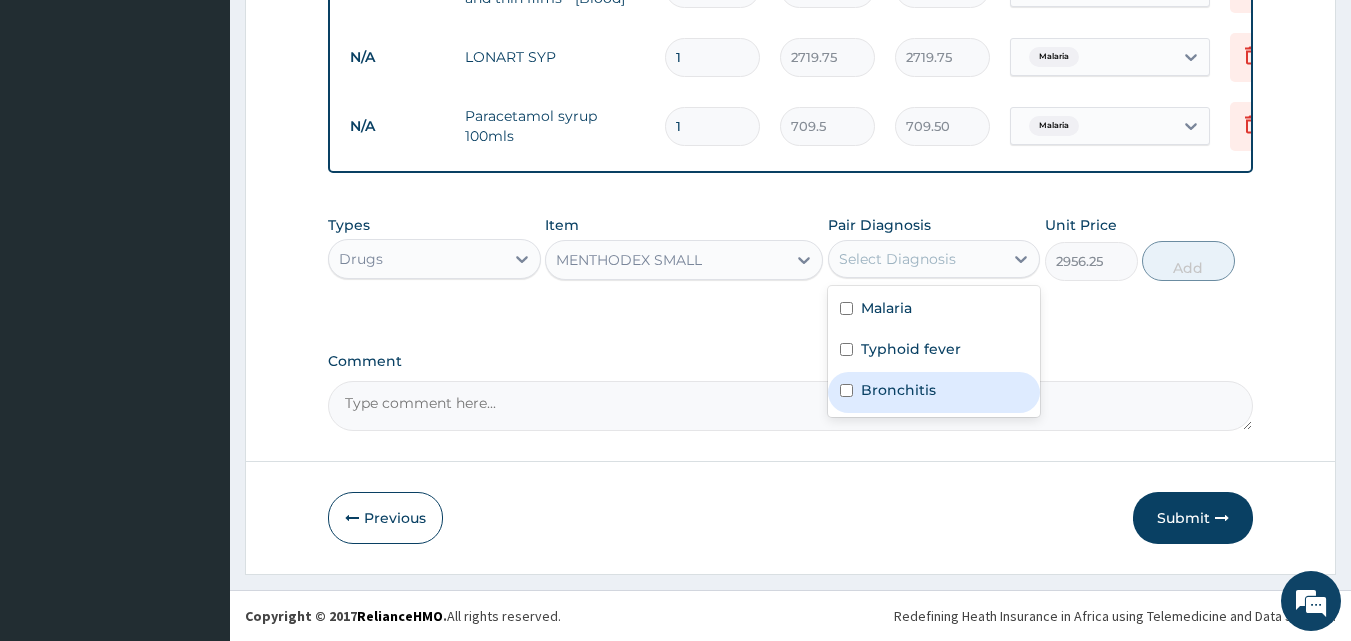 click on "Bronchitis" at bounding box center [898, 390] 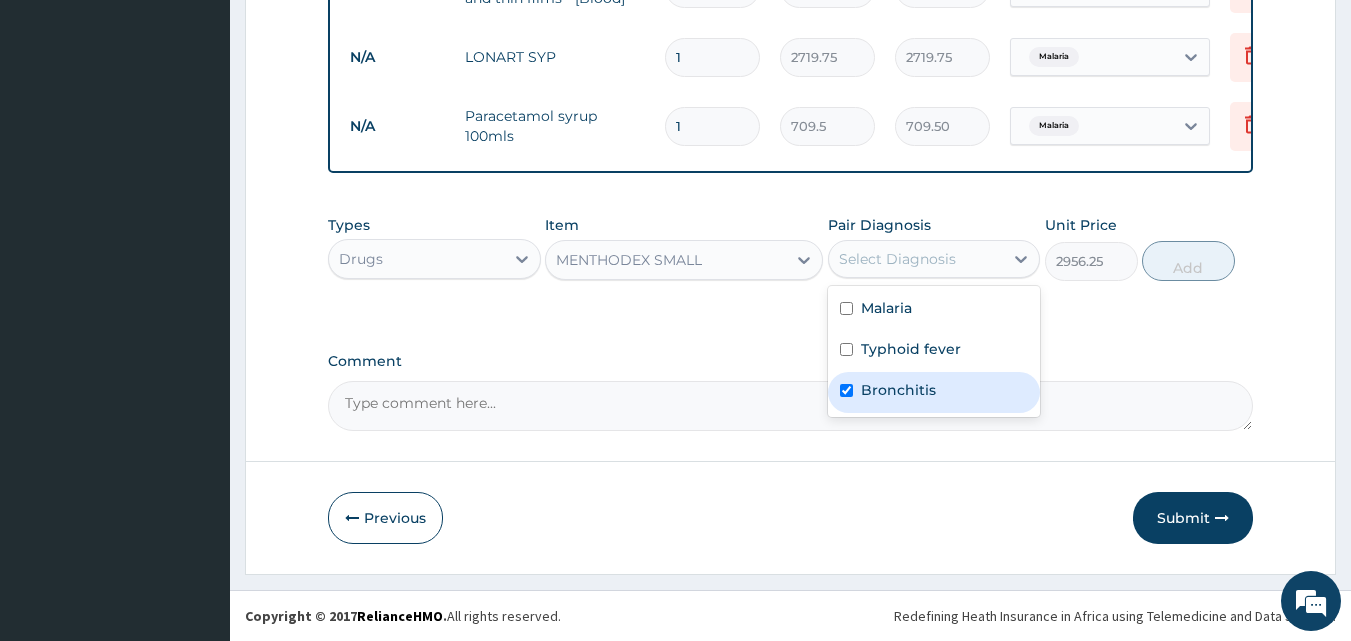 checkbox on "true" 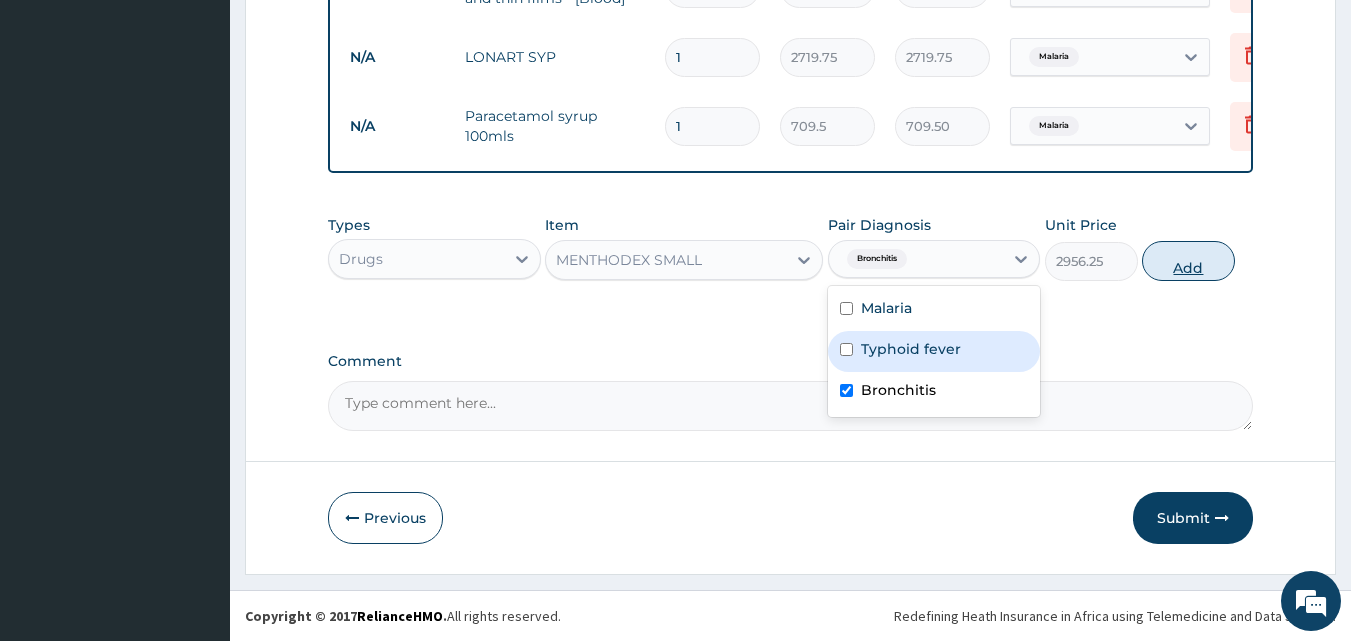 click on "Add" at bounding box center (1188, 261) 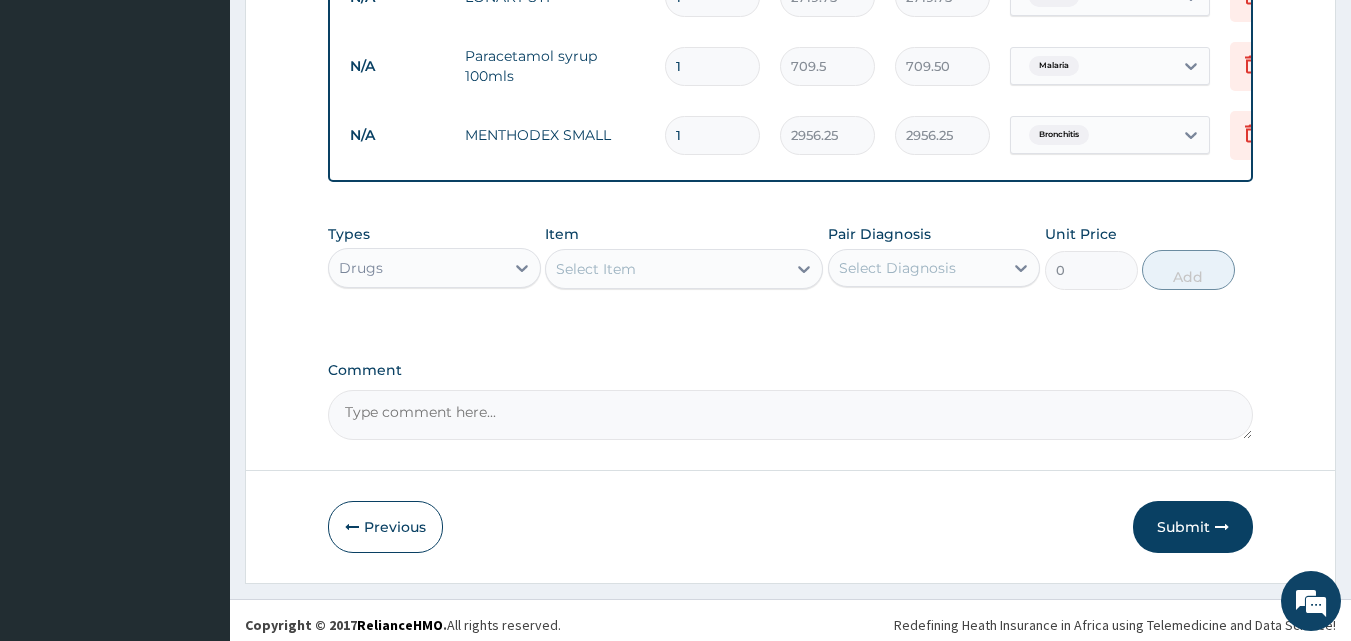 scroll, scrollTop: 1088, scrollLeft: 0, axis: vertical 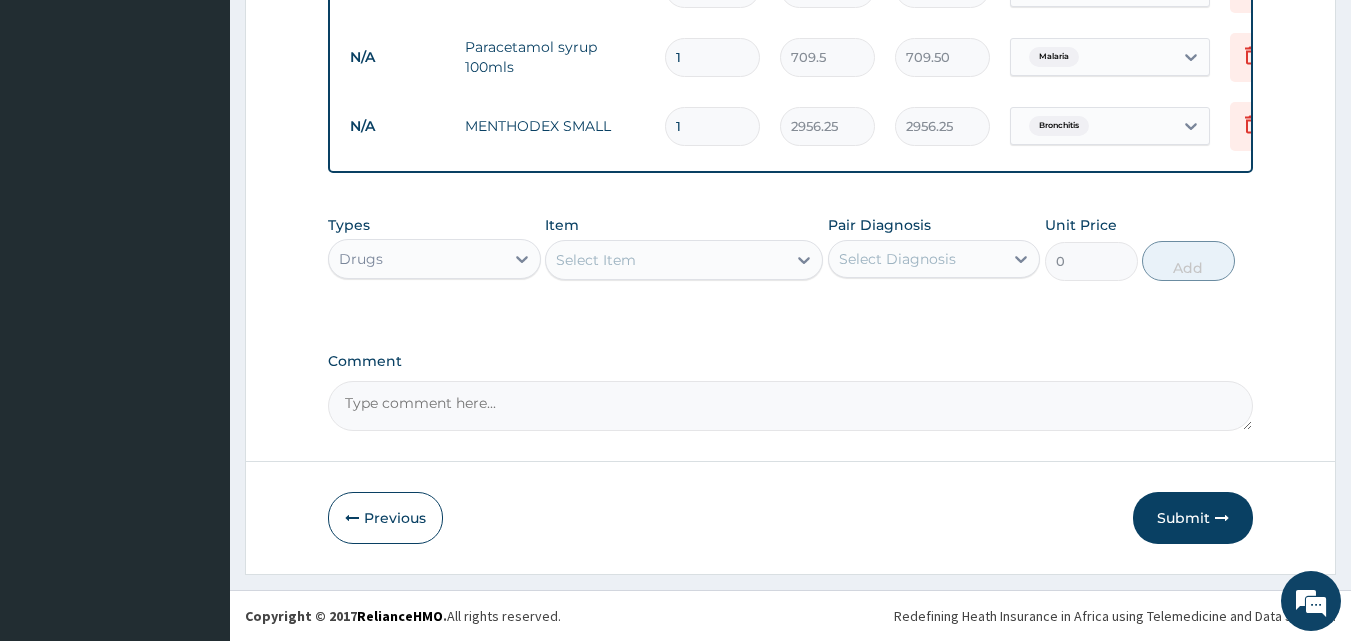 drag, startPoint x: 1182, startPoint y: 521, endPoint x: 1172, endPoint y: 515, distance: 11.661903 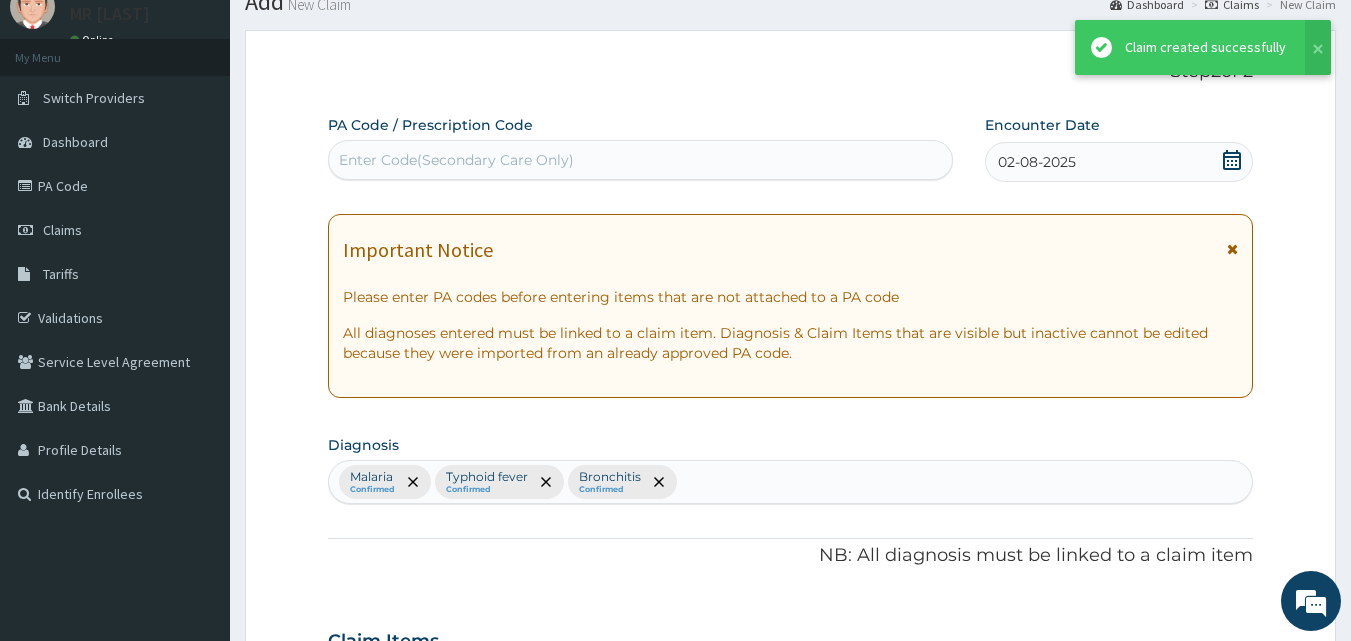 scroll, scrollTop: 1088, scrollLeft: 0, axis: vertical 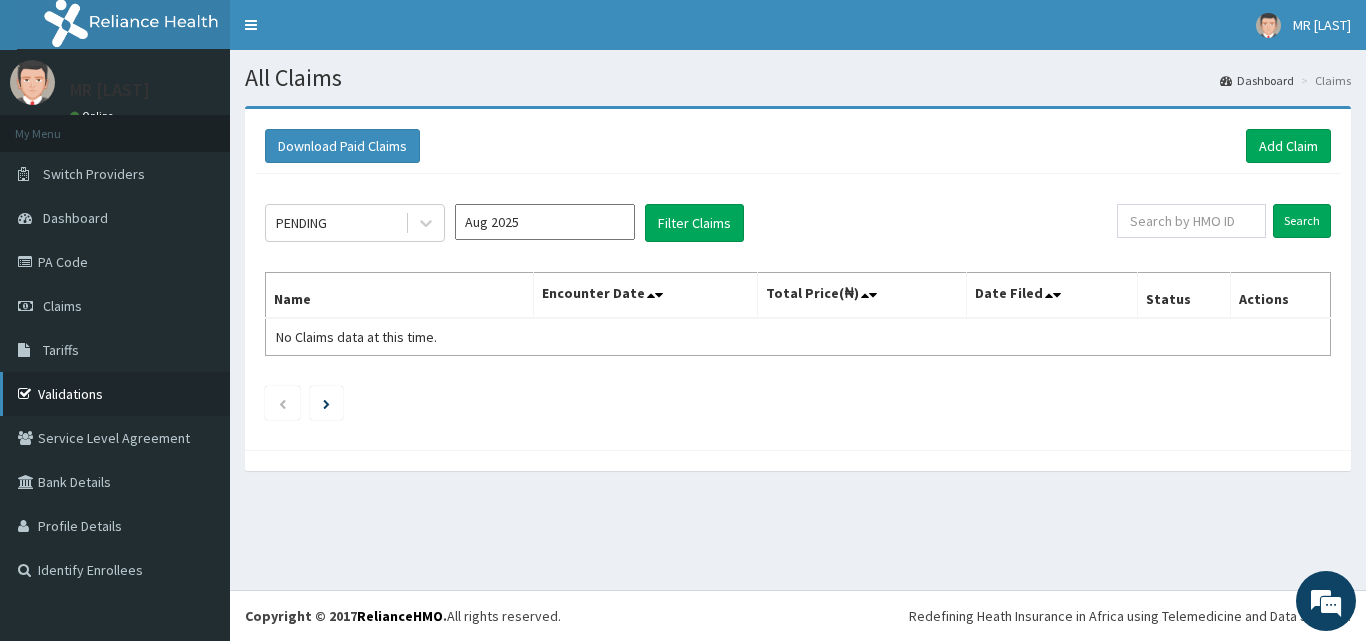 click on "Validations" at bounding box center (115, 394) 